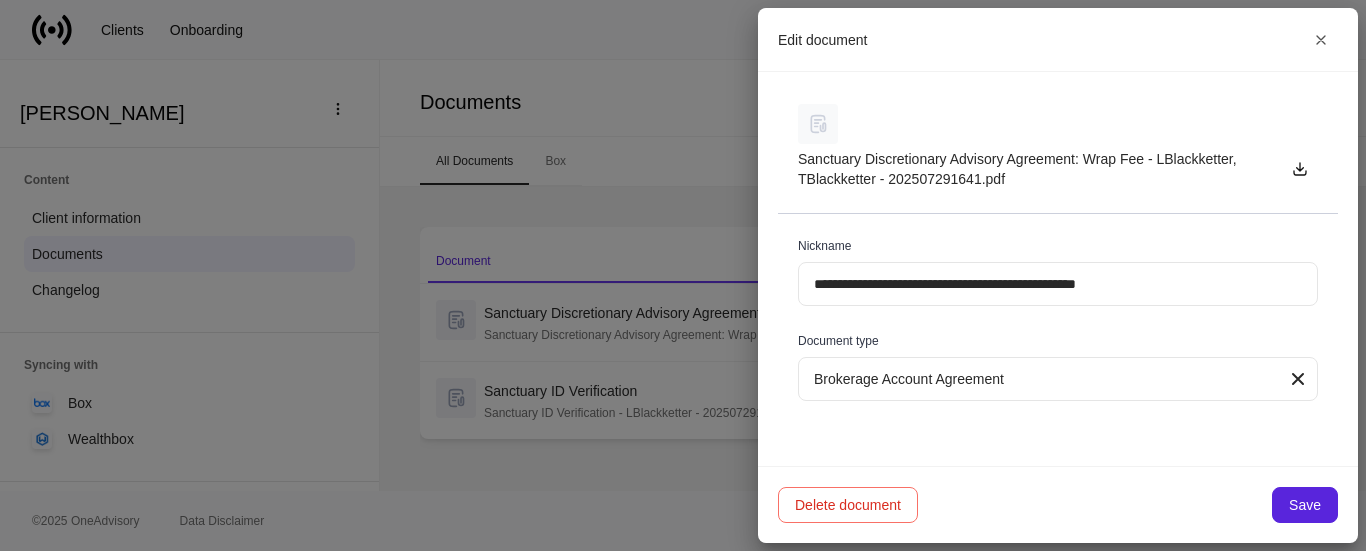 scroll, scrollTop: 0, scrollLeft: 0, axis: both 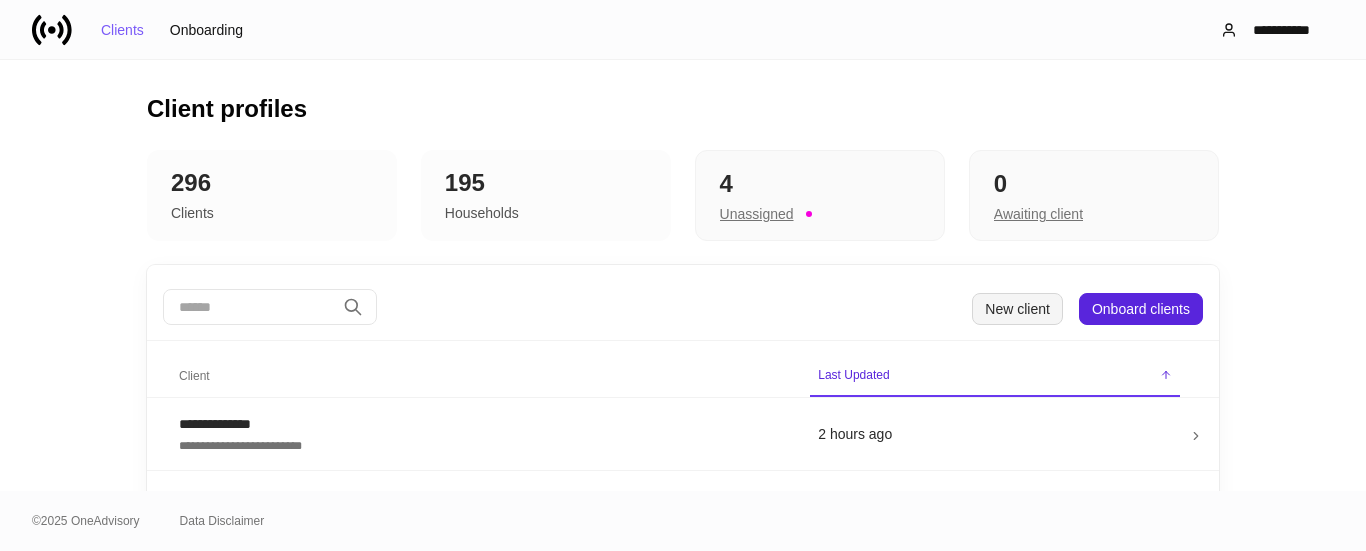 click on "New client" at bounding box center (1017, 309) 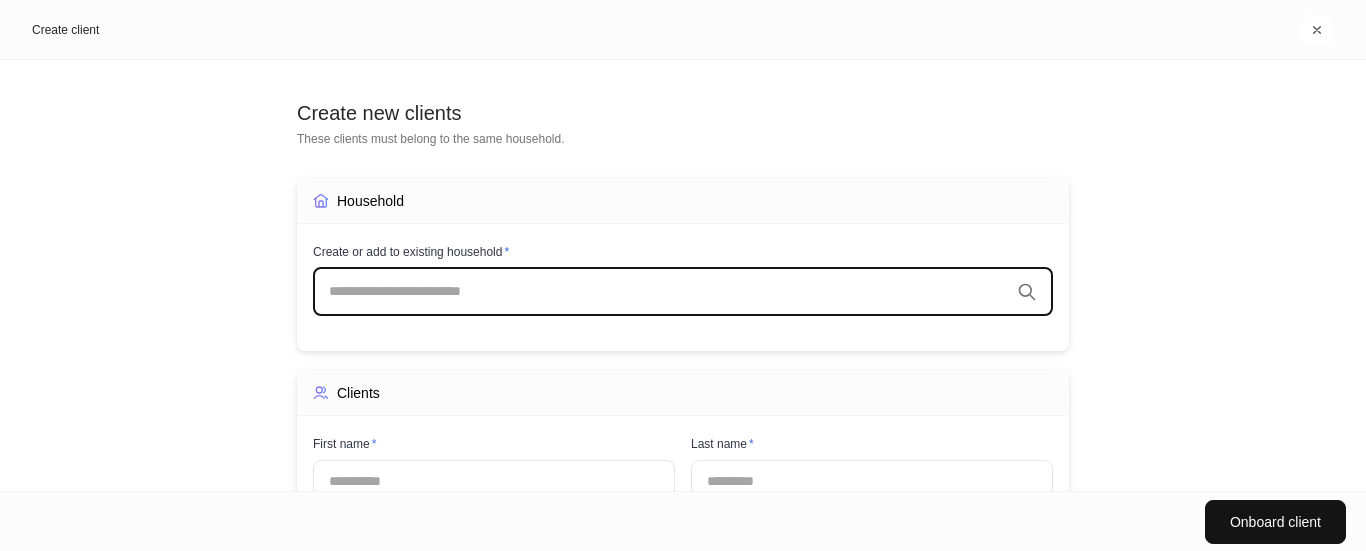 click at bounding box center [669, 292] 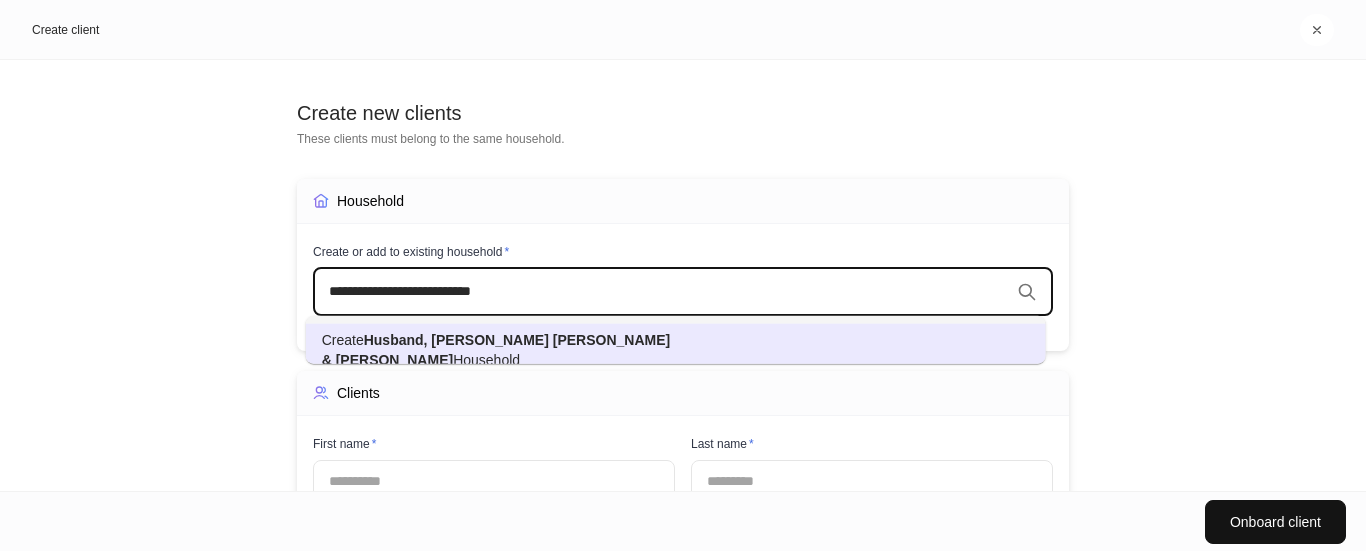 type on "**********" 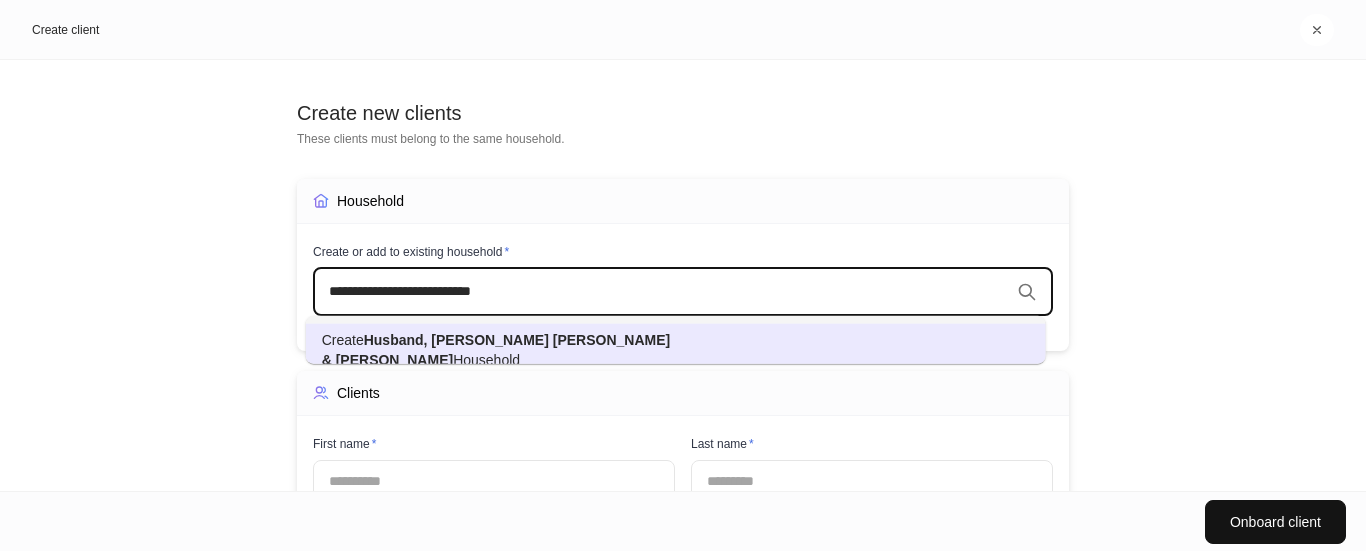 type 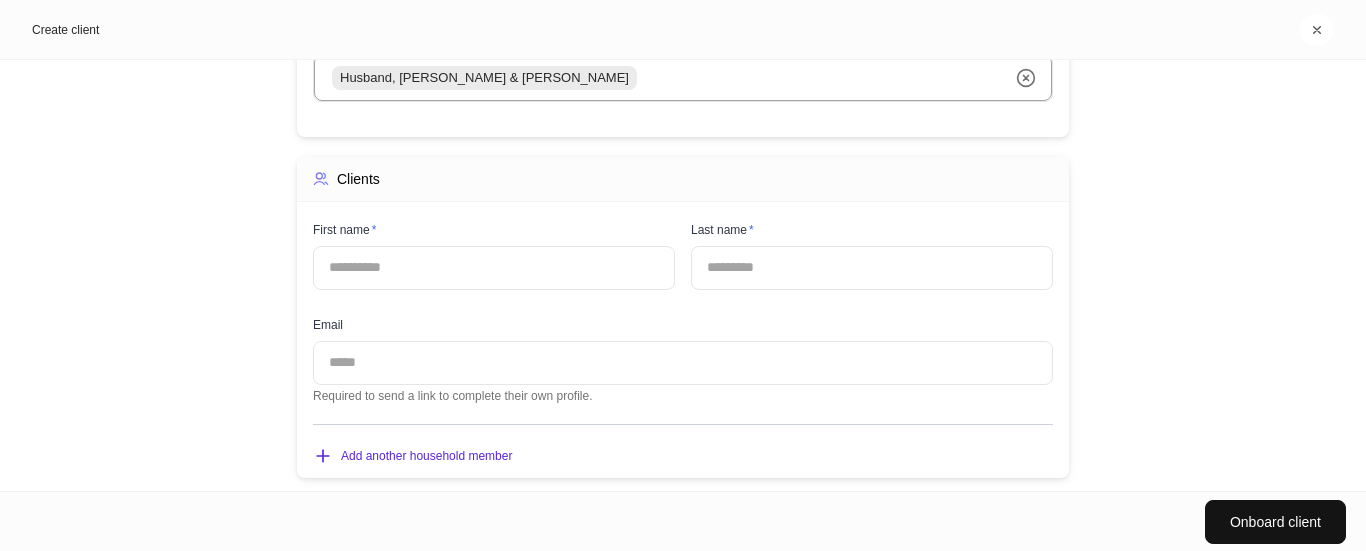 scroll, scrollTop: 242, scrollLeft: 0, axis: vertical 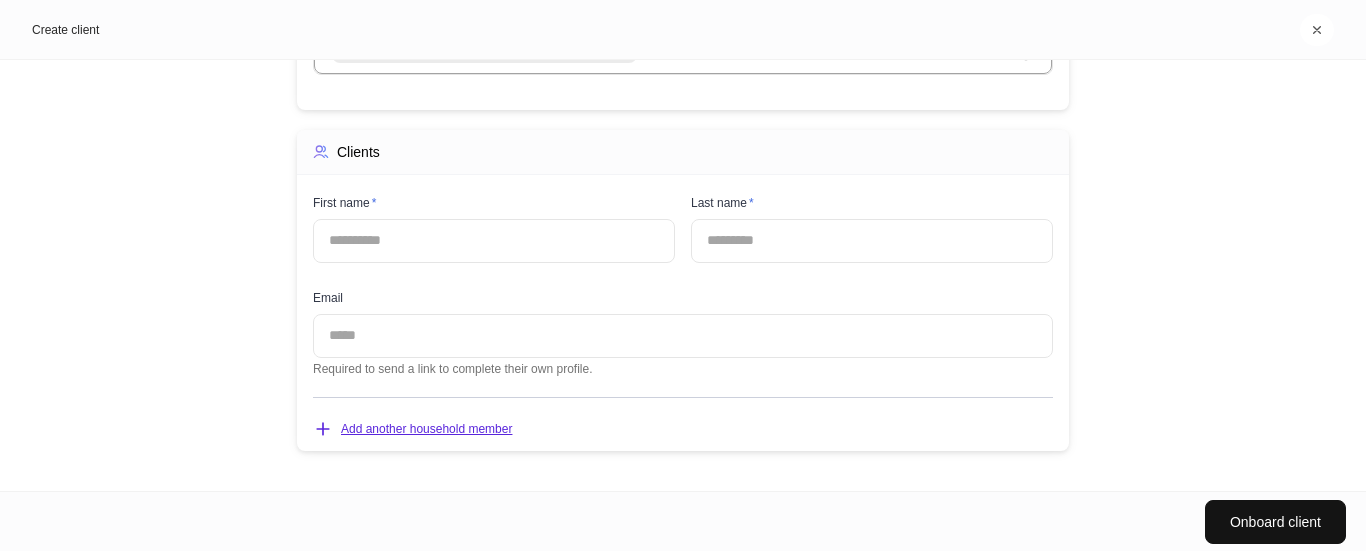 click on "Add another household member" at bounding box center [412, 429] 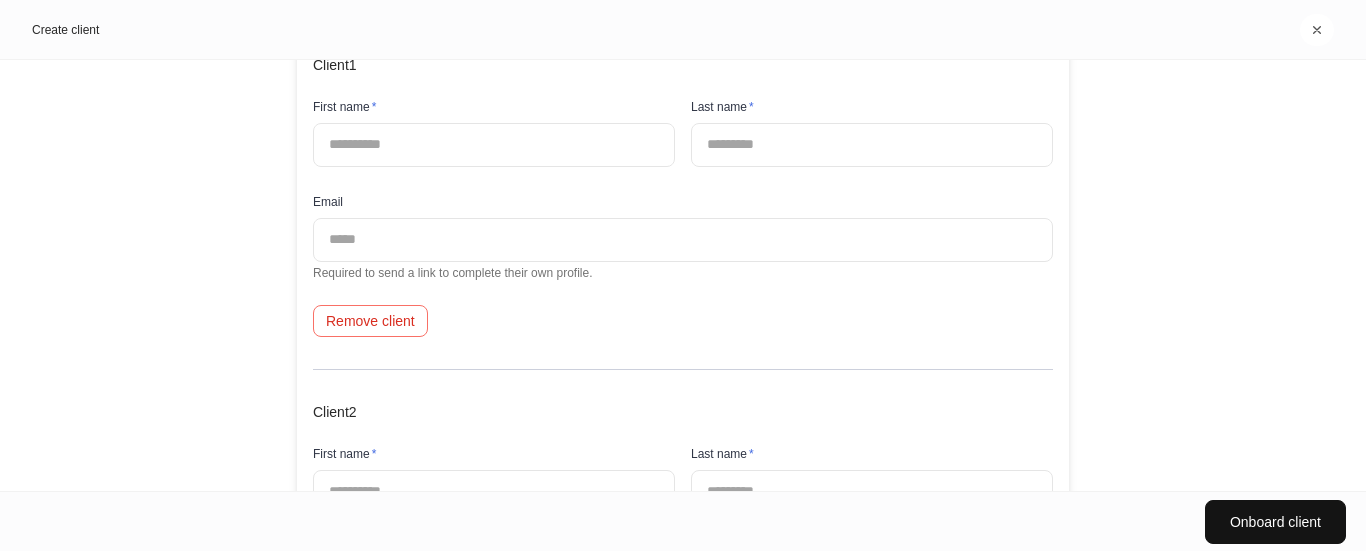 scroll, scrollTop: 342, scrollLeft: 0, axis: vertical 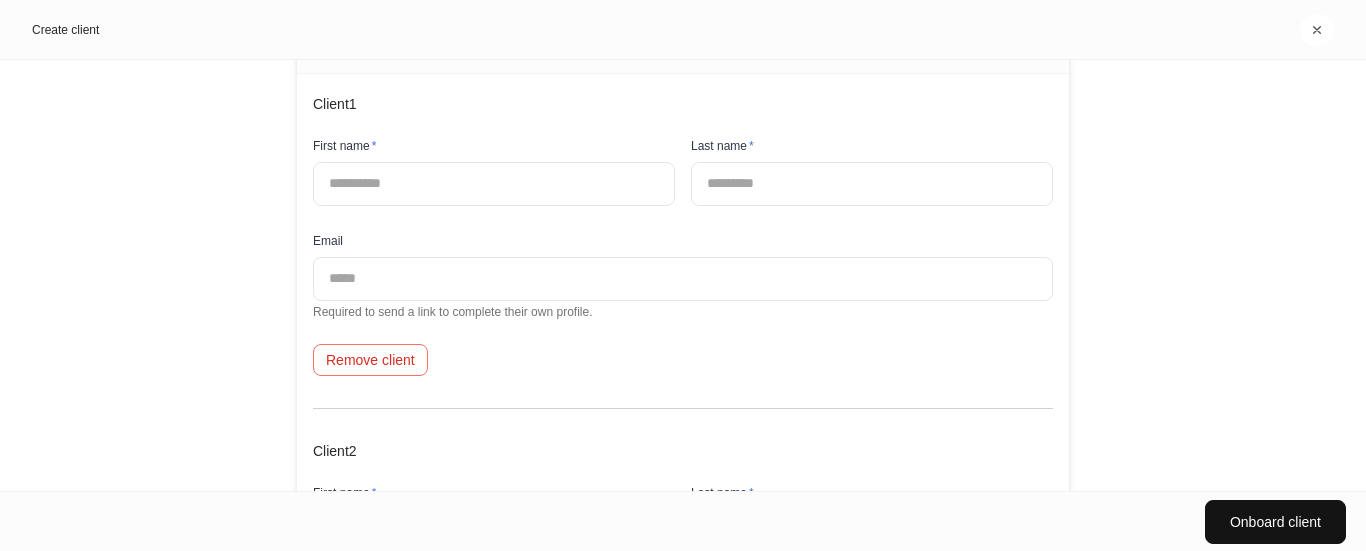 click at bounding box center (494, 184) 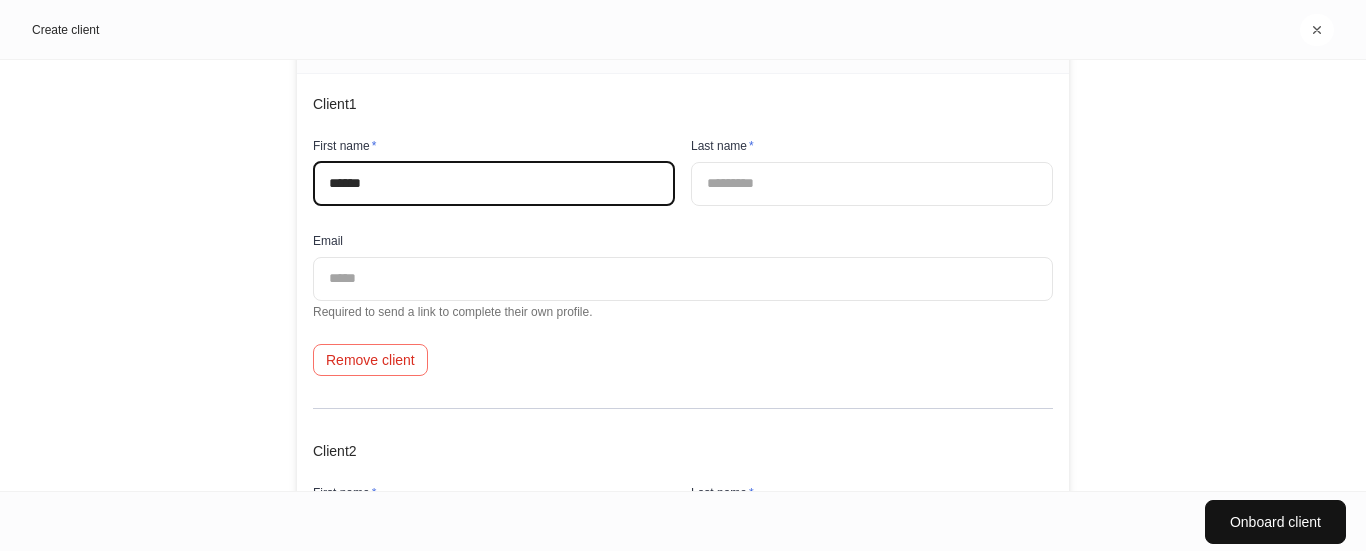 type on "******" 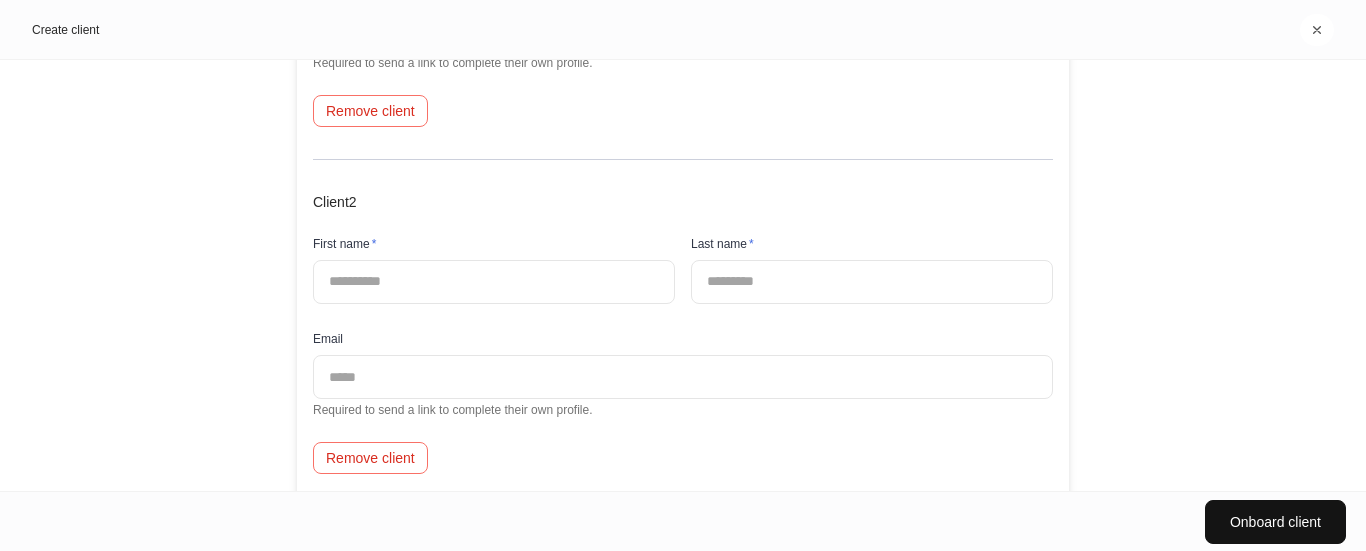 scroll, scrollTop: 642, scrollLeft: 0, axis: vertical 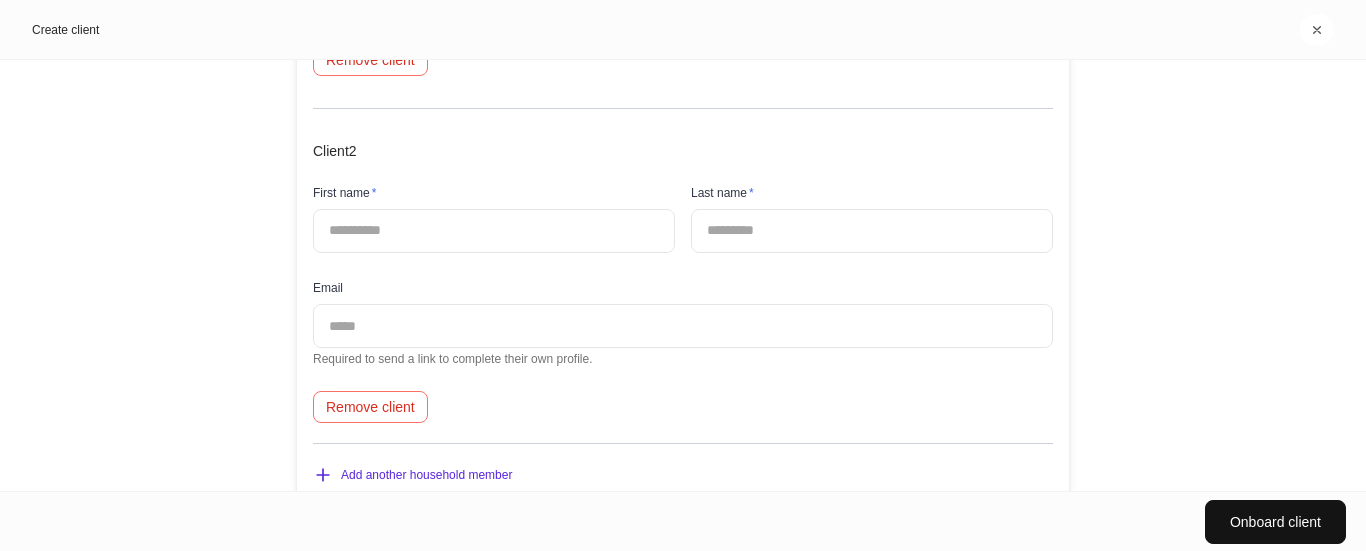 type on "*******" 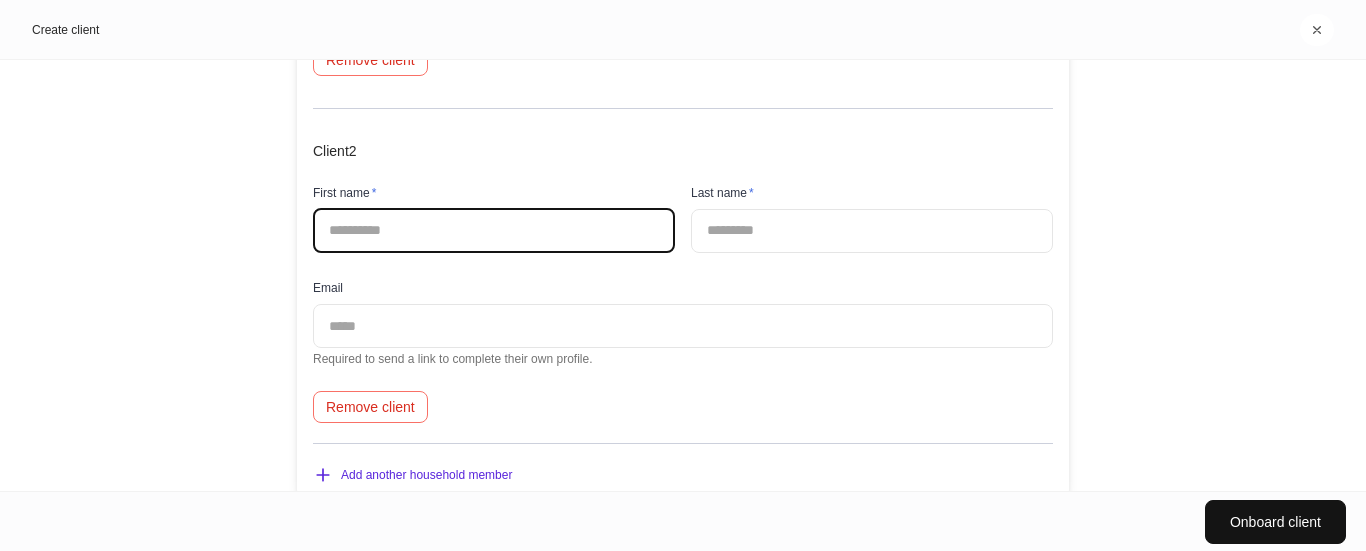 drag, startPoint x: 412, startPoint y: 242, endPoint x: 426, endPoint y: 238, distance: 14.56022 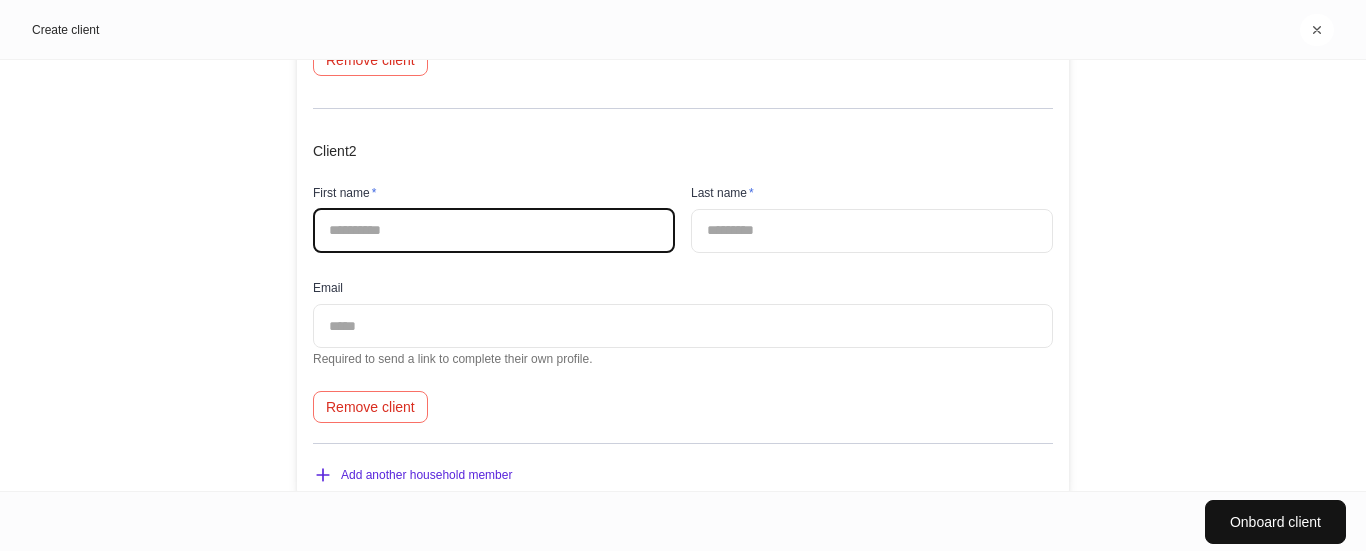 click at bounding box center (494, 231) 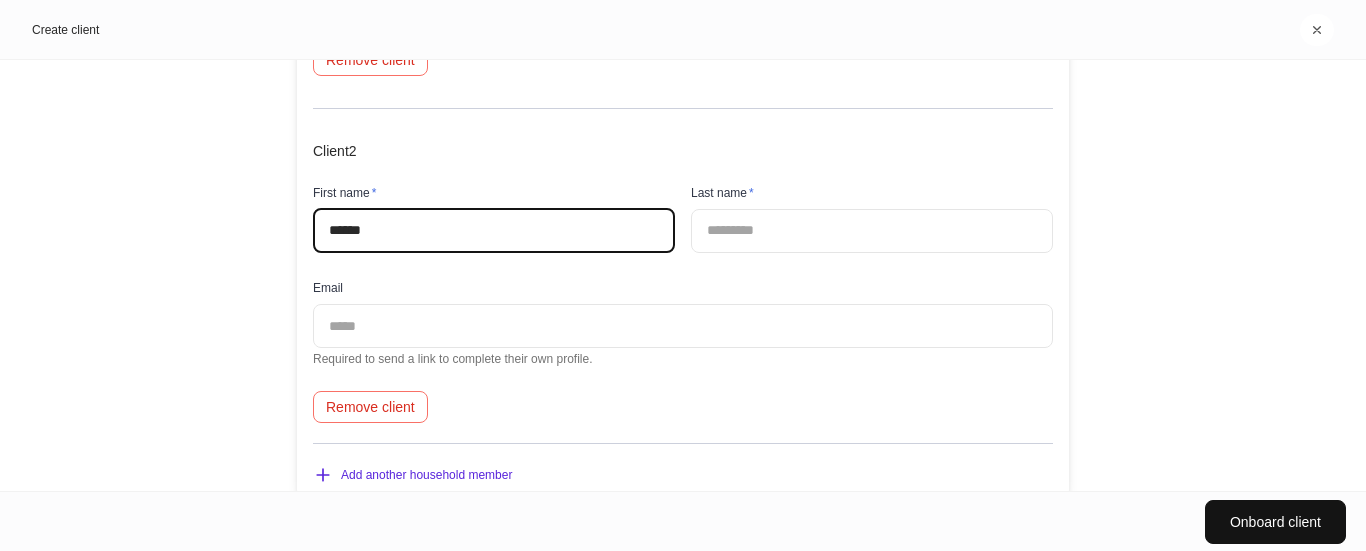 type on "******" 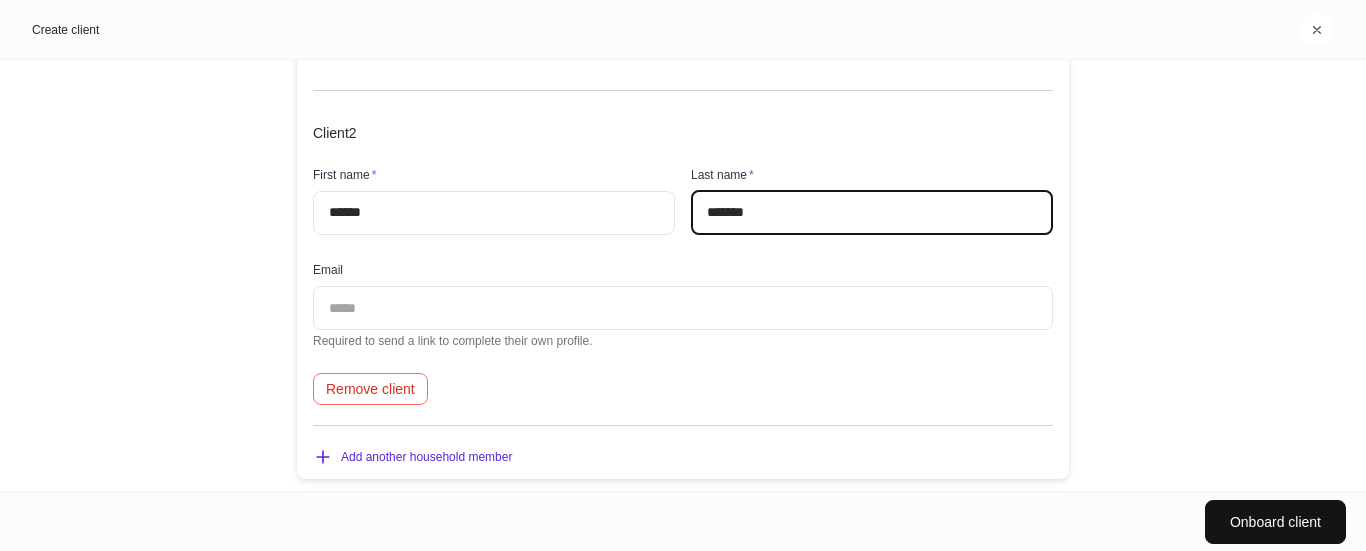 scroll, scrollTop: 689, scrollLeft: 0, axis: vertical 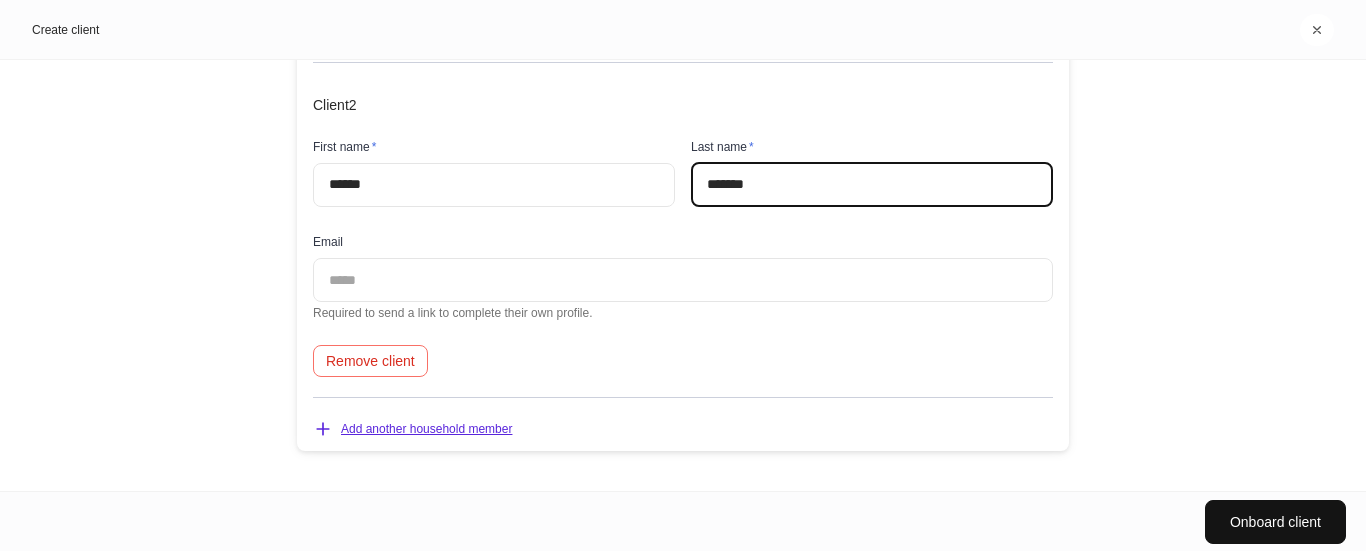 type on "*******" 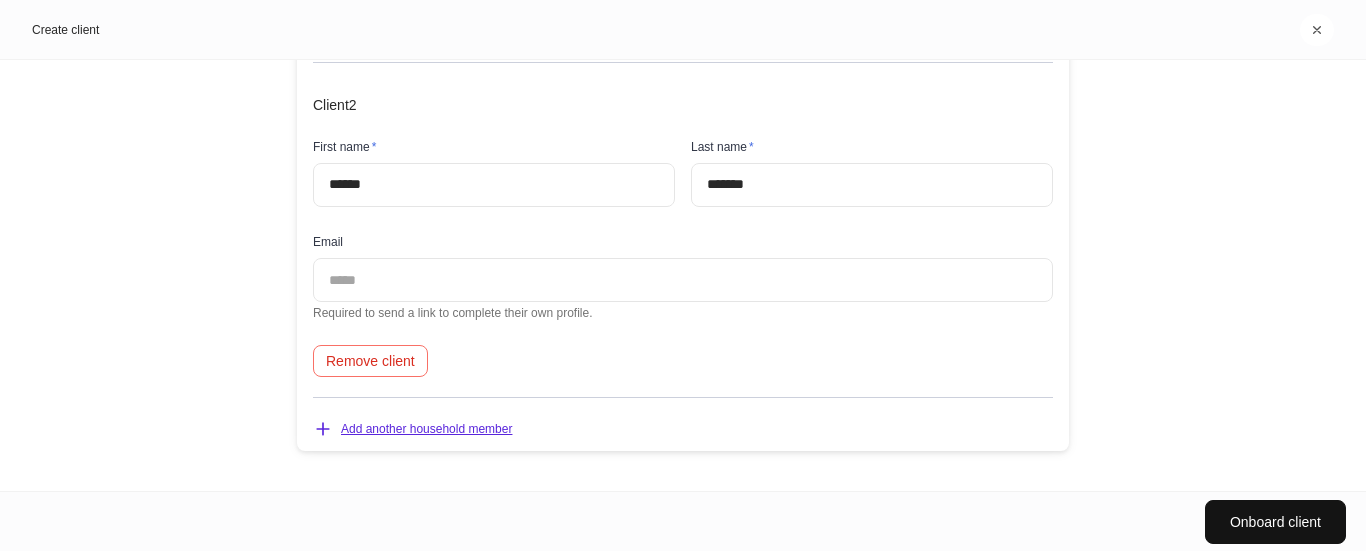 click on "Add another household member" at bounding box center (412, 429) 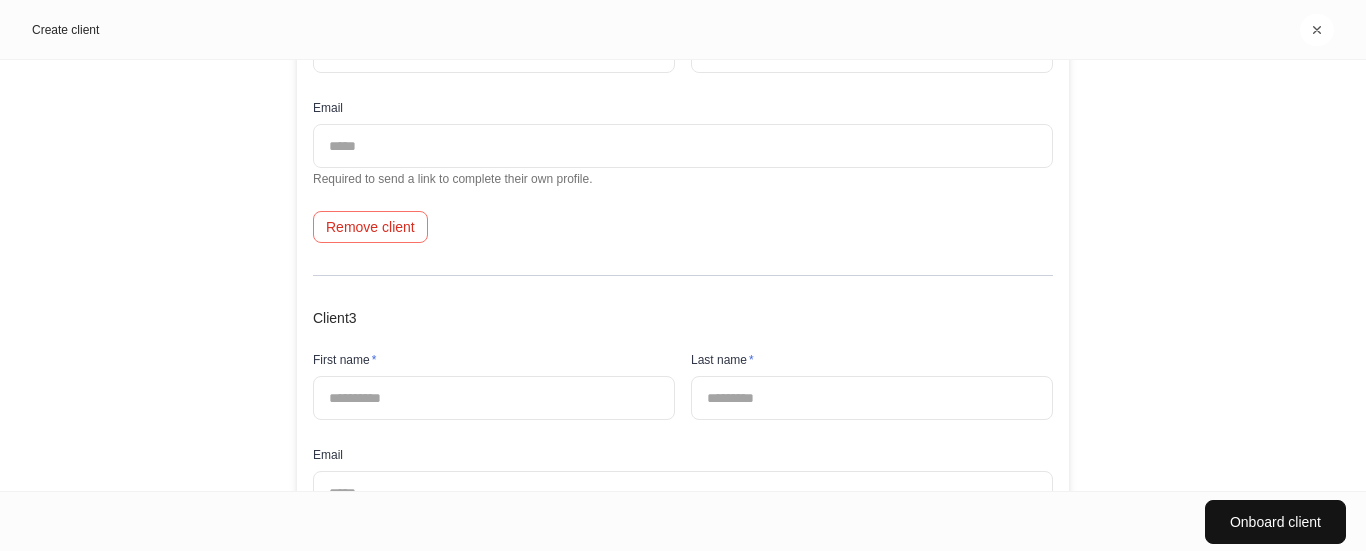 scroll, scrollTop: 989, scrollLeft: 0, axis: vertical 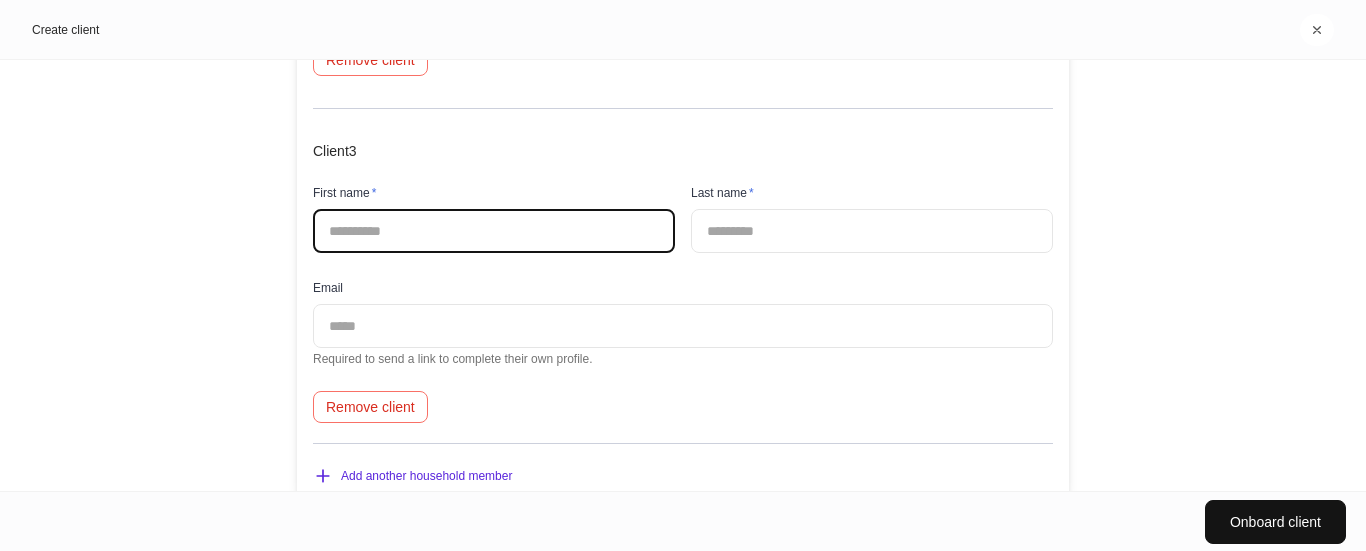 click at bounding box center [494, 231] 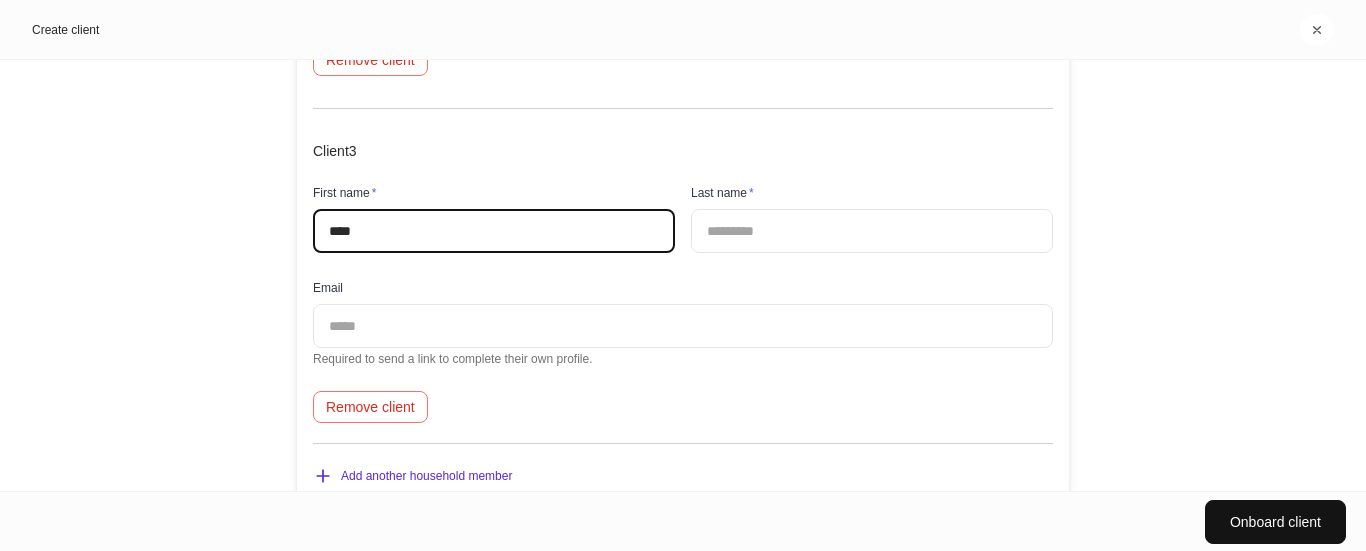 type on "****" 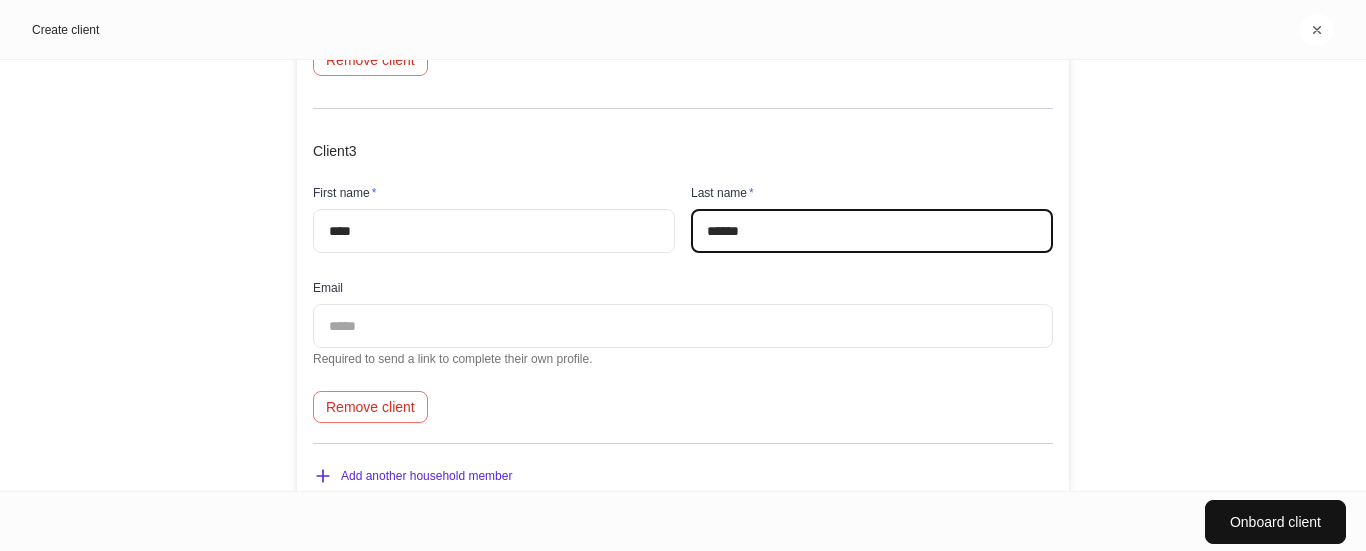 type on "******" 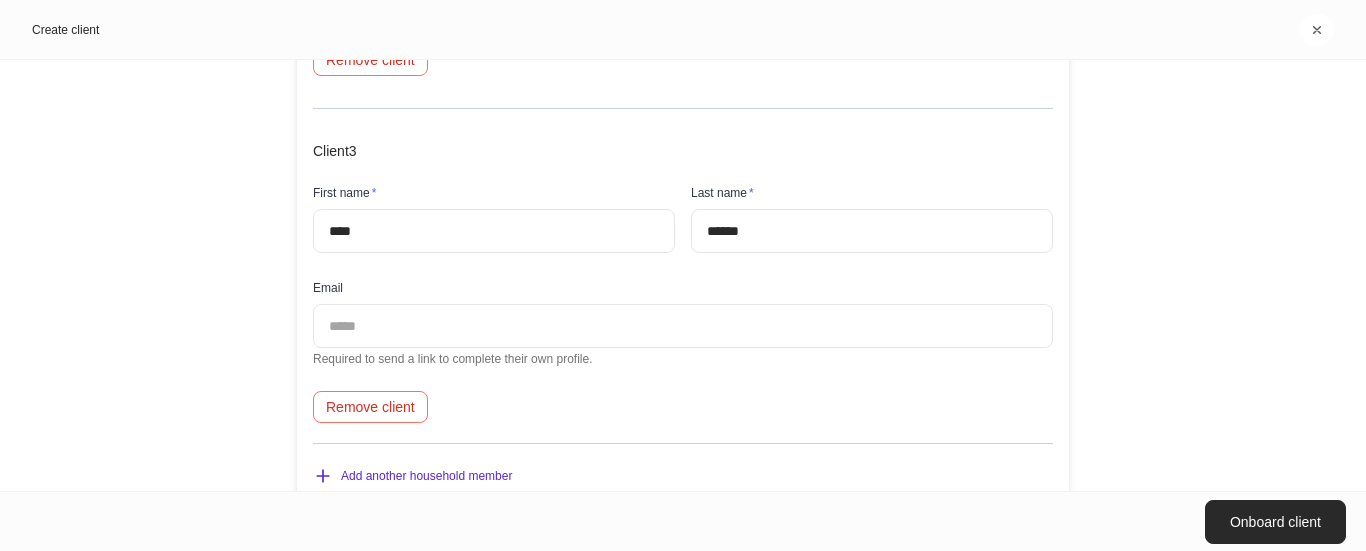 click on "Onboard client" at bounding box center (1275, 522) 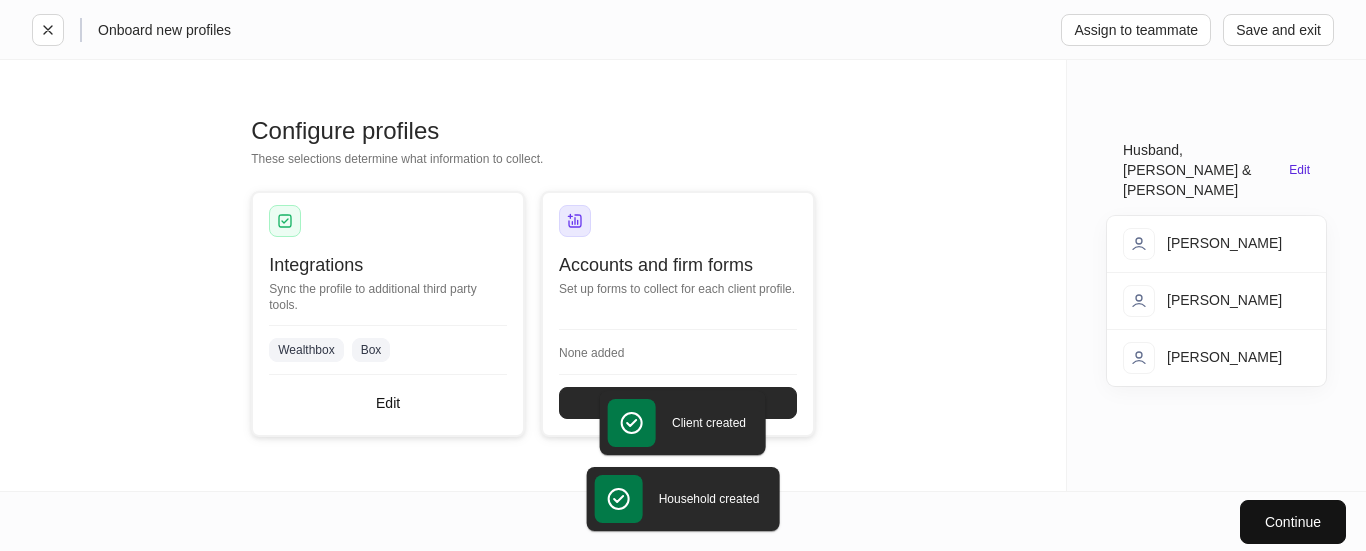 click on "Set up" at bounding box center (678, 403) 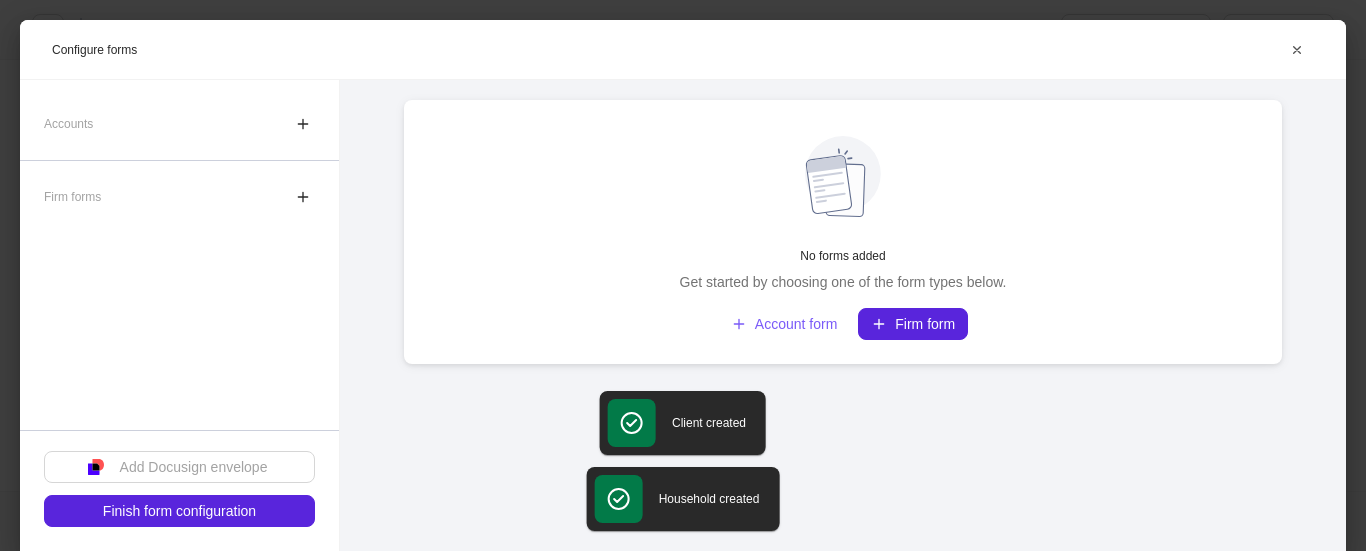 click on "No forms added Get started by choosing one of the form types below. Account form Firm form" at bounding box center [843, 238] 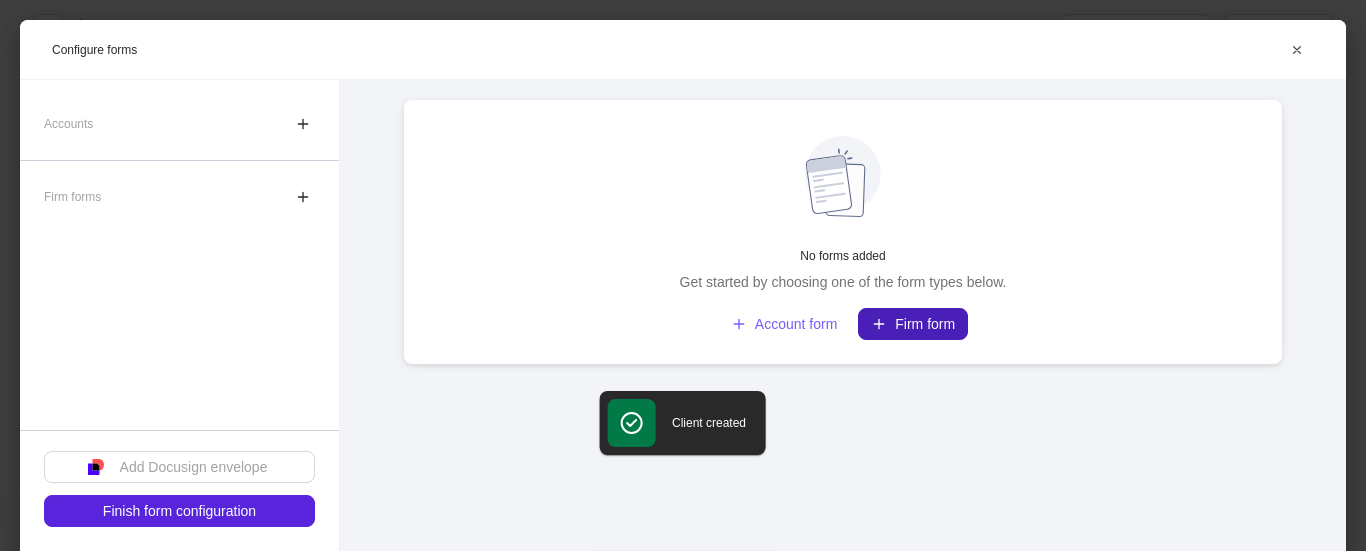 click on "Firm form" at bounding box center (913, 324) 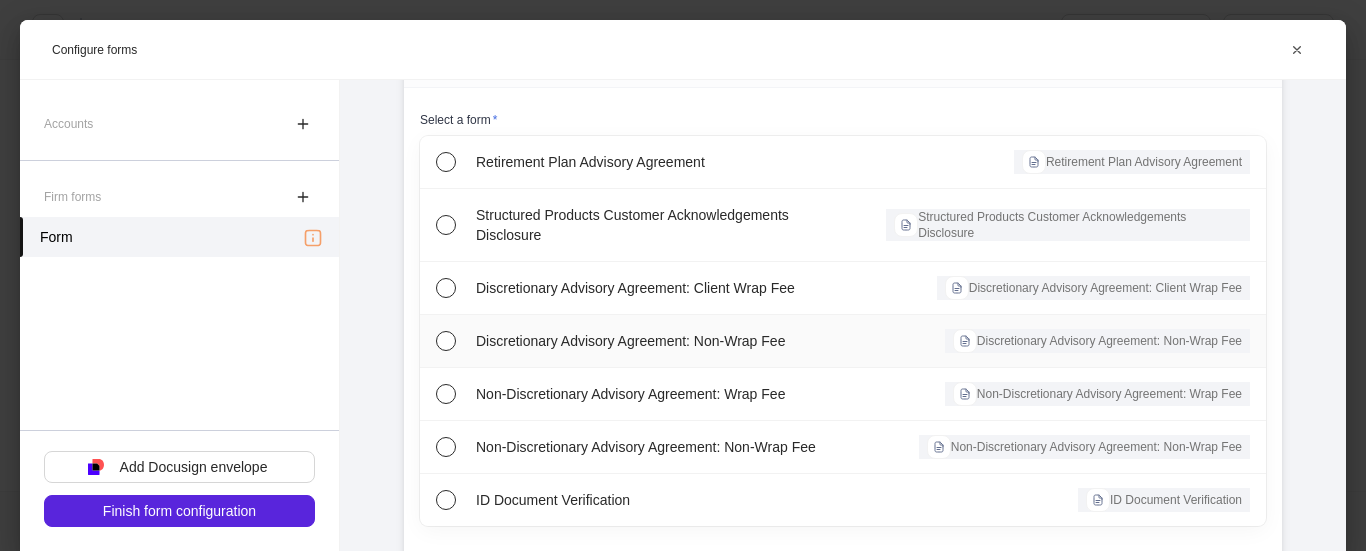 scroll, scrollTop: 200, scrollLeft: 0, axis: vertical 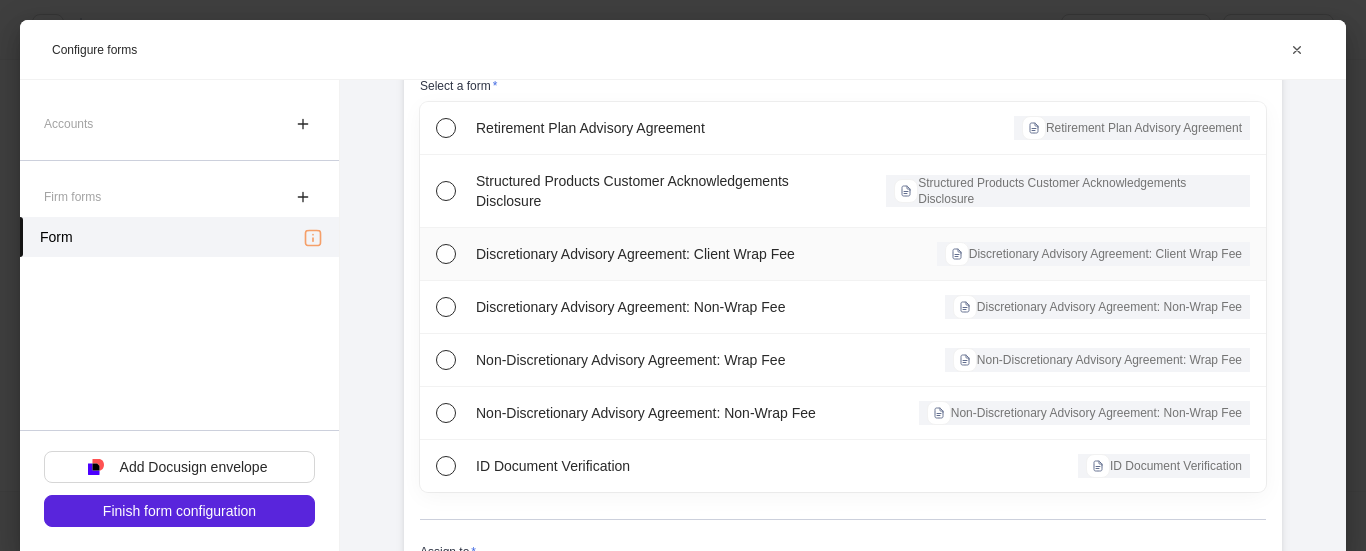 click on "Discretionary Advisory Agreement: Client Wrap Fee" at bounding box center [663, 254] 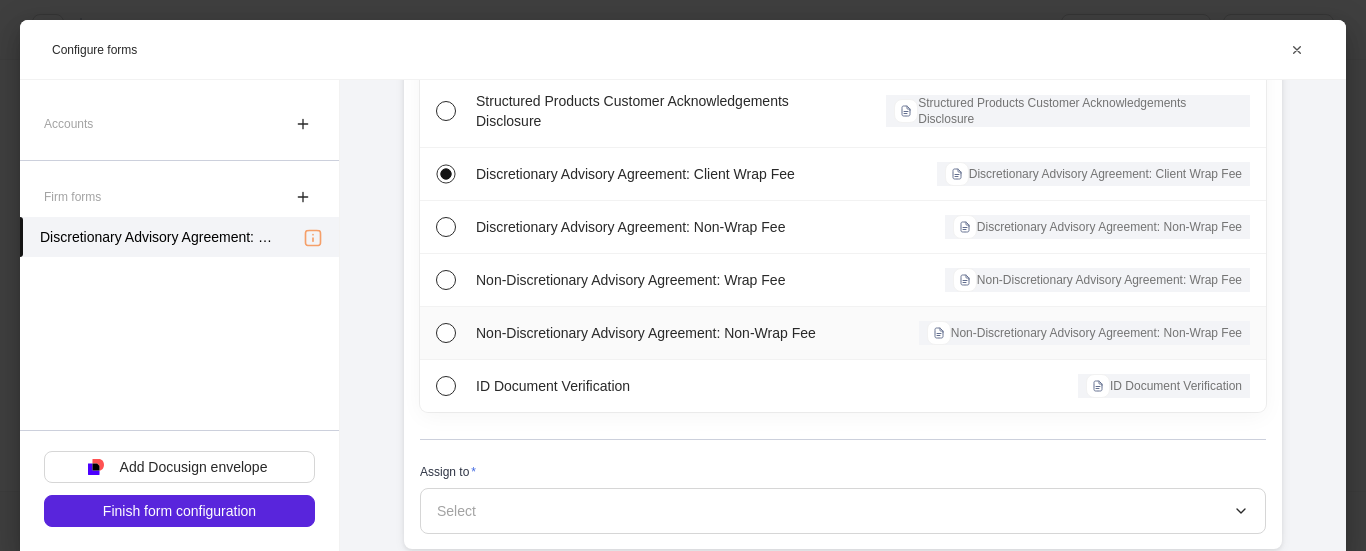 scroll, scrollTop: 300, scrollLeft: 0, axis: vertical 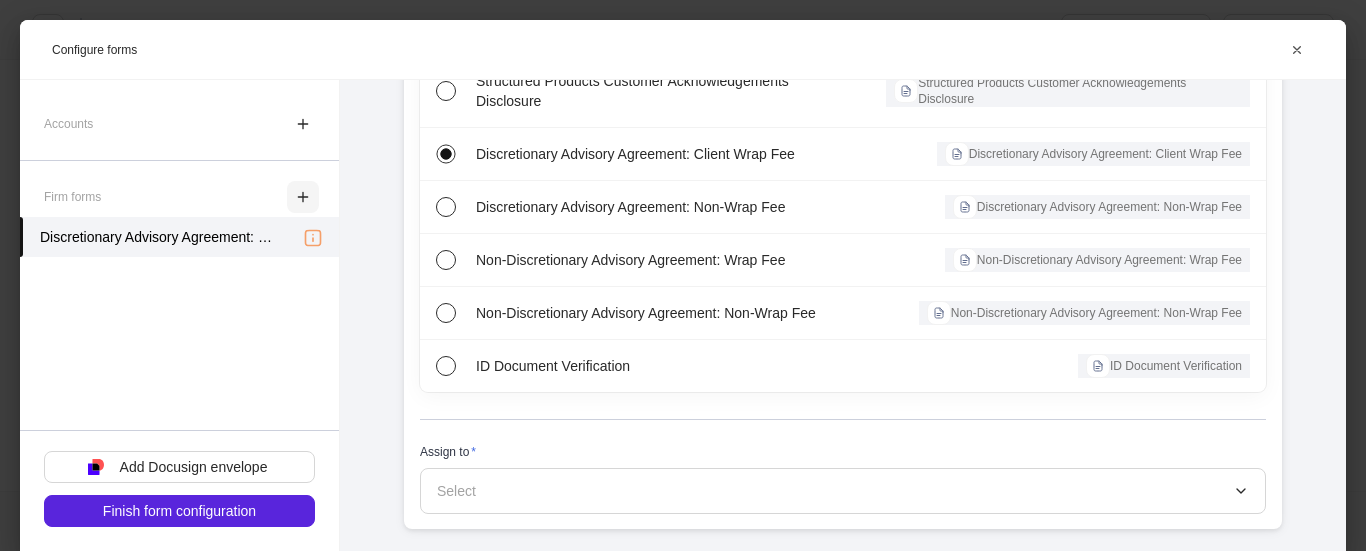 click 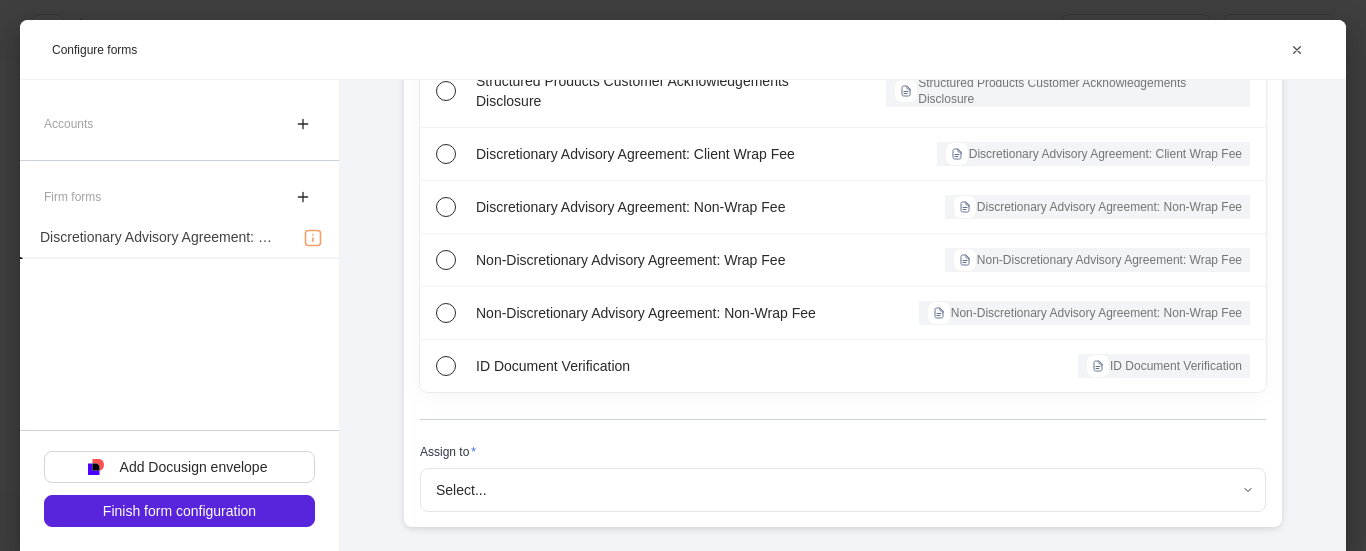 click on "Onboard new profiles Assign to teammate Save and exit Configure profiles These selections determine what information to collect. Integrations Sync the profile to additional third party tools. Wealthbox Box Edit Accounts and firm forms Set up forms to collect for each client profile. None added Set up Husband, Glenna Sue & Thomas Household Edit Glenna Husband Judy Bugher Thomas Husband Continue
Configure forms New Form Form set-up Select a form * Retirement Plan Advisory Agreement Retirement Plan Advisory Agreement Structured Products Customer Acknowledgements Disclosure Structured Products Customer Acknowledgements Disclosure Discretionary Advisory Agreement: Client Wrap Fee Discretionary Advisory Agreement: Client Wrap Fee Discretionary Advisory Agreement: Non-Wrap Fee Discretionary Advisory Agreement: Non-Wrap Fee Non-Discretionary Advisory Agreement: Wrap Fee Non-Discretionary Advisory Agreement: Wrap Fee Non-Discretionary Advisory Agreement: Non-Wrap Fee ID Document Verification * ​" at bounding box center (683, 275) 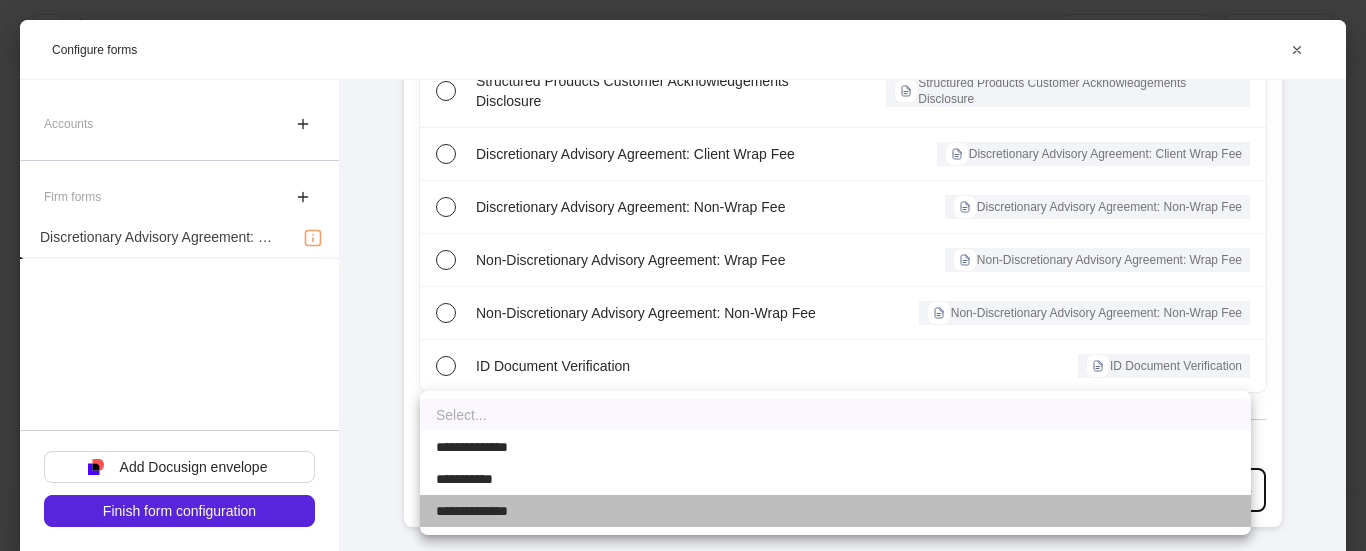 click on "**********" at bounding box center [490, 511] 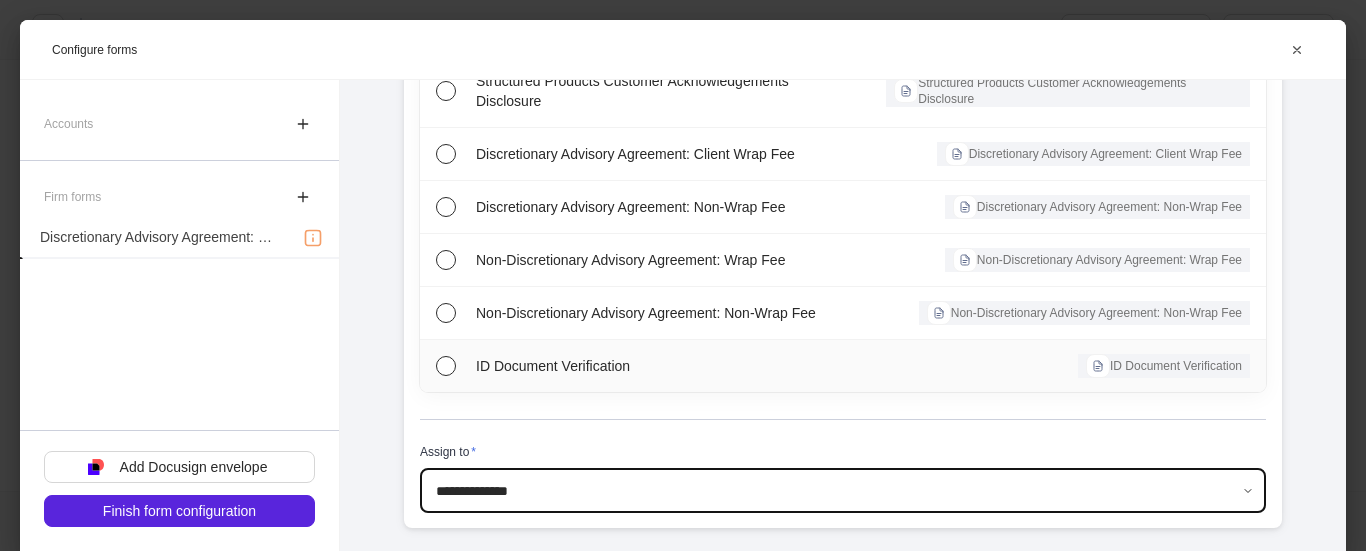 click on "ID Document Verification" at bounding box center (657, 366) 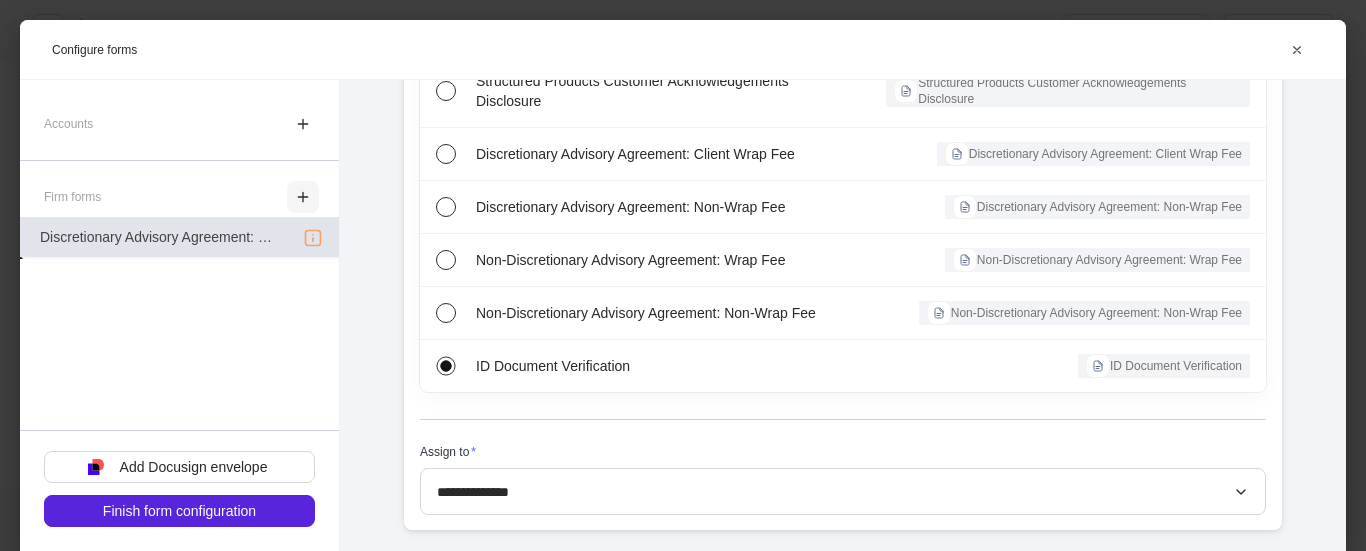 drag, startPoint x: 277, startPoint y: 194, endPoint x: 299, endPoint y: 239, distance: 50.08992 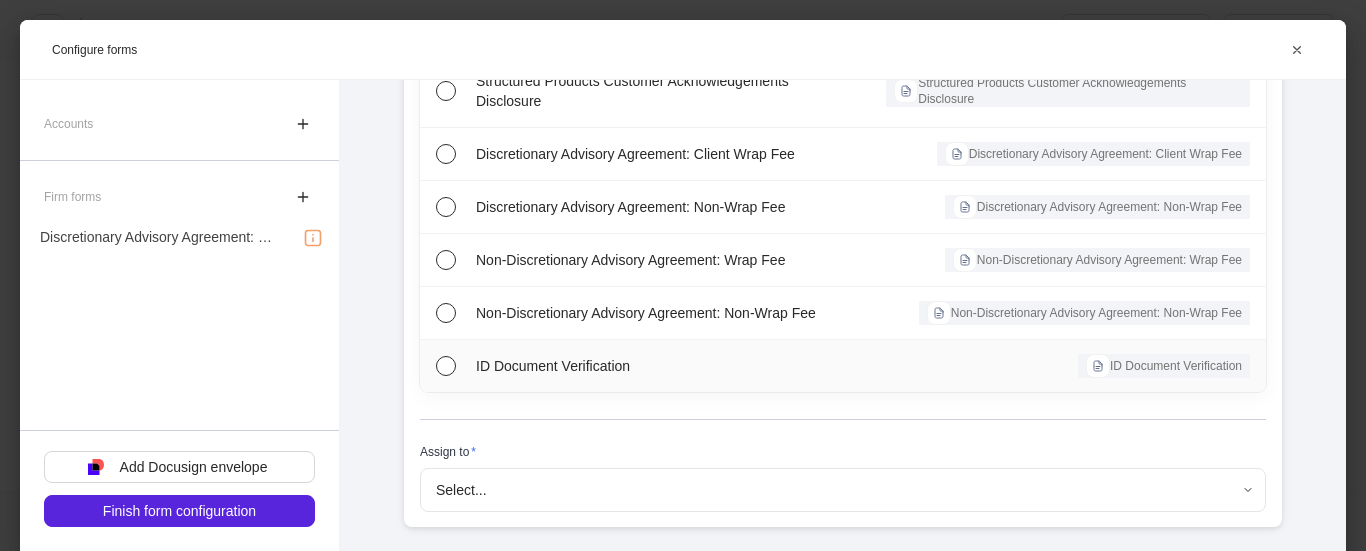 click on "ID Document Verification" at bounding box center (657, 366) 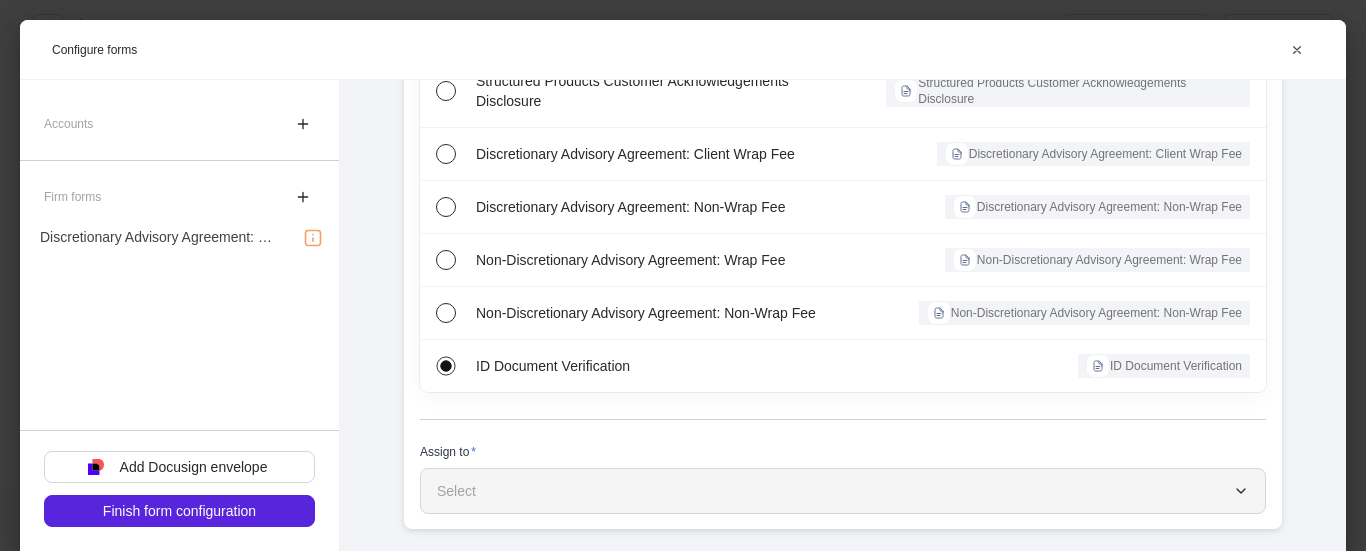 click on "Select" at bounding box center [843, 491] 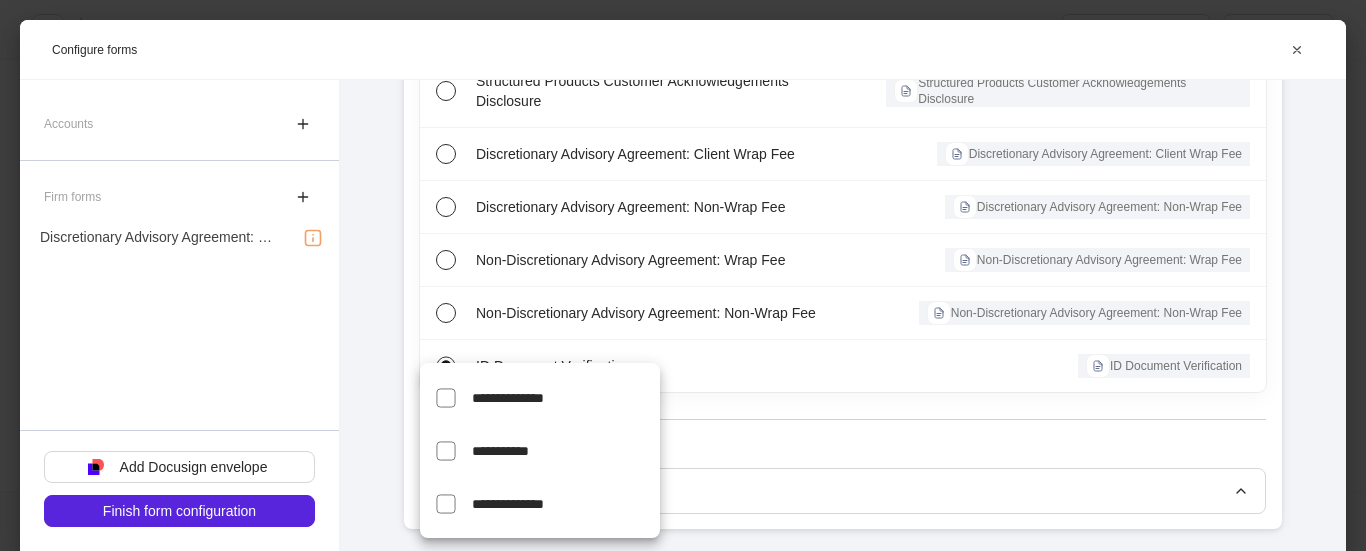 click on "**********" at bounding box center (500, 451) 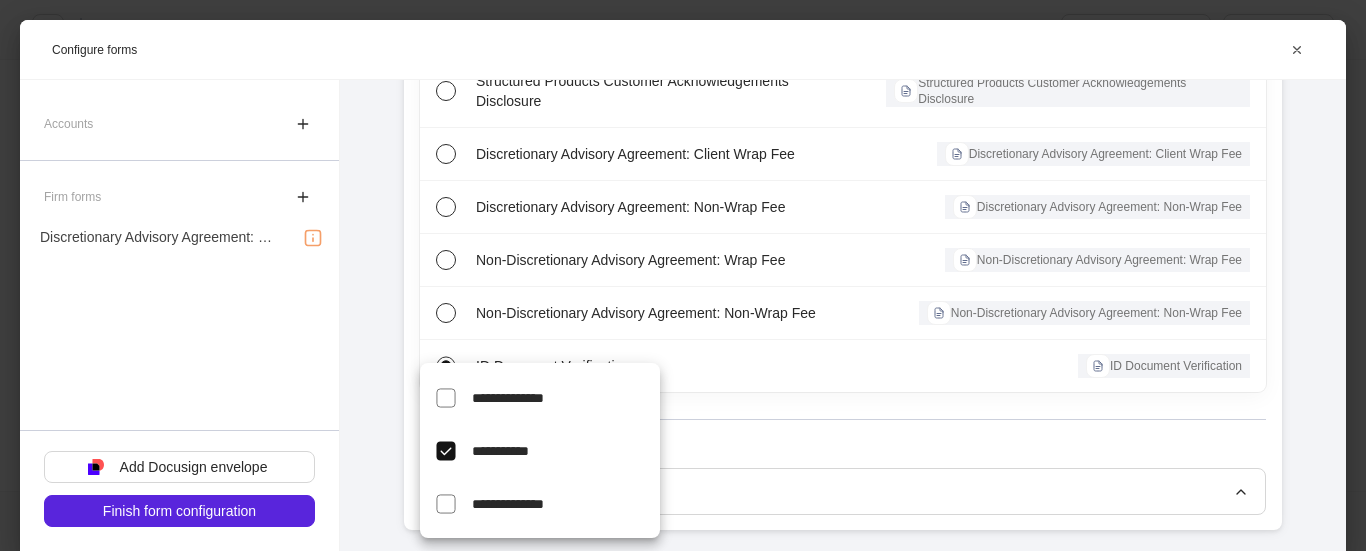 click at bounding box center [683, 275] 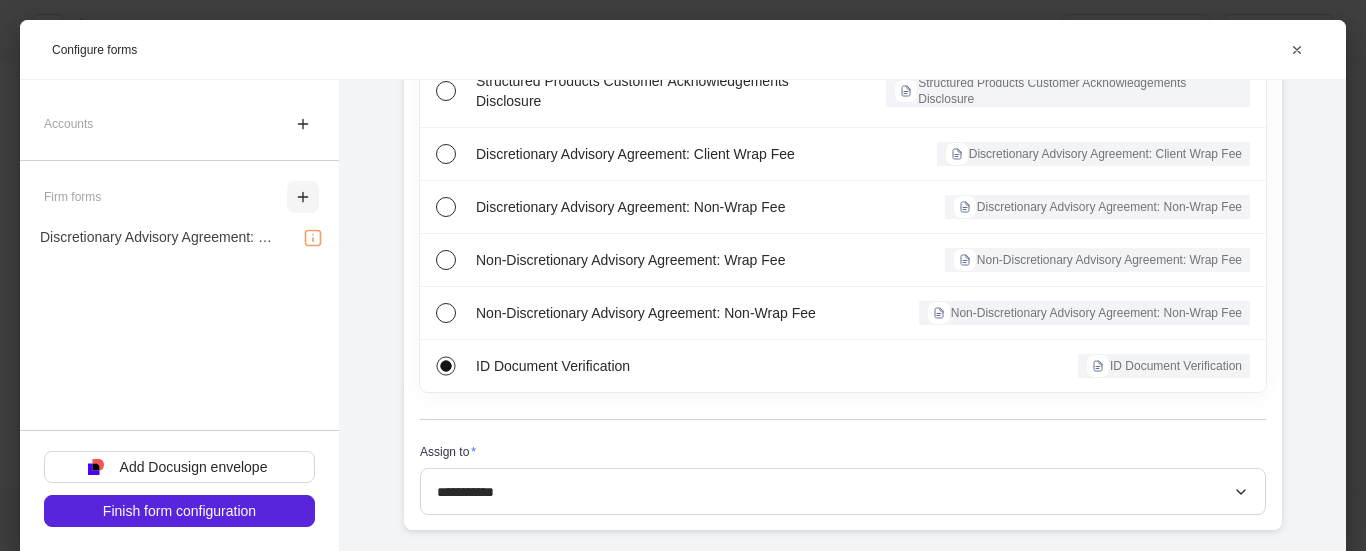 click 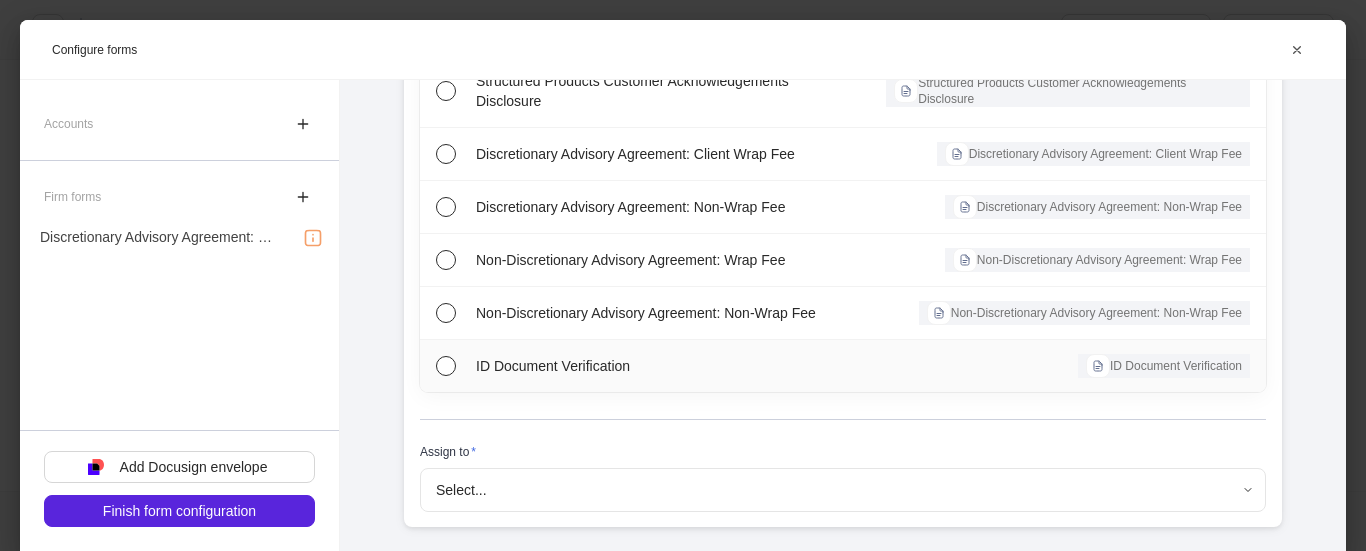 click on "ID Document Verification ID Document Verification" at bounding box center (843, 366) 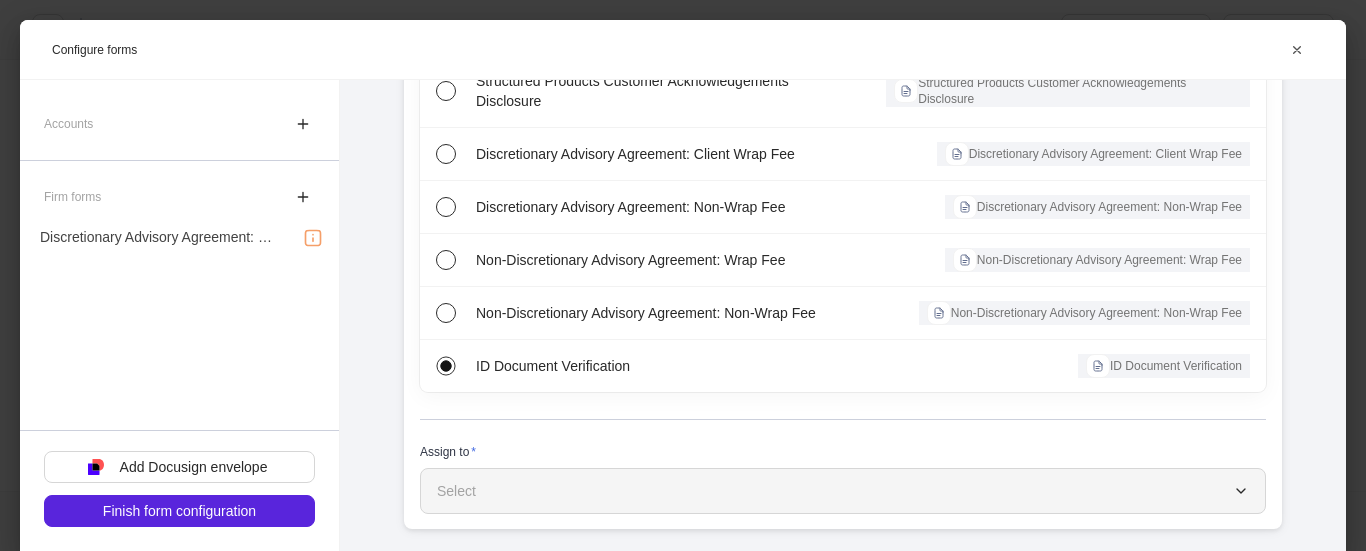 click on "Select" at bounding box center [843, 491] 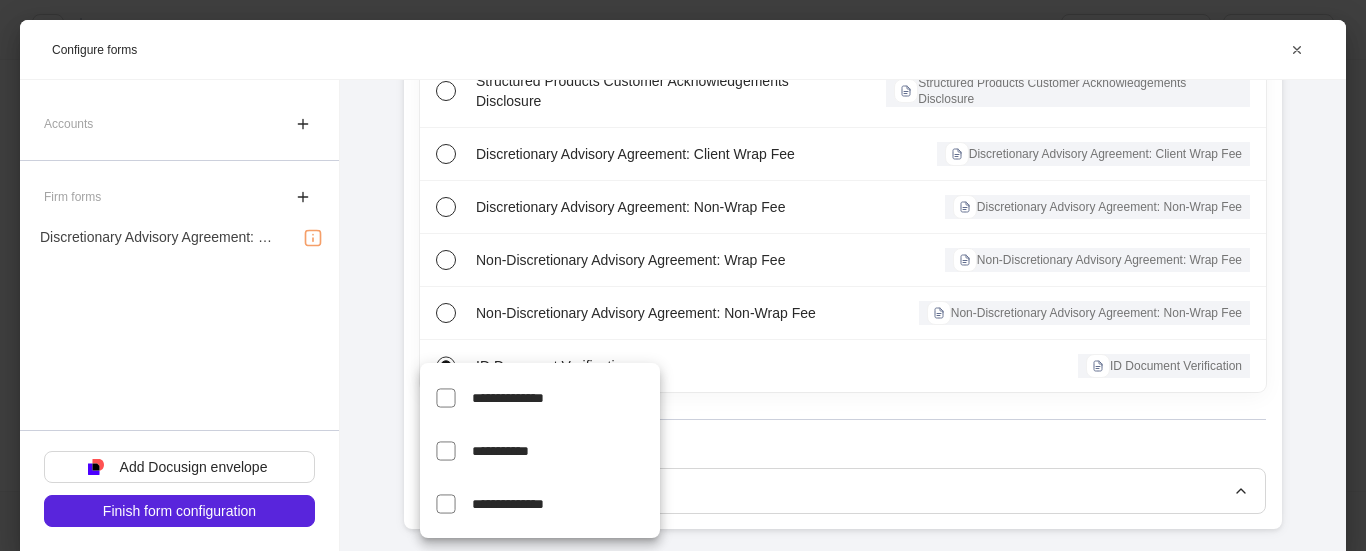 click on "**********" at bounding box center [508, 398] 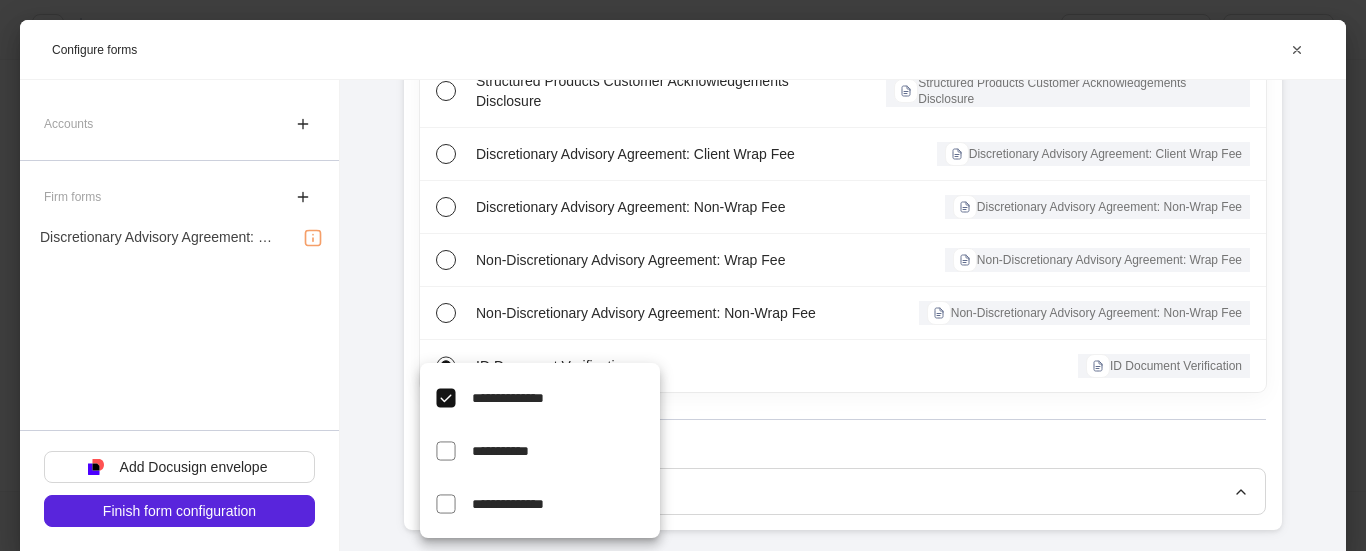 click at bounding box center [683, 275] 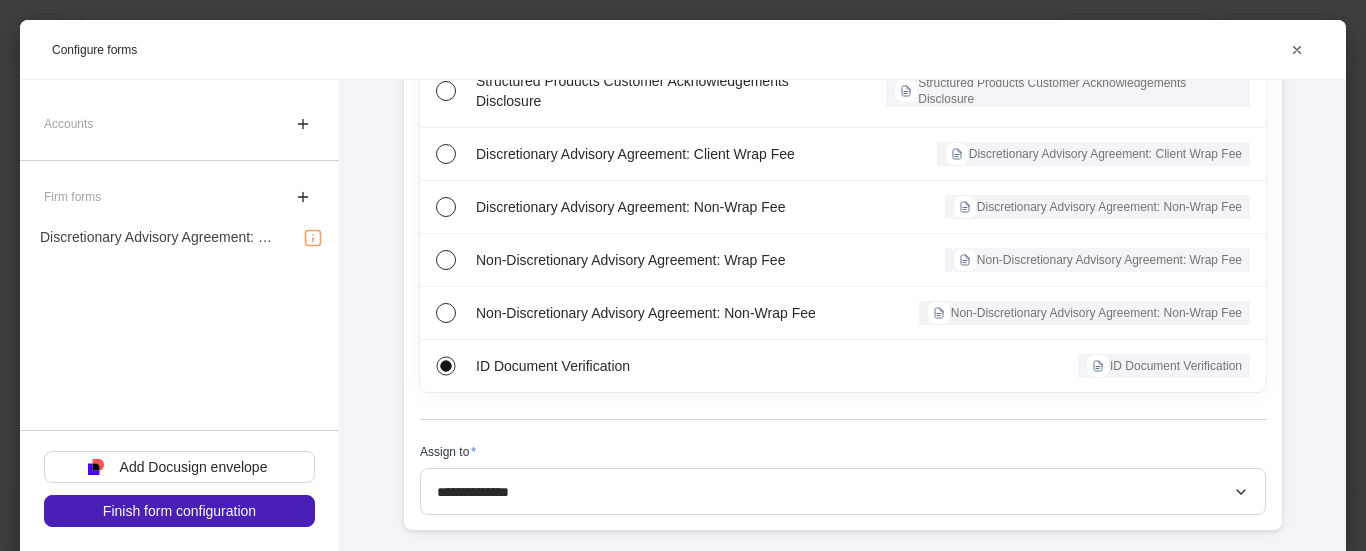 click on "Finish form configuration" at bounding box center [179, 511] 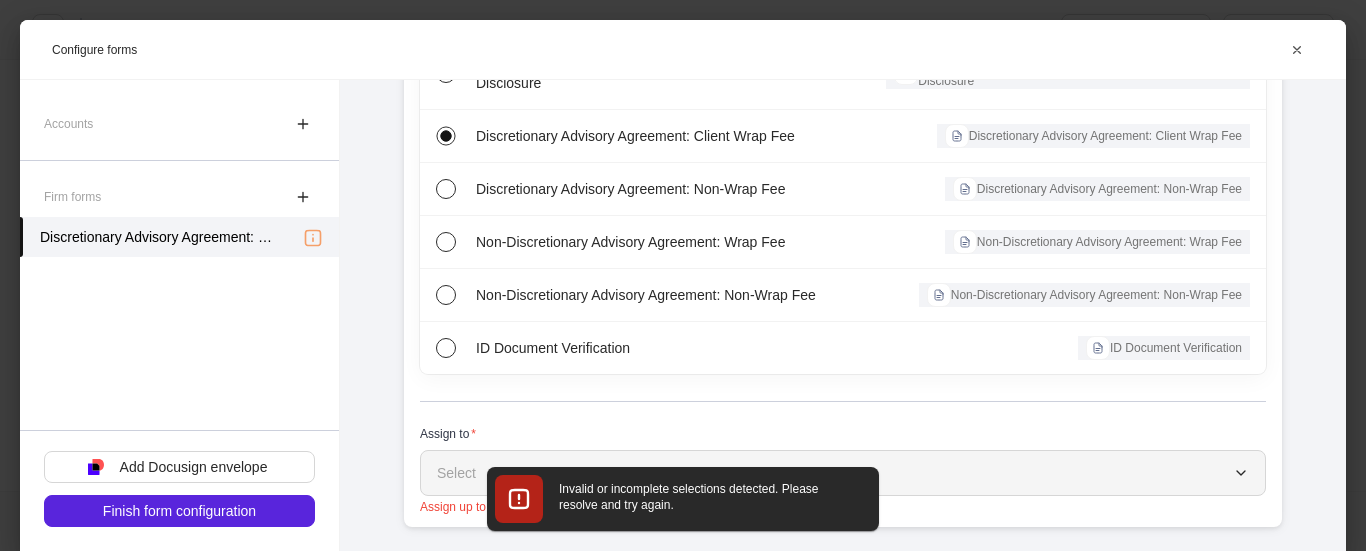 scroll, scrollTop: 334, scrollLeft: 0, axis: vertical 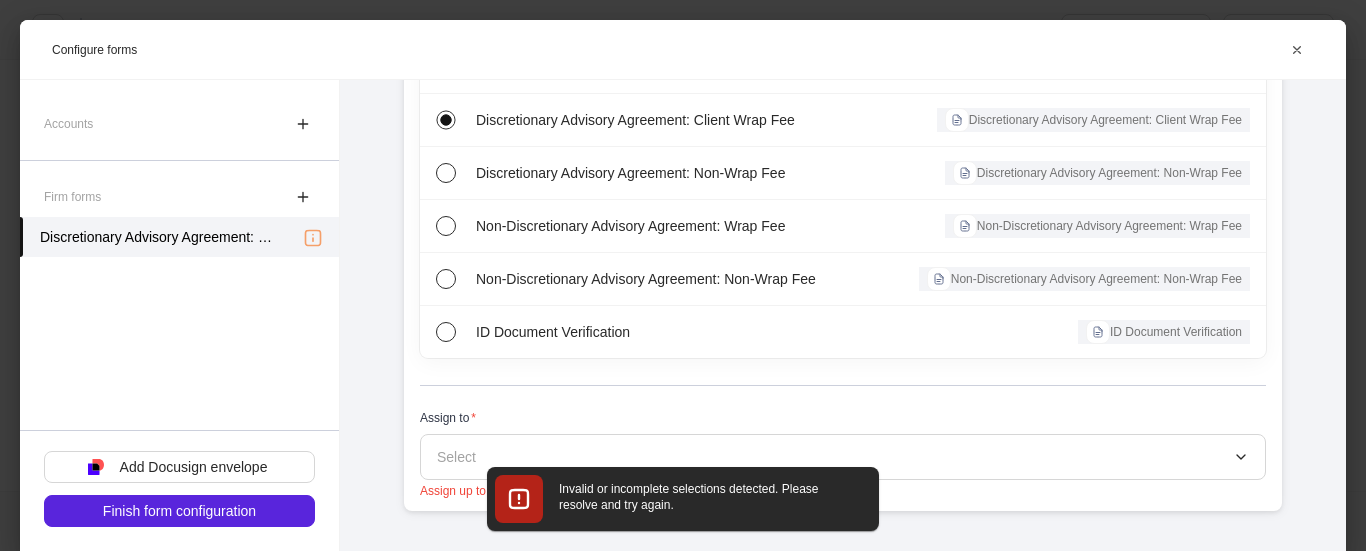 click on "Invalid or incomplete selections detected. Please resolve and try again." at bounding box center (683, 499) 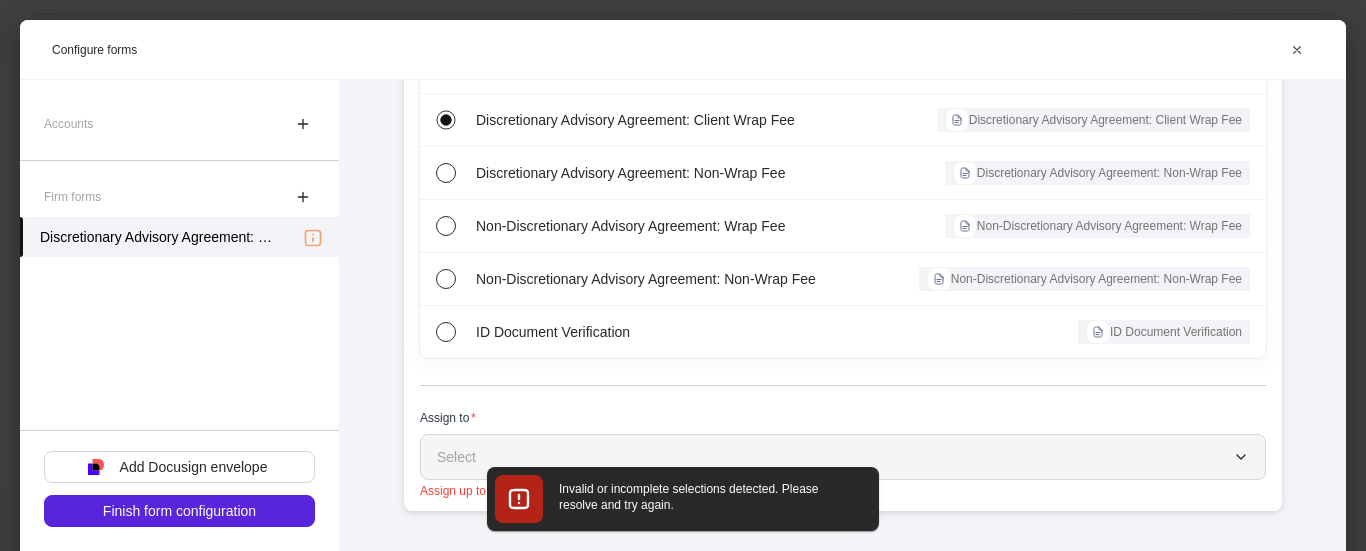 click on "Select" at bounding box center [843, 457] 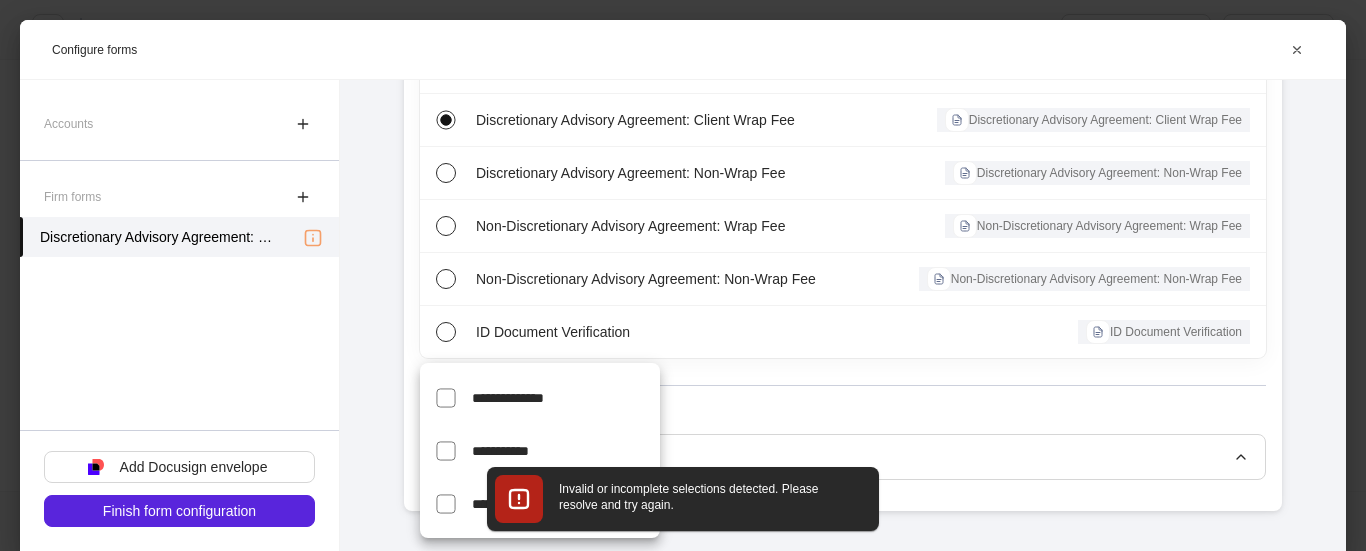 click on "**********" at bounding box center (508, 398) 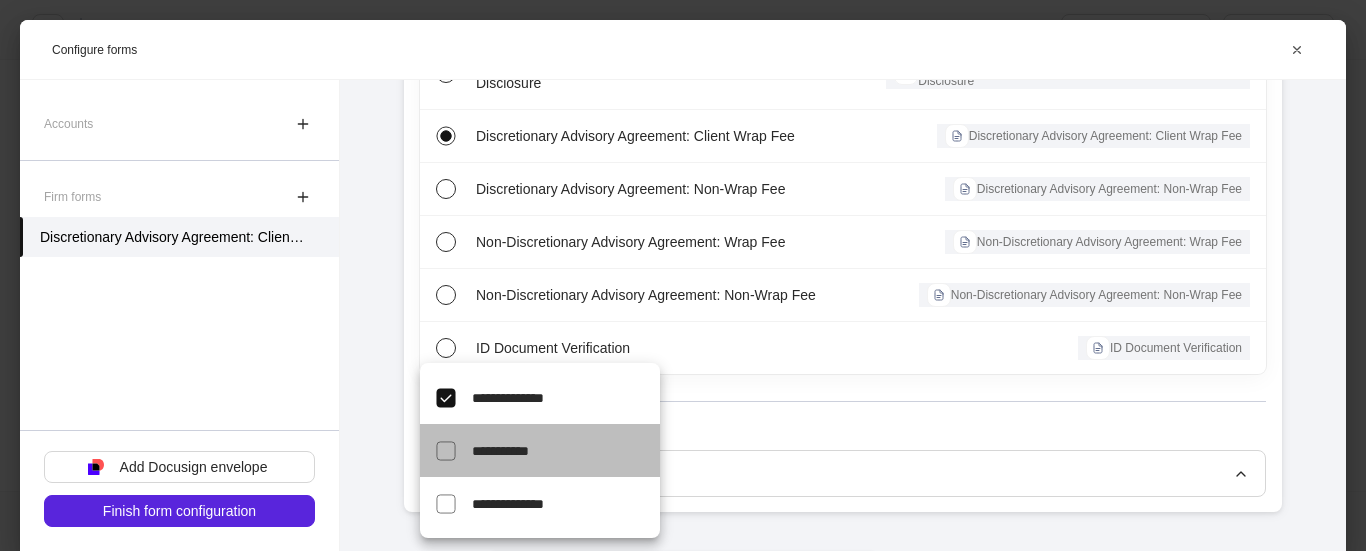 click on "**********" at bounding box center (566, 450) 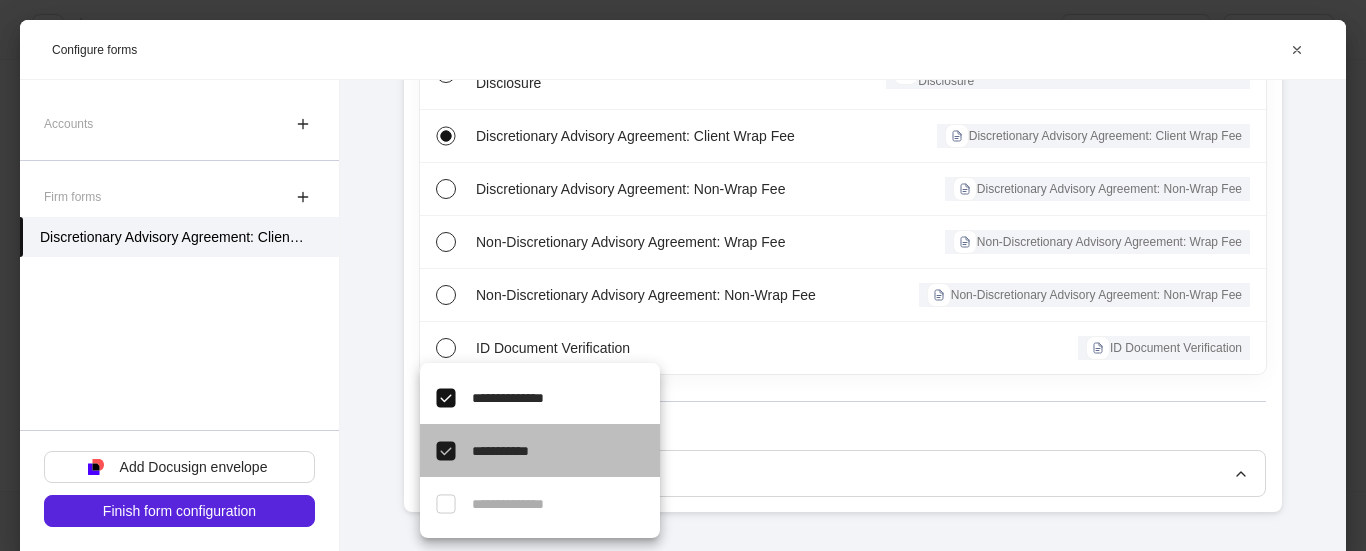 click on "**********" at bounding box center (540, 450) 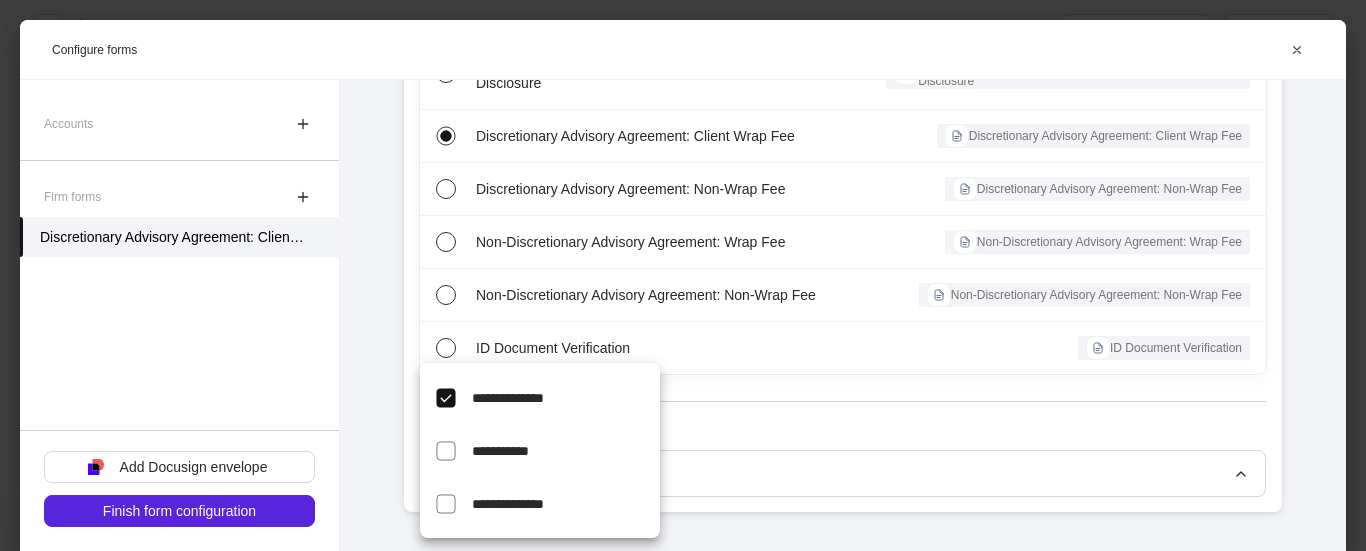 click on "**********" at bounding box center (540, 503) 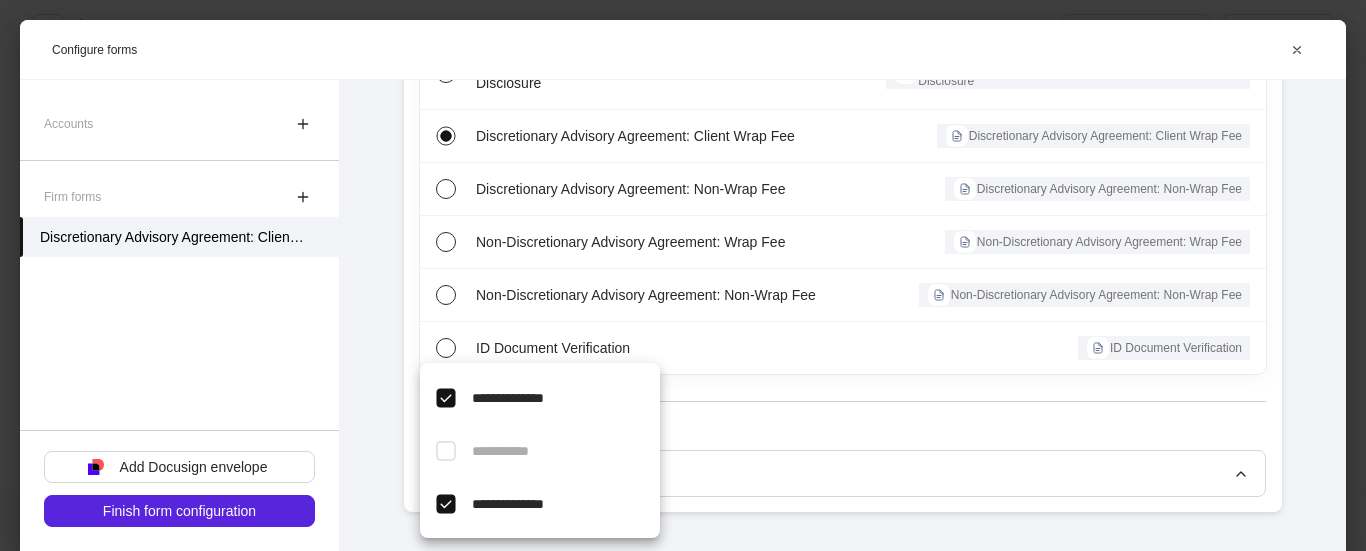 click at bounding box center [683, 275] 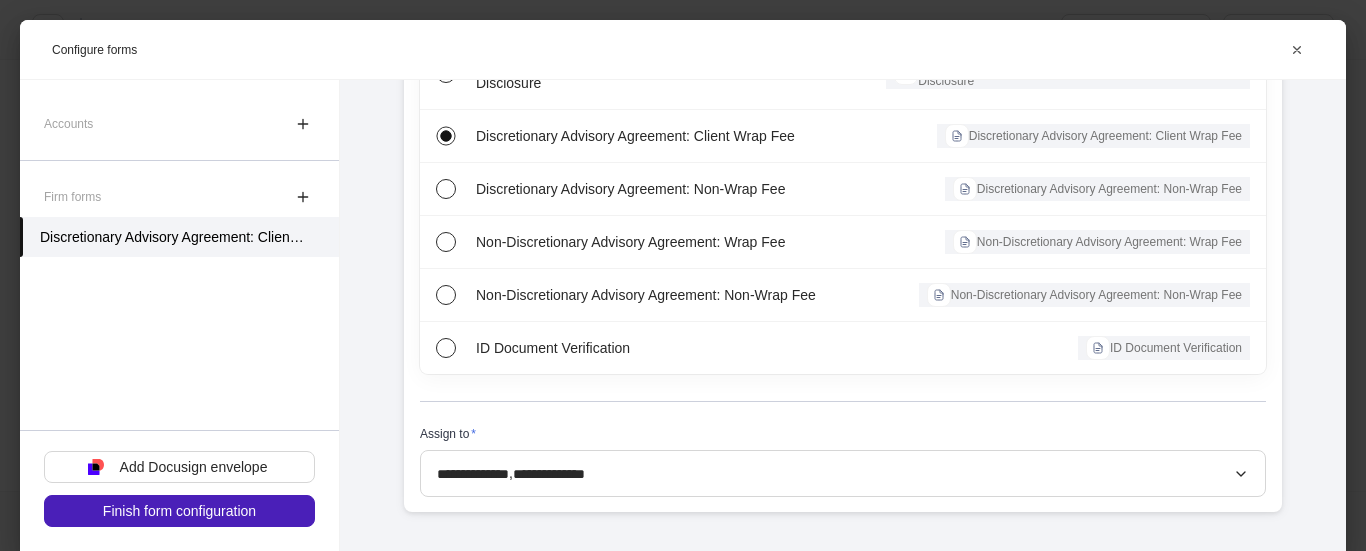 click on "Finish form configuration" at bounding box center (179, 511) 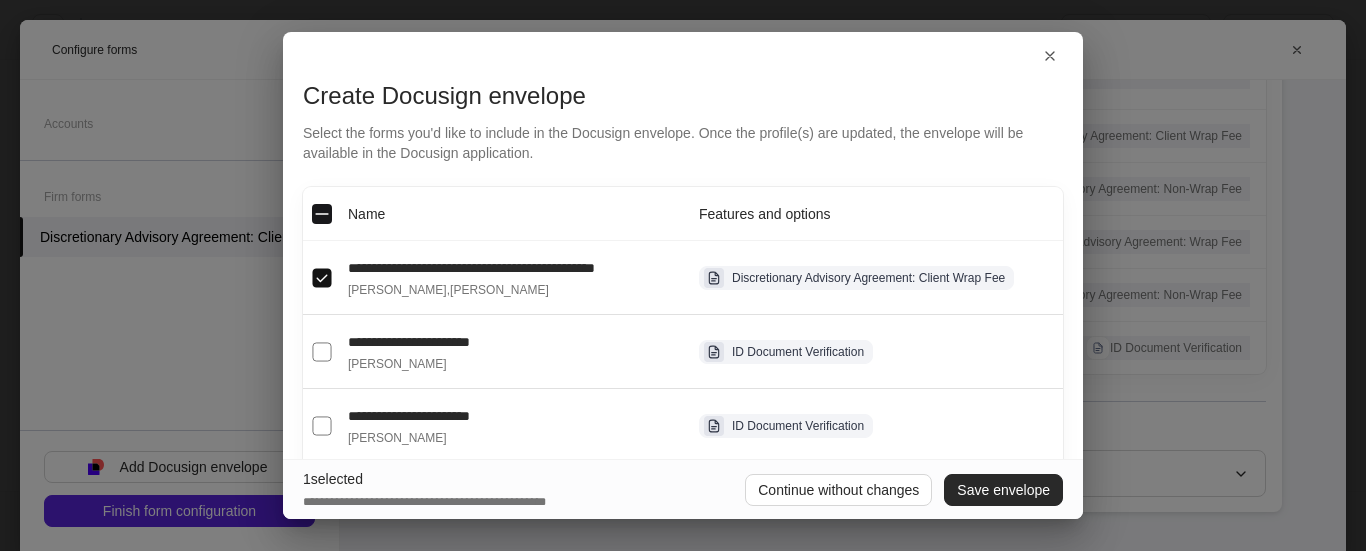 click on "Save envelope" at bounding box center [1003, 490] 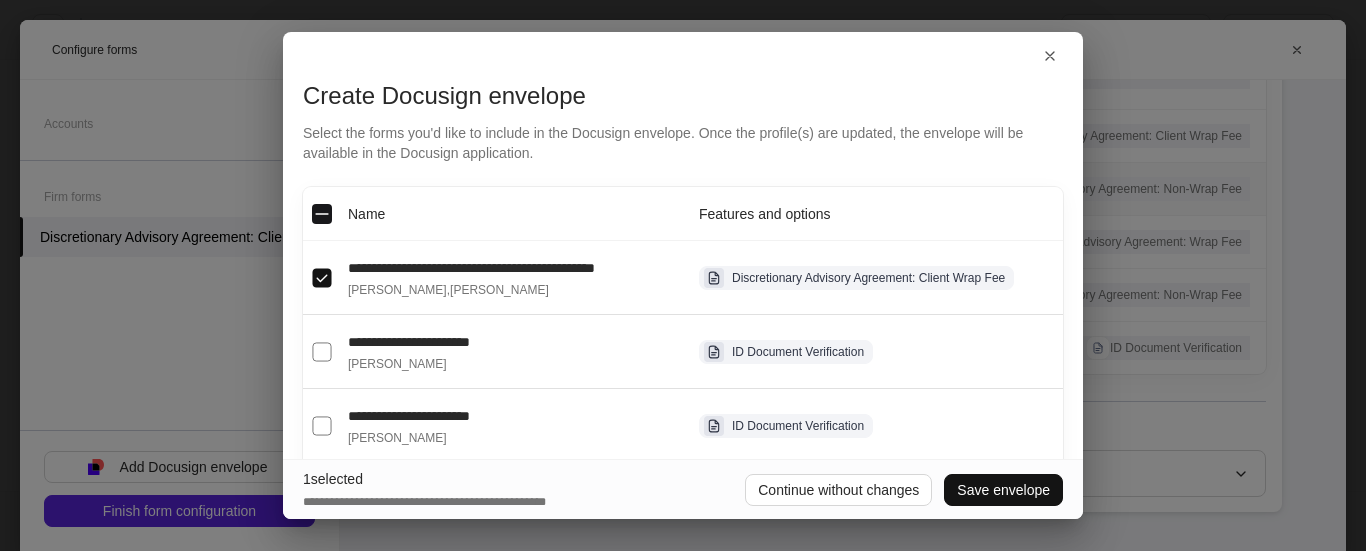 scroll, scrollTop: 278, scrollLeft: 0, axis: vertical 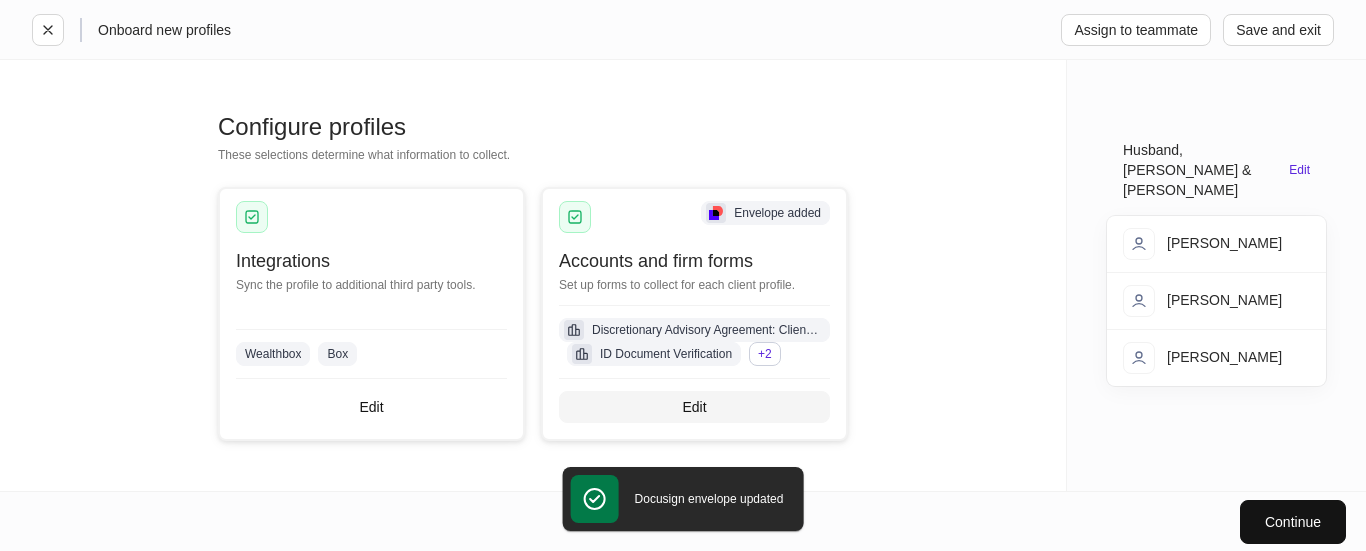 click on "Edit" at bounding box center [694, 407] 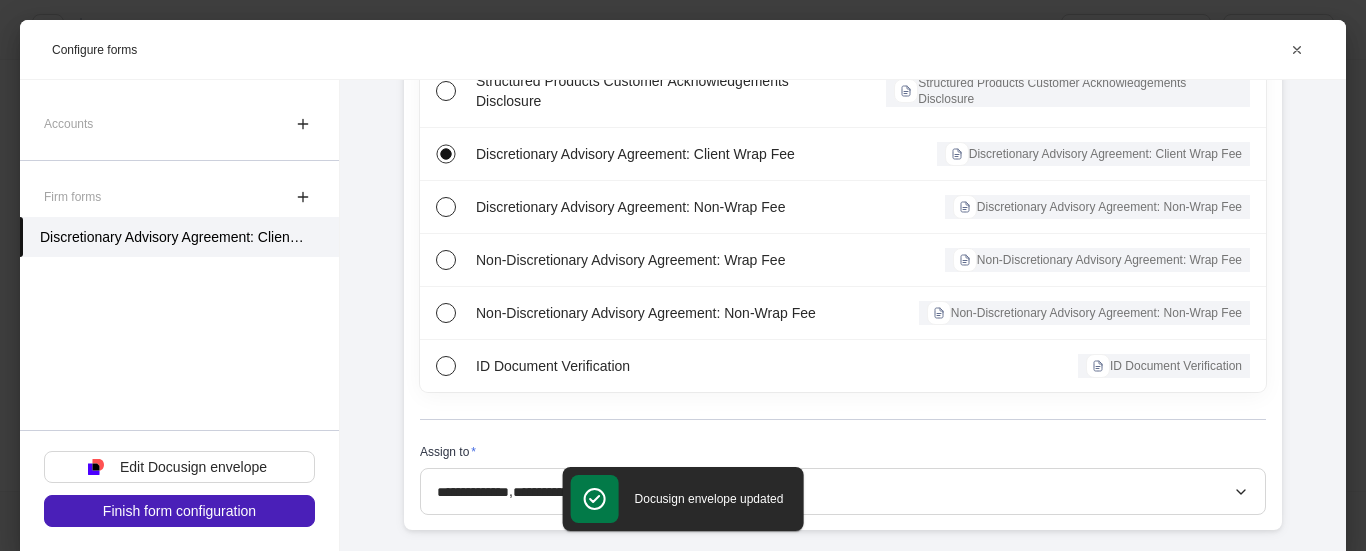 click on "Finish form configuration" at bounding box center [179, 511] 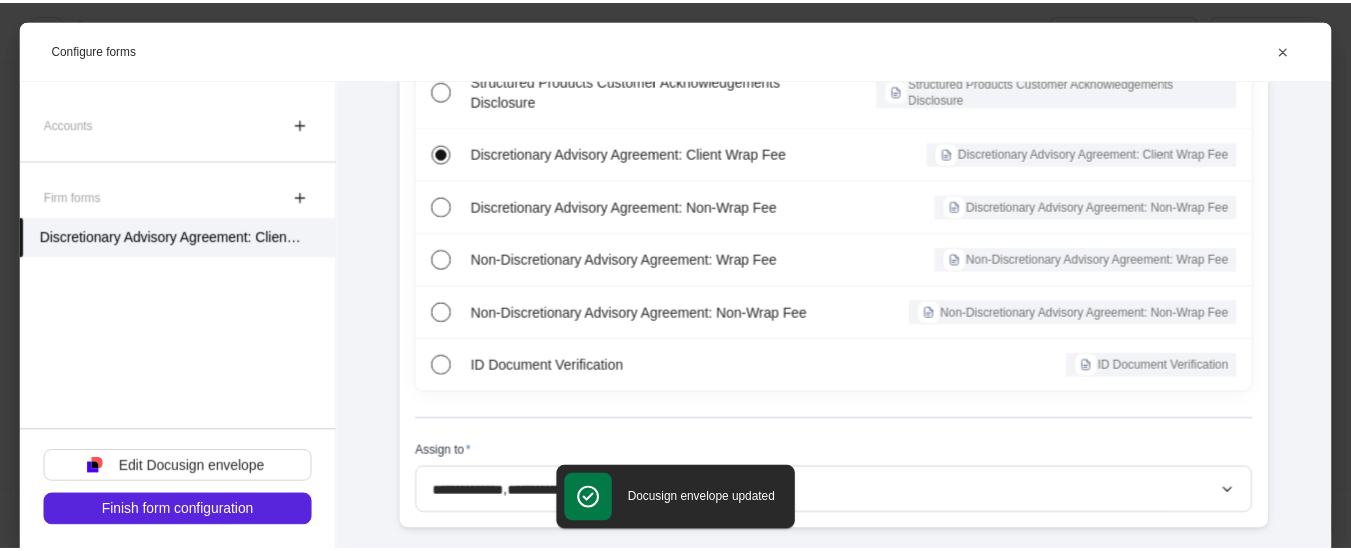 scroll, scrollTop: 278, scrollLeft: 0, axis: vertical 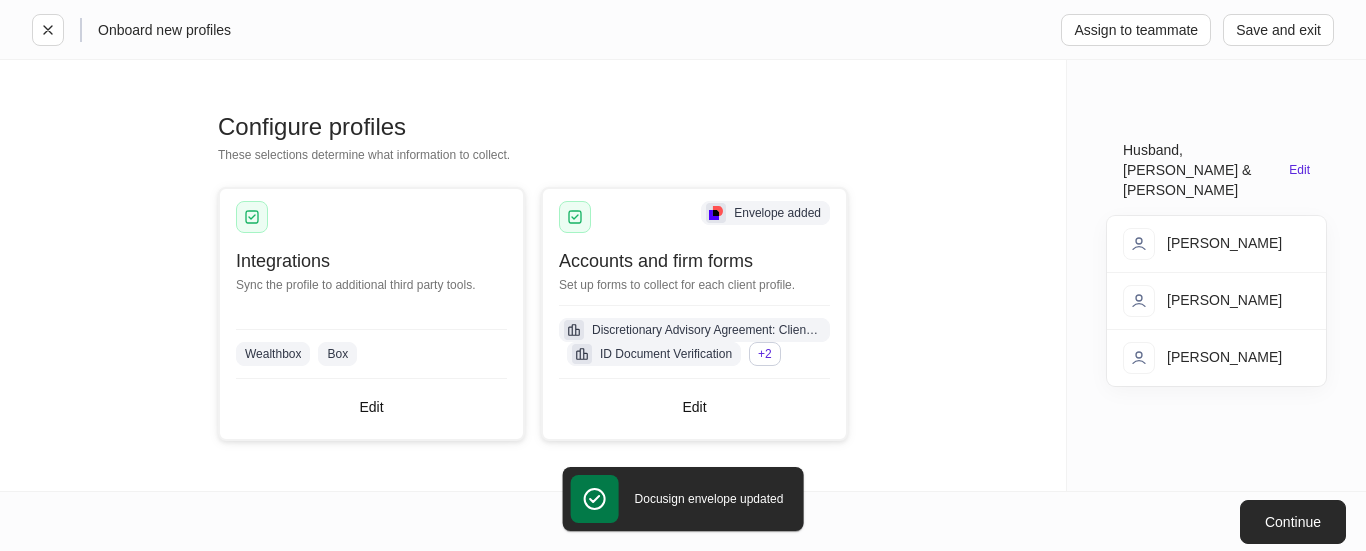 click on "Continue" at bounding box center (1293, 522) 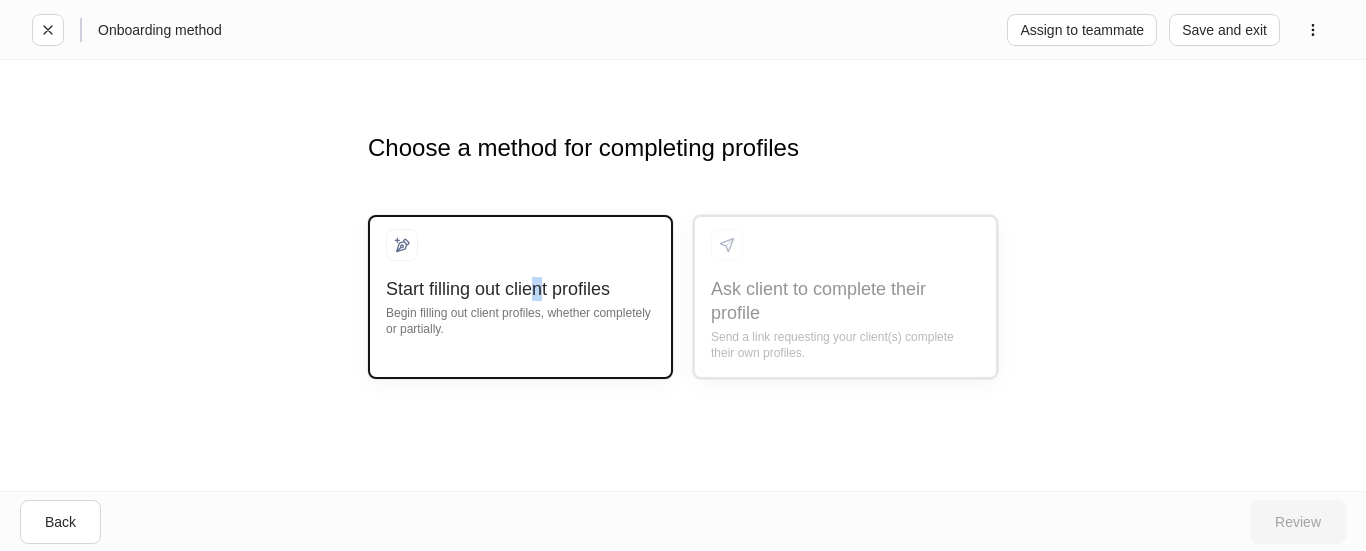 click on "Start filling out client profiles" at bounding box center [520, 289] 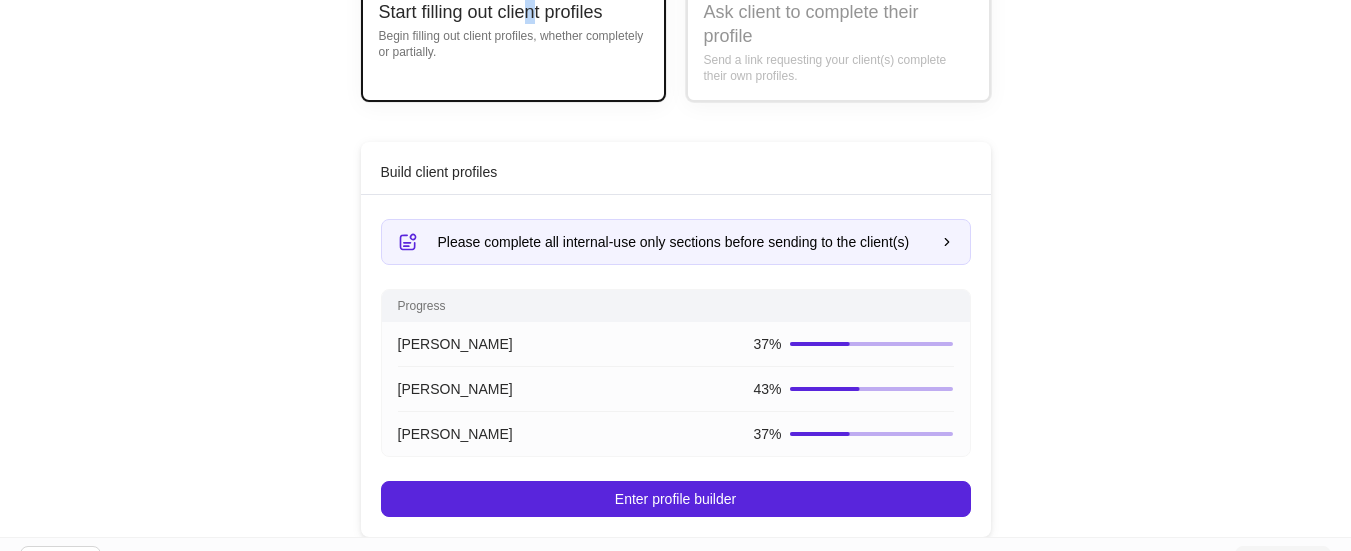 scroll, scrollTop: 251, scrollLeft: 0, axis: vertical 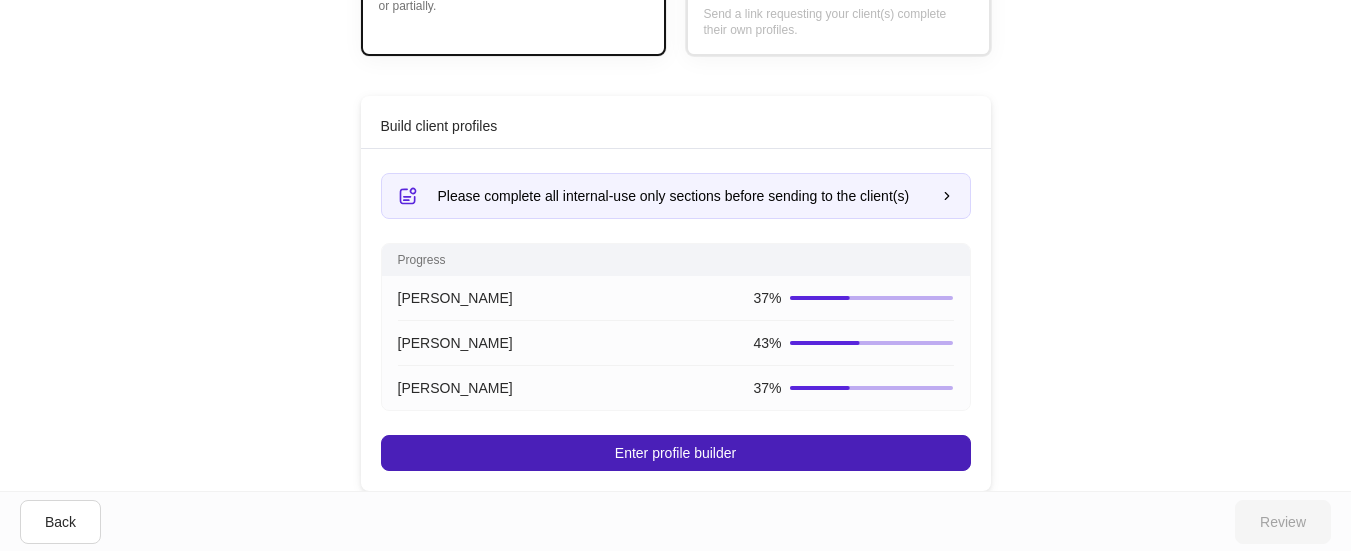click on "Enter profile builder" at bounding box center [676, 453] 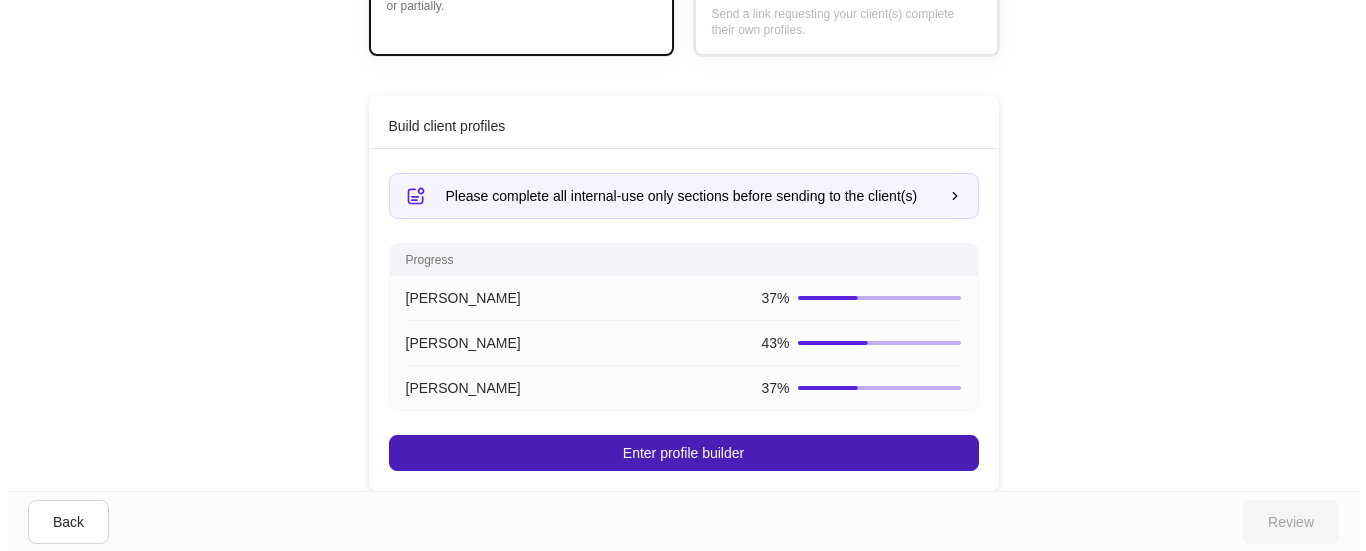 scroll, scrollTop: 0, scrollLeft: 0, axis: both 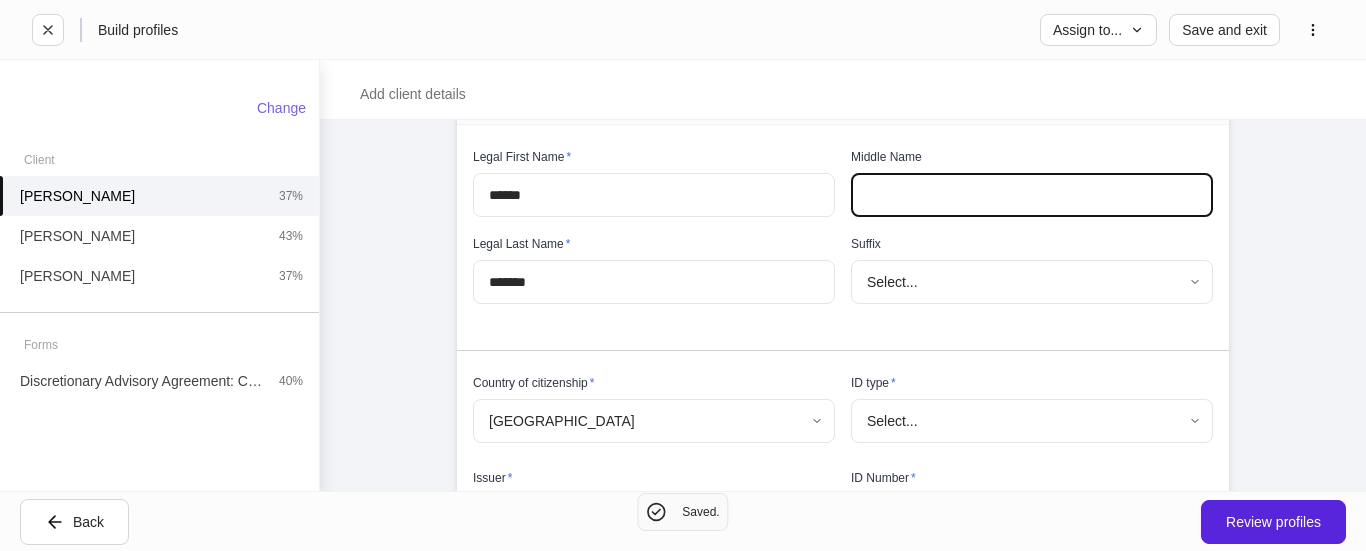 click at bounding box center [1032, 195] 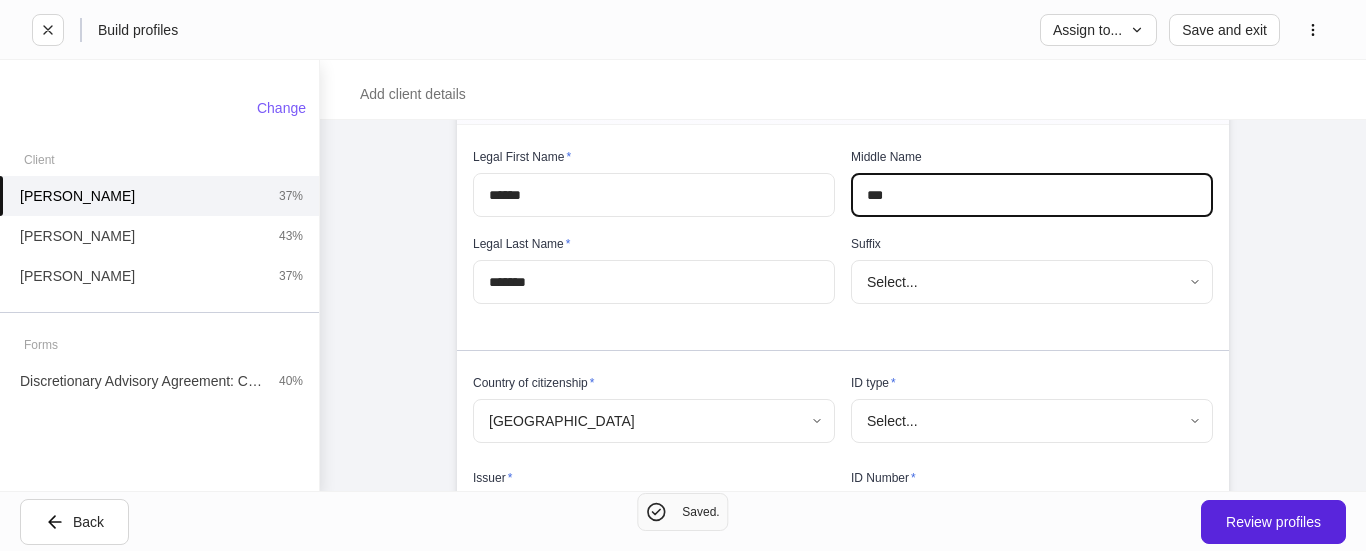 type on "***" 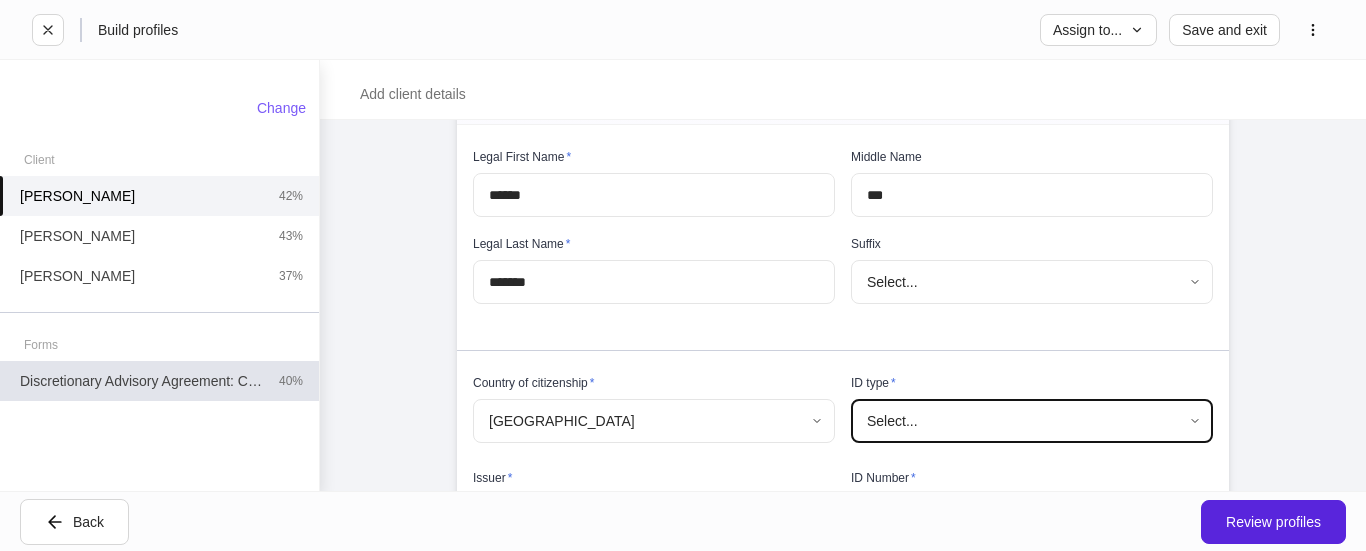 click on "Discretionary Advisory Agreement: Client Wrap Fee" at bounding box center [141, 381] 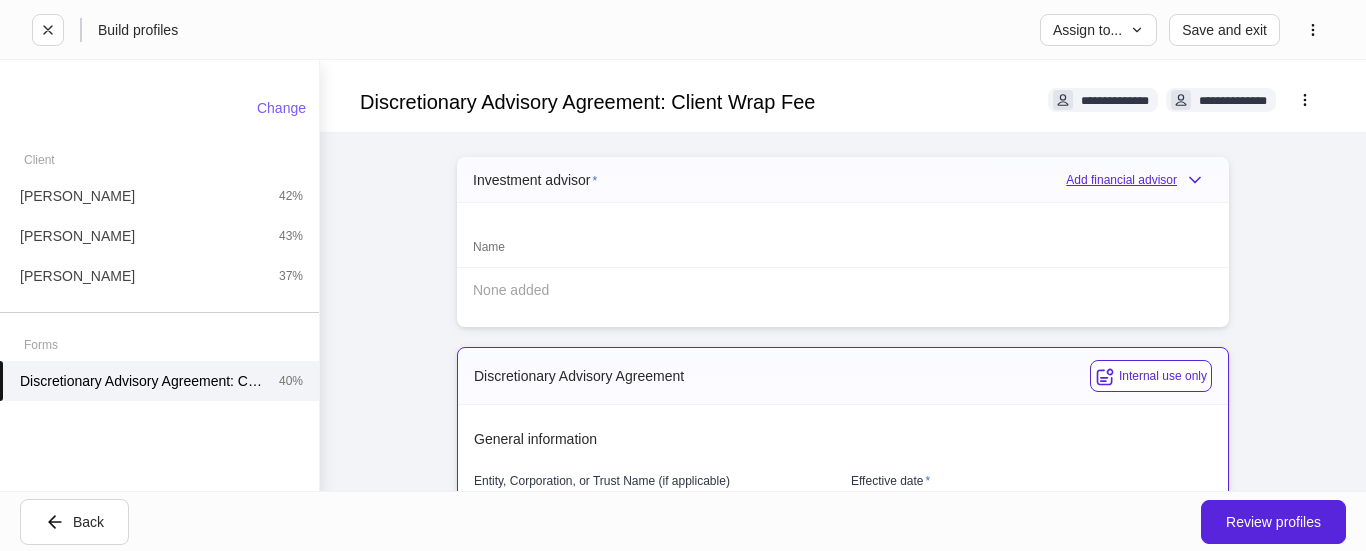 click on "Add financial advisor" at bounding box center (1139, 180) 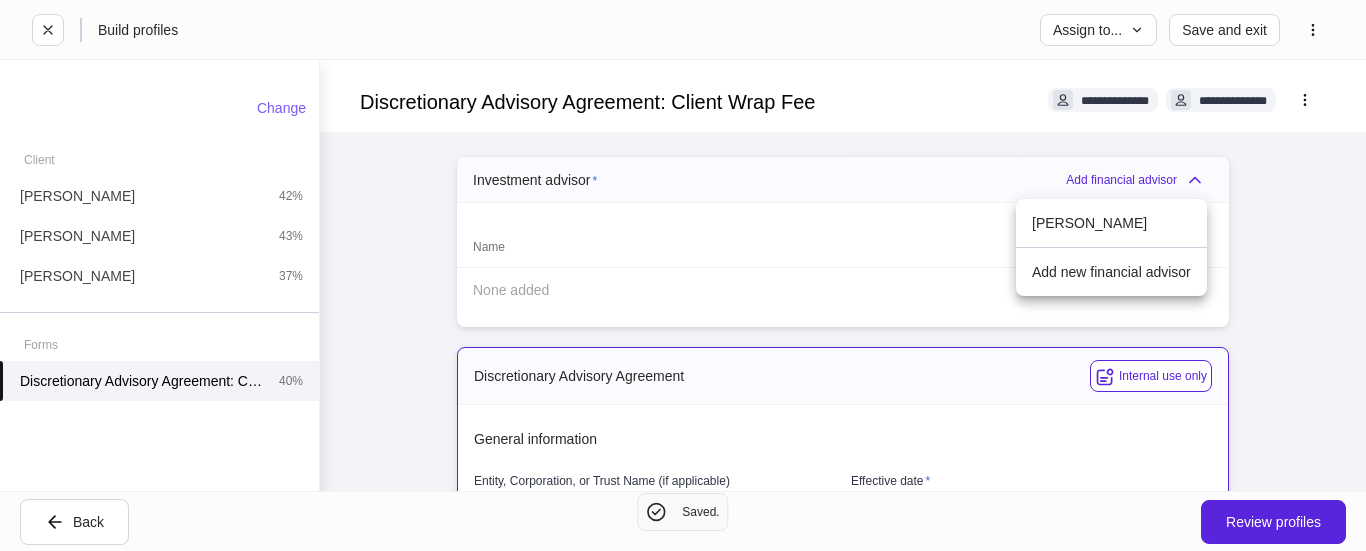 click at bounding box center [683, 275] 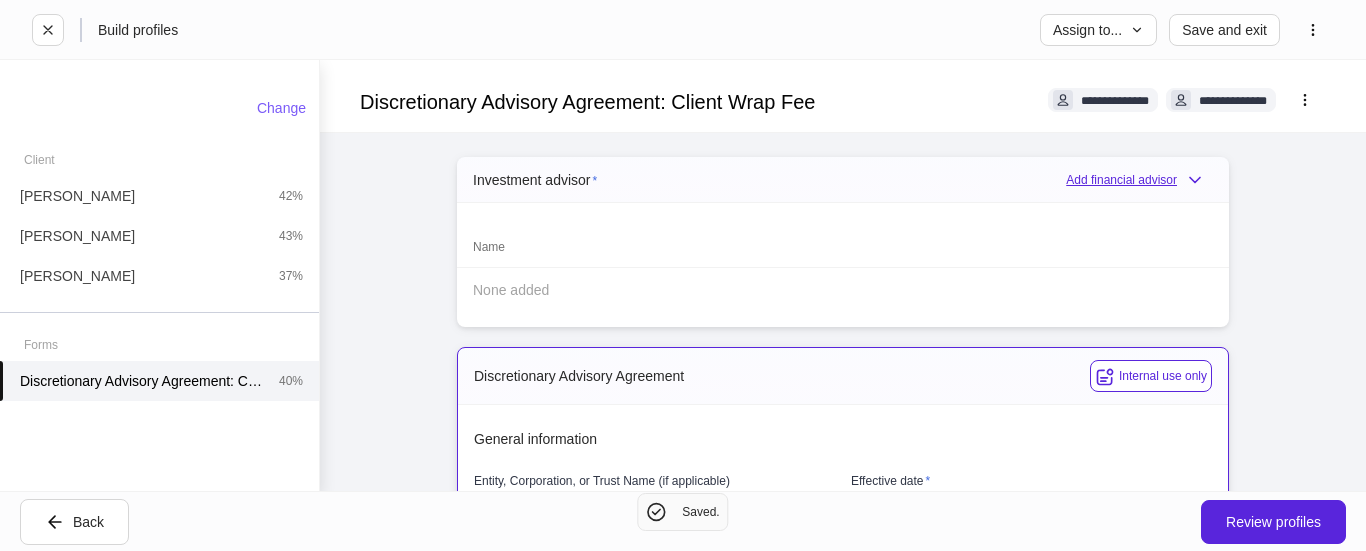 click on "Add financial advisor" at bounding box center [1139, 180] 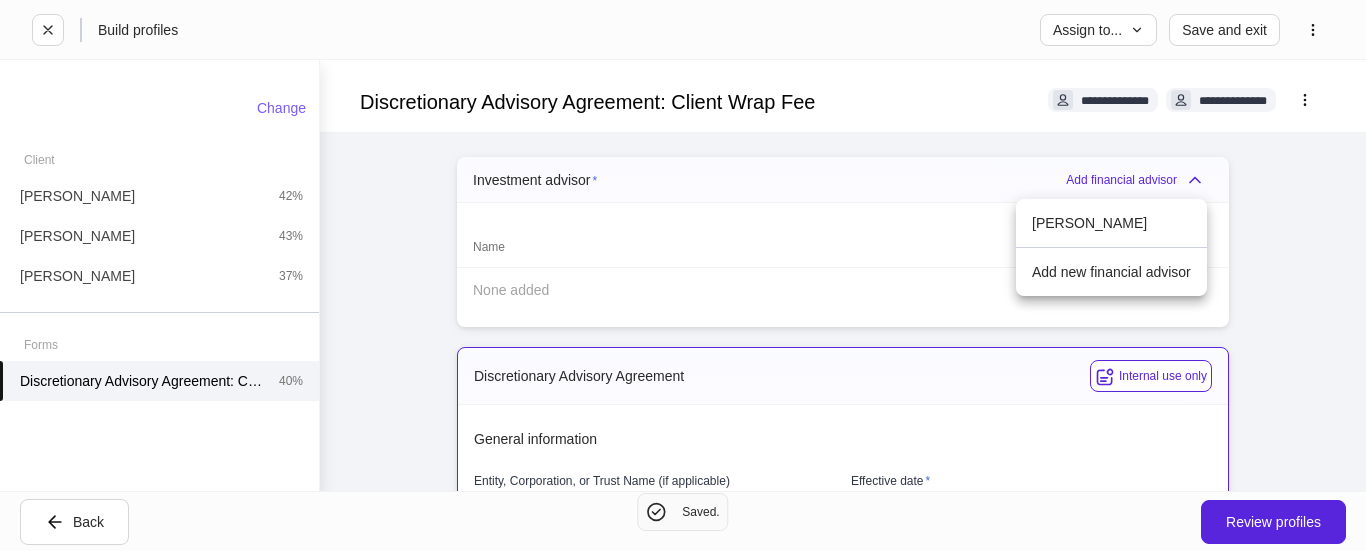 drag, startPoint x: 1097, startPoint y: 266, endPoint x: 1069, endPoint y: 265, distance: 28.01785 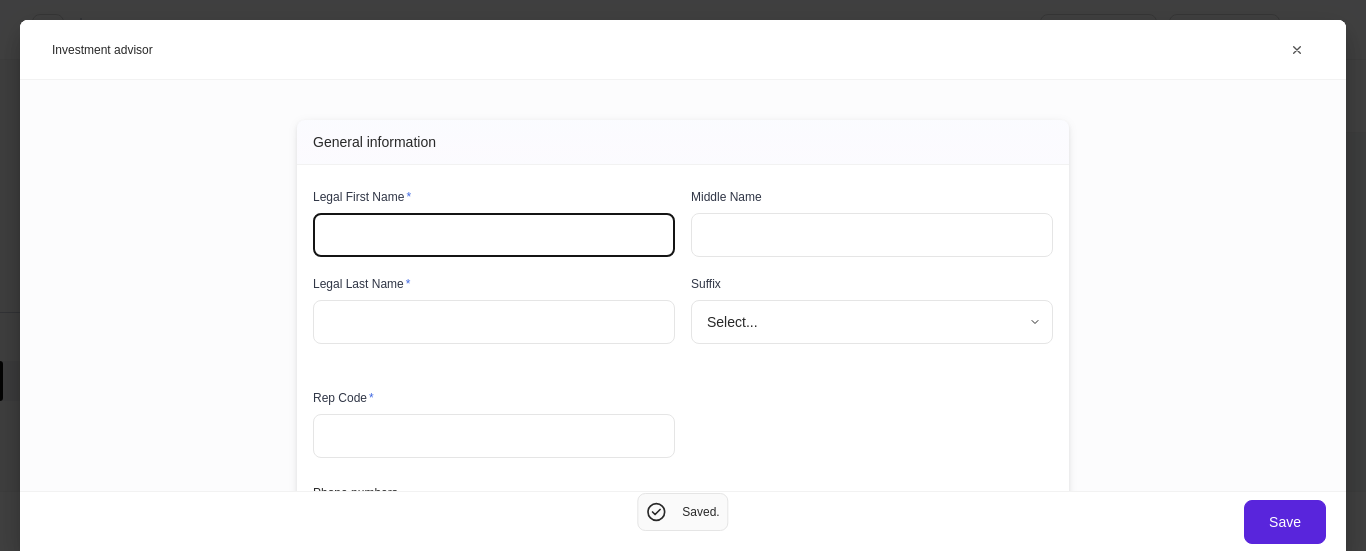 drag, startPoint x: 451, startPoint y: 248, endPoint x: 465, endPoint y: 241, distance: 15.652476 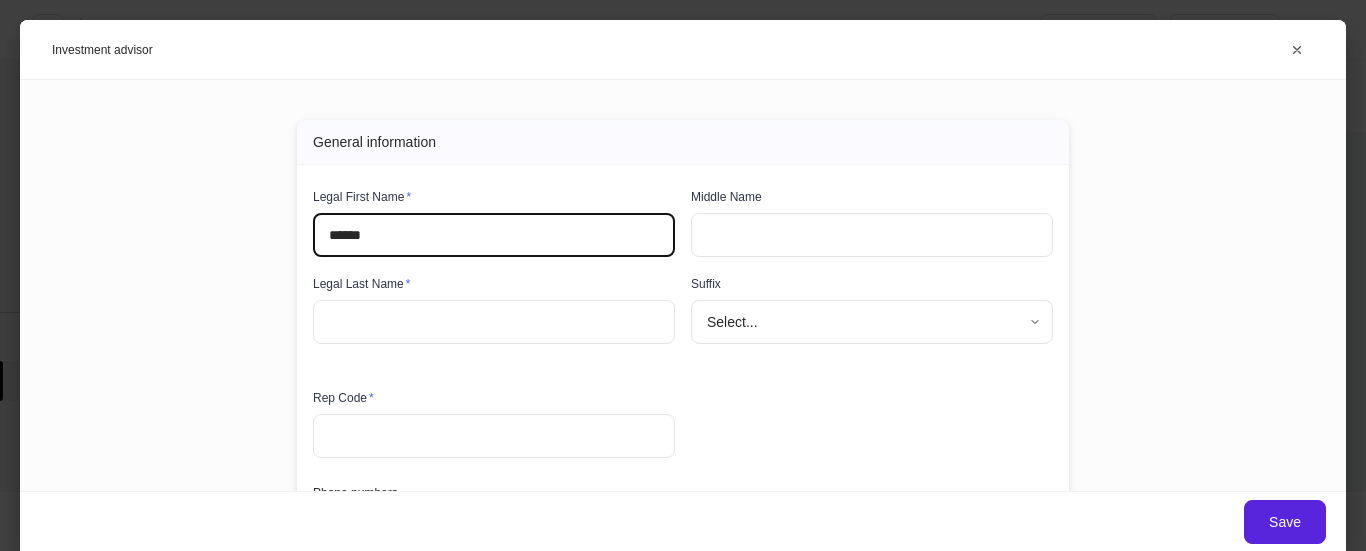 type on "******" 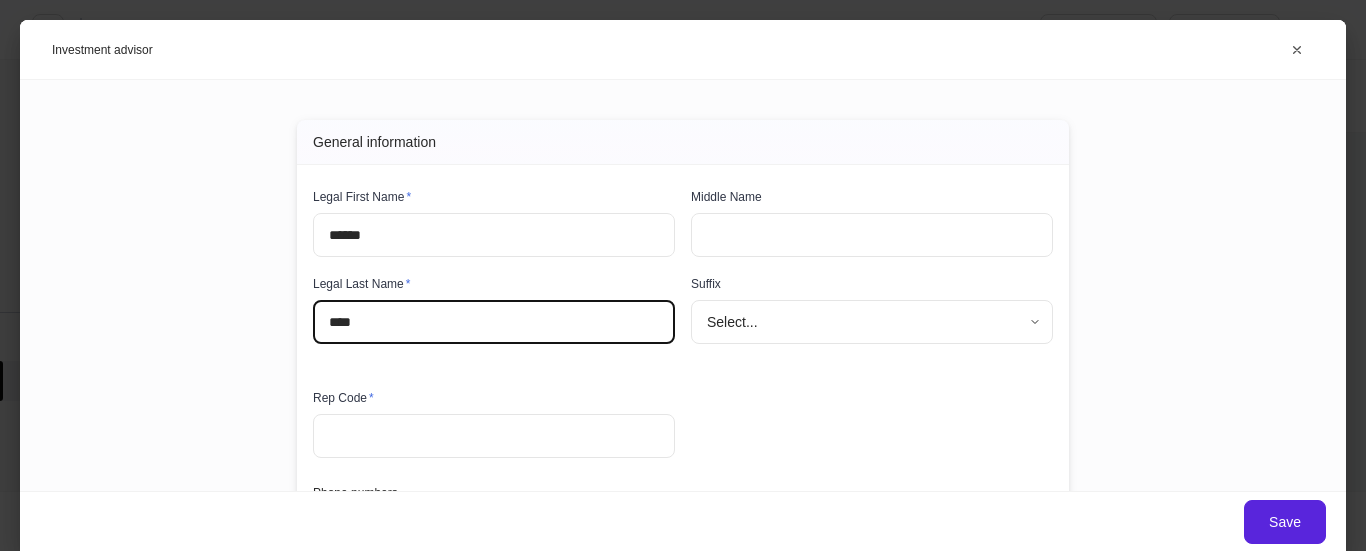 type on "****" 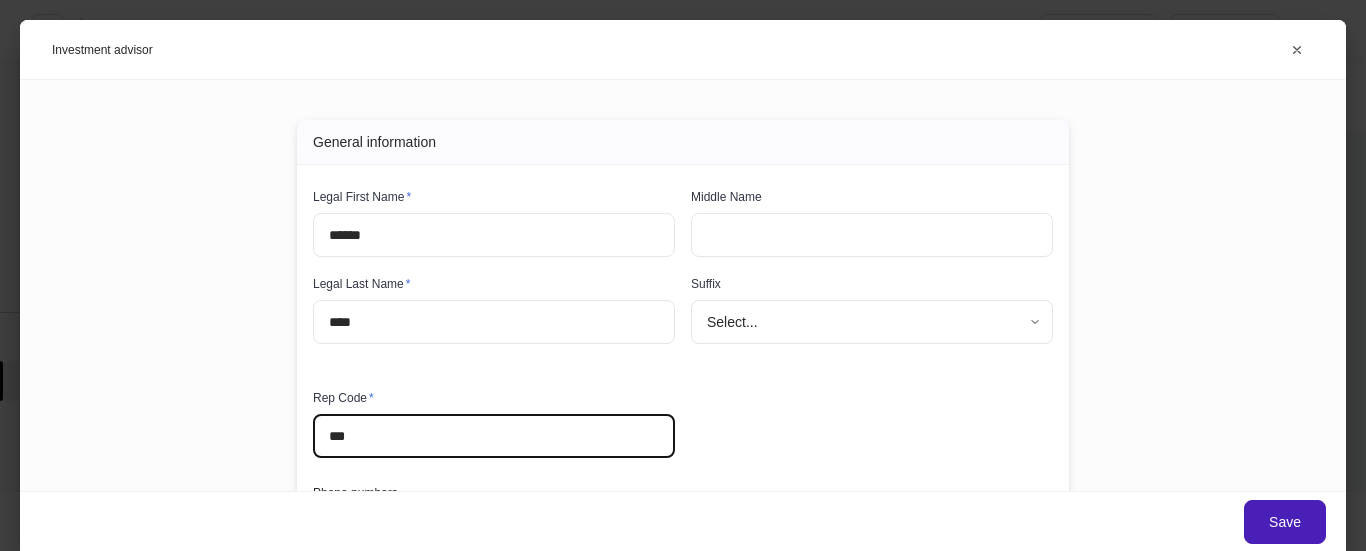 type on "***" 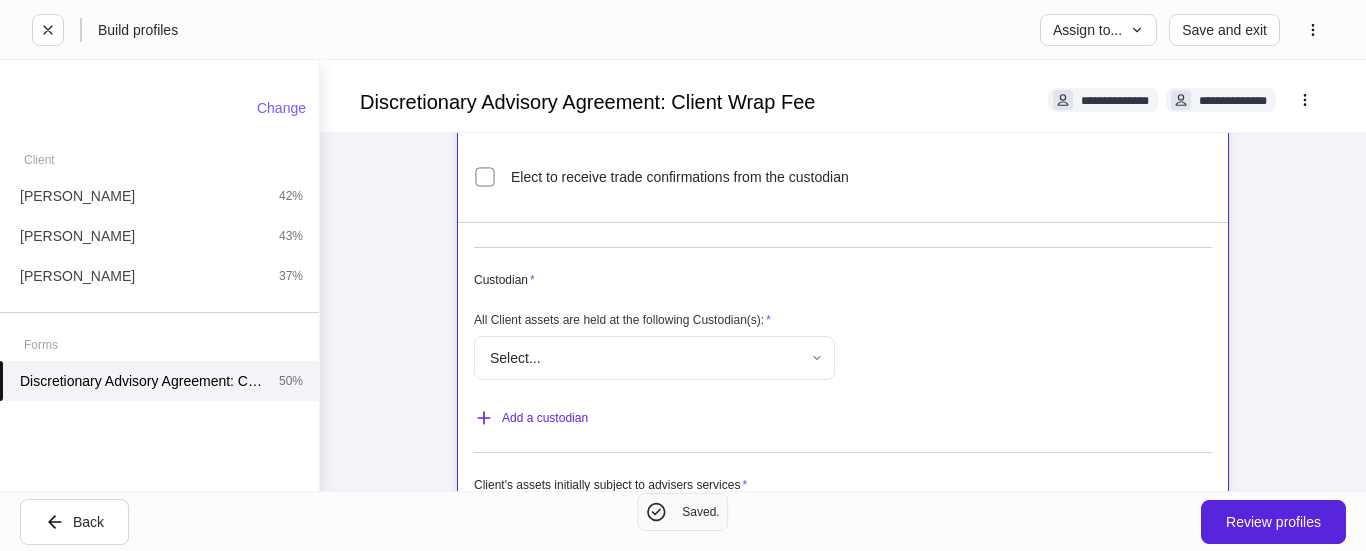 scroll, scrollTop: 600, scrollLeft: 0, axis: vertical 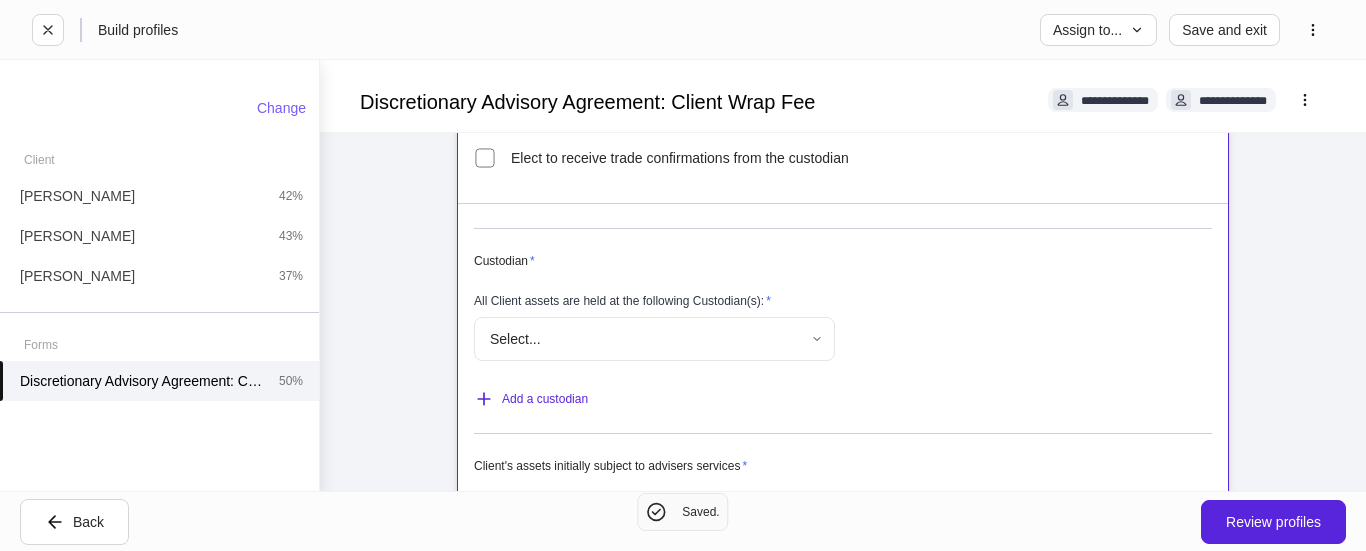 click on "**********" at bounding box center (683, 275) 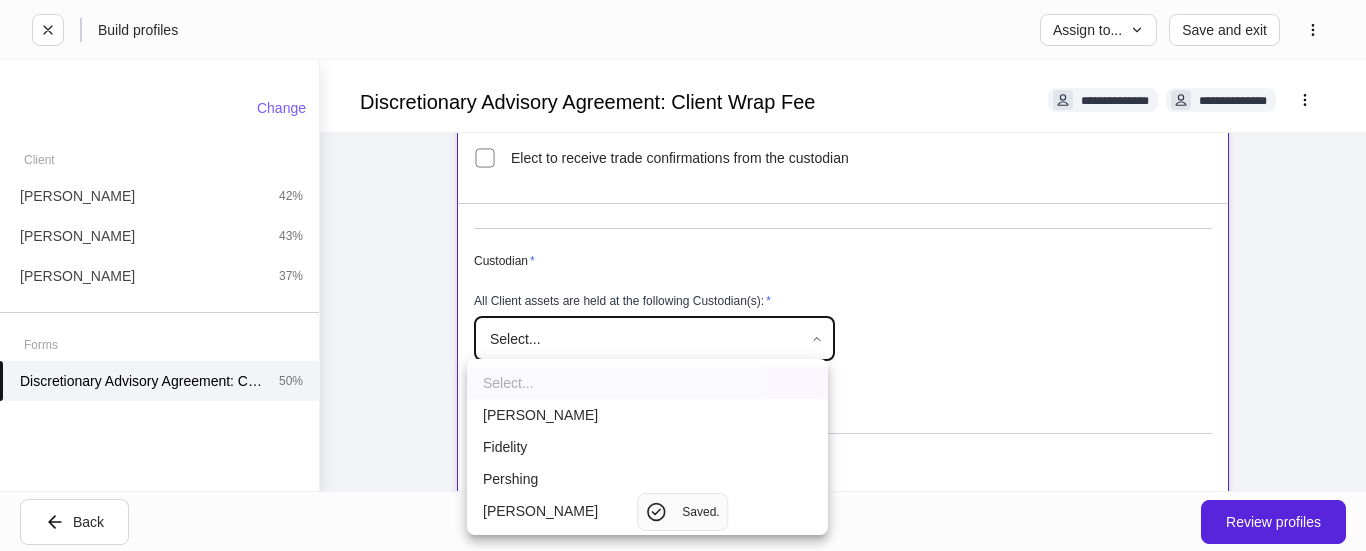 click on "Goldman" at bounding box center [647, 415] 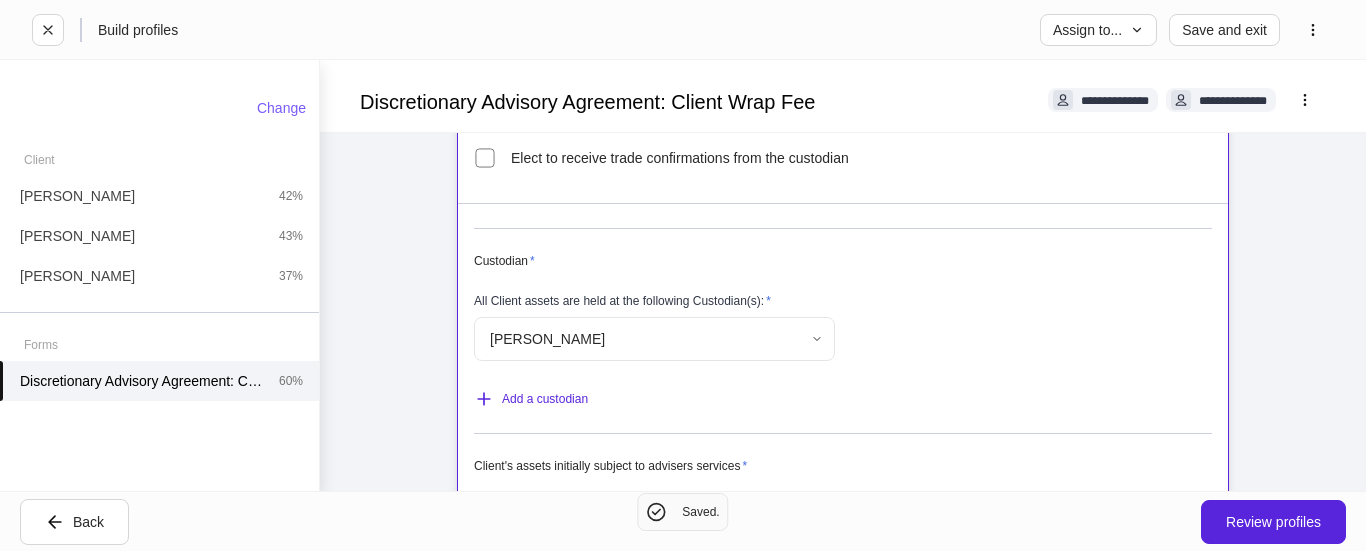 click on "Add a custodian" at bounding box center [835, 386] 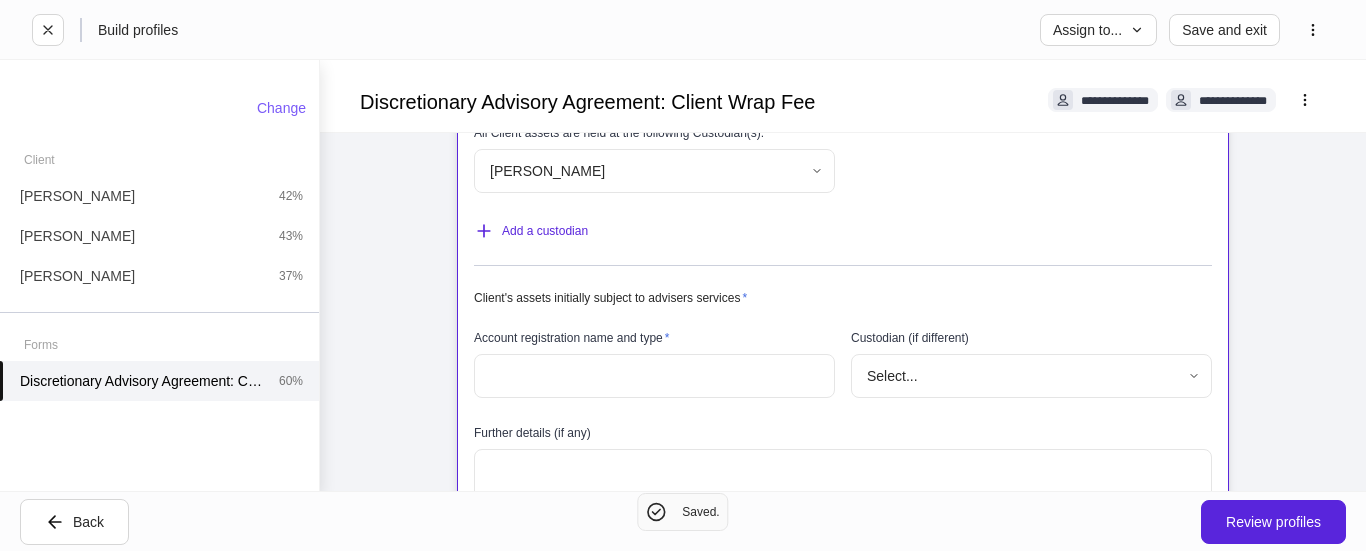 scroll, scrollTop: 900, scrollLeft: 0, axis: vertical 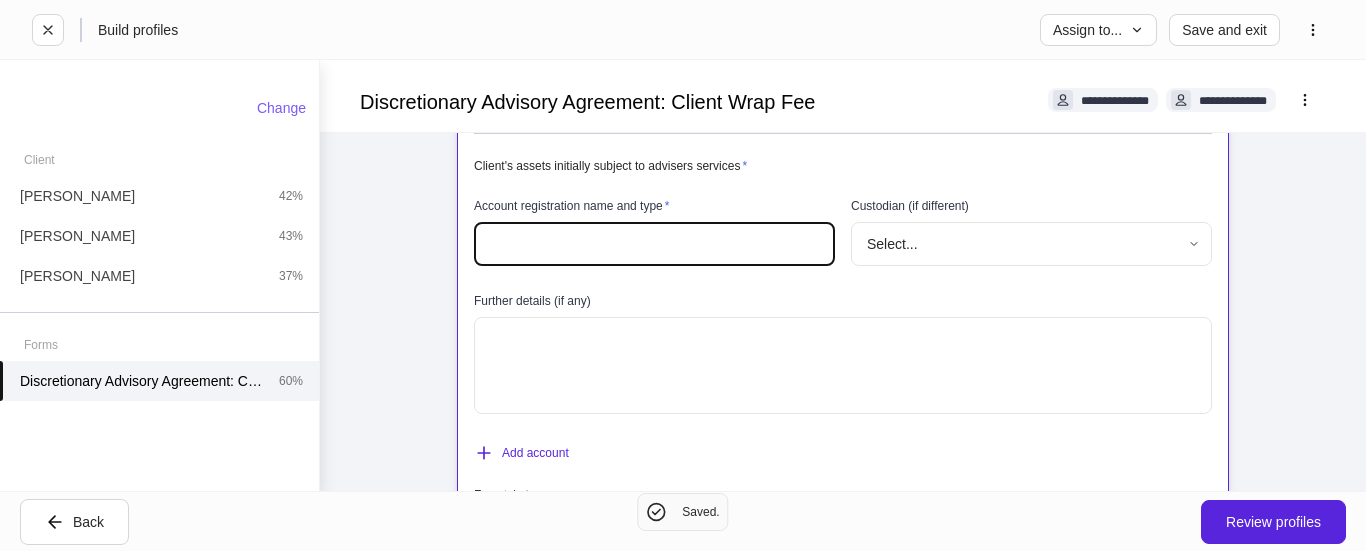 click at bounding box center [654, 244] 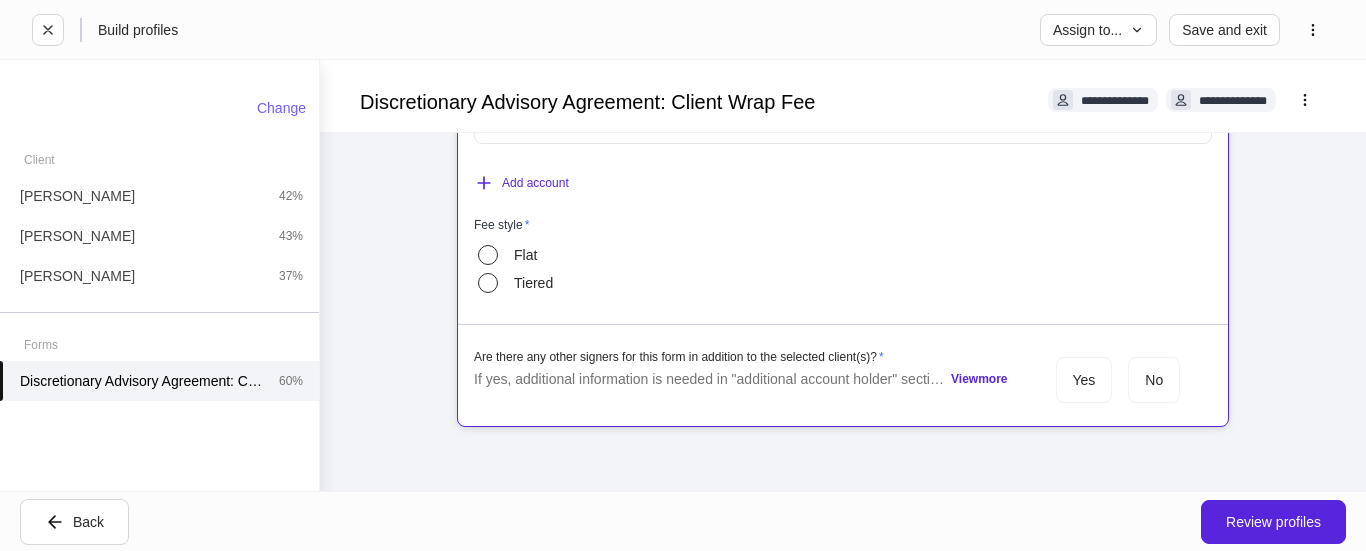 scroll, scrollTop: 1173, scrollLeft: 0, axis: vertical 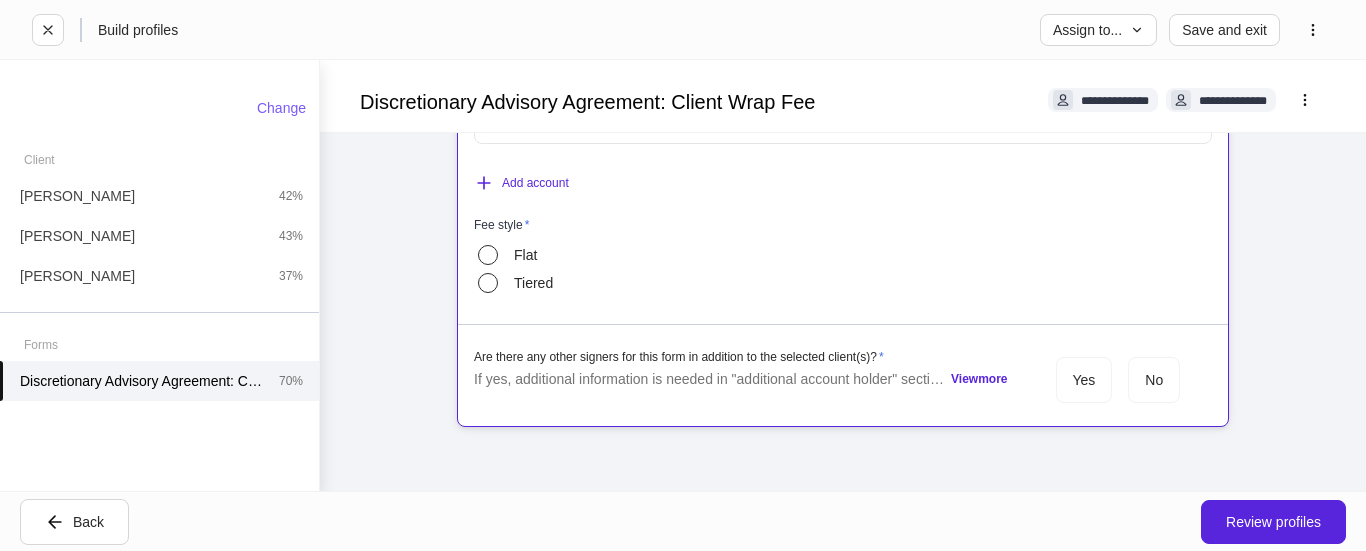 click on "Flat" at bounding box center (525, 255) 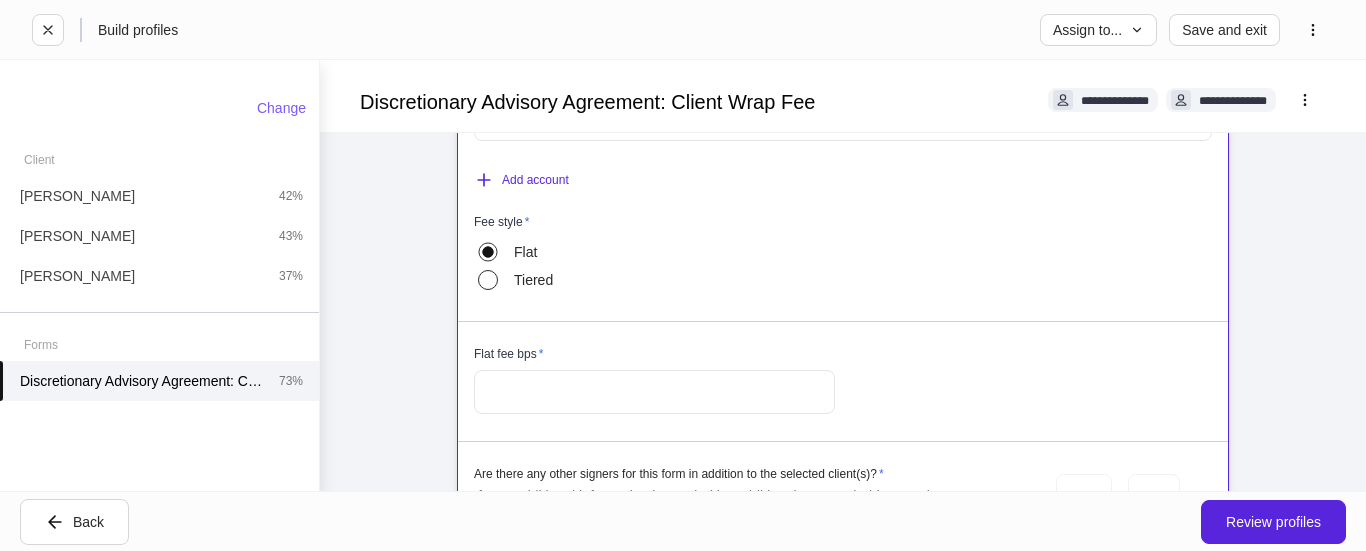 click at bounding box center (654, 392) 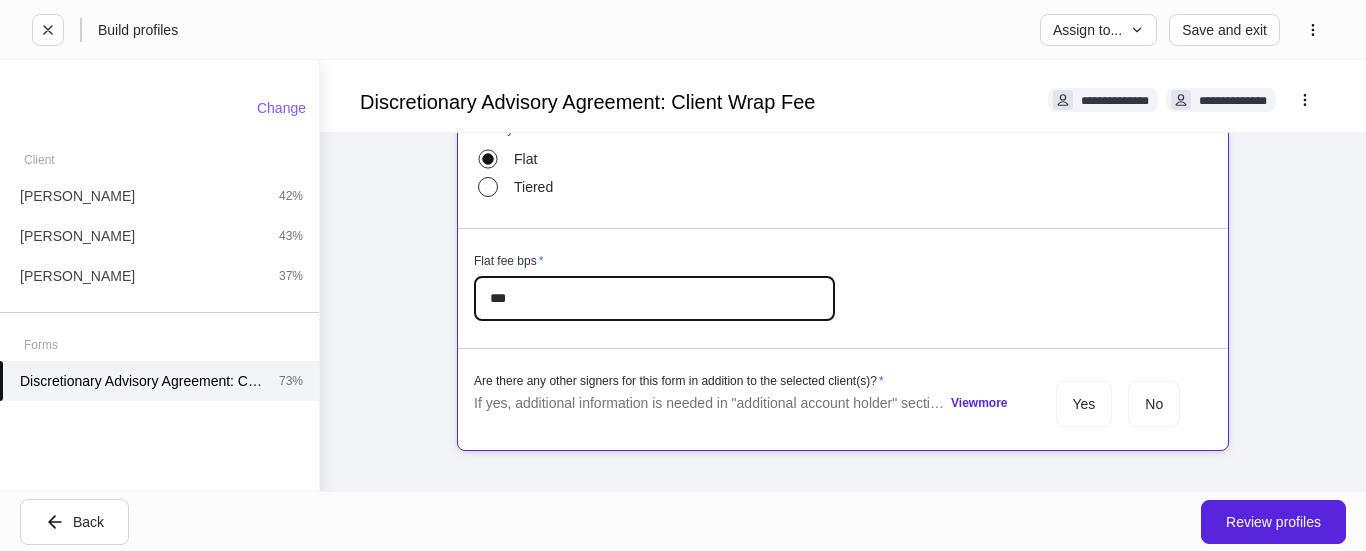 scroll, scrollTop: 1293, scrollLeft: 0, axis: vertical 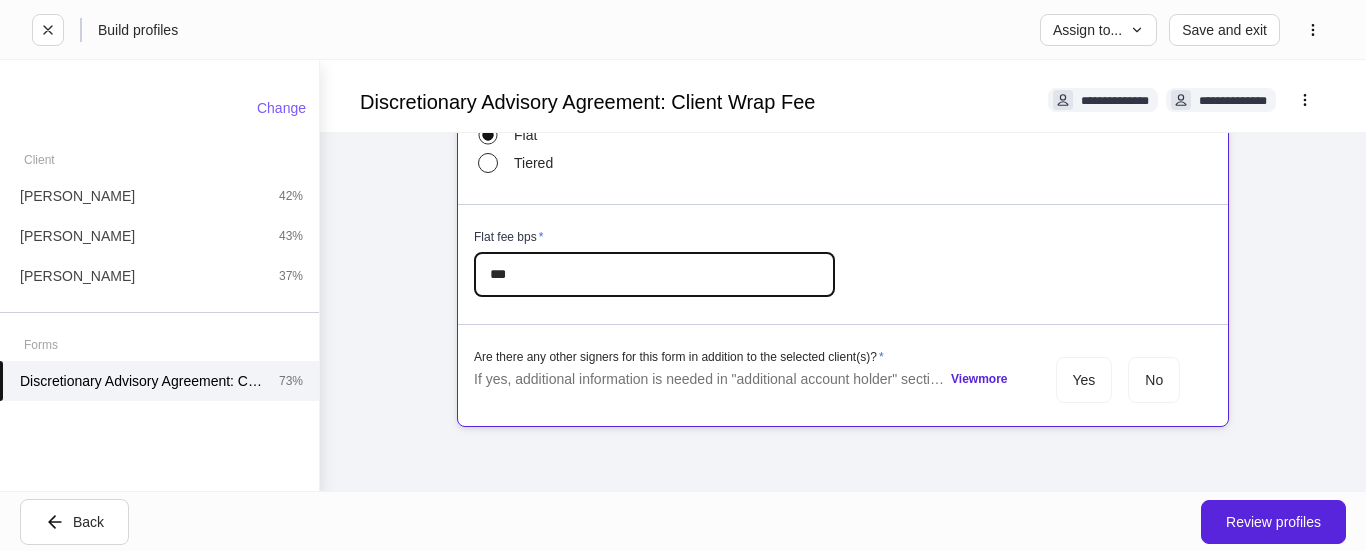 type on "***" 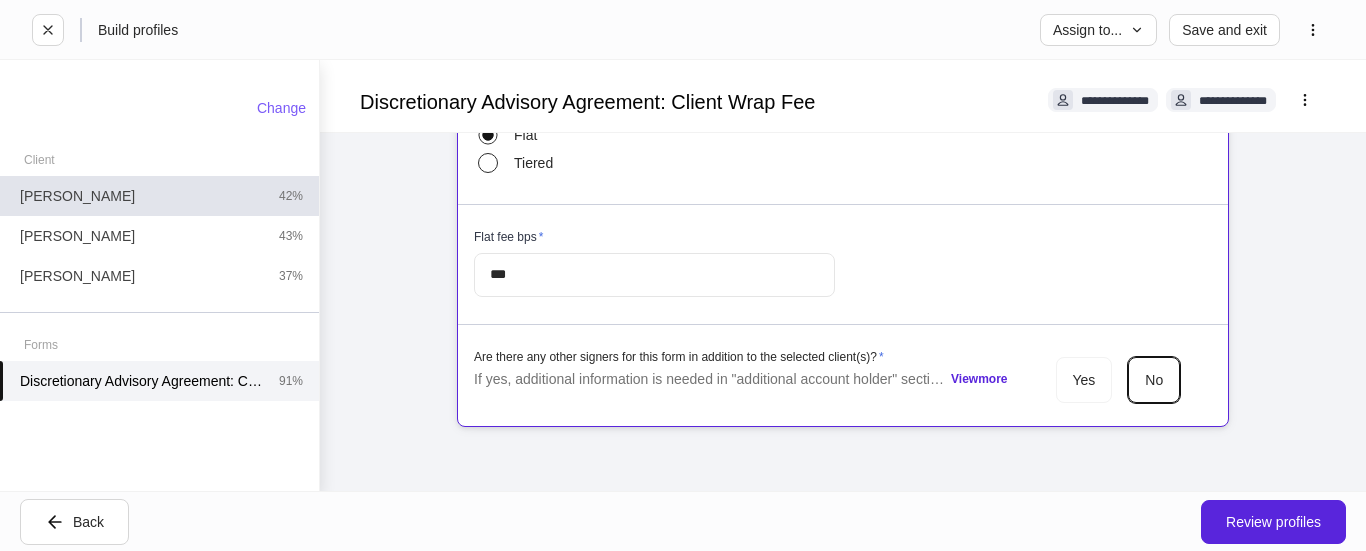click on "Glenna Husband 42%" at bounding box center (159, 196) 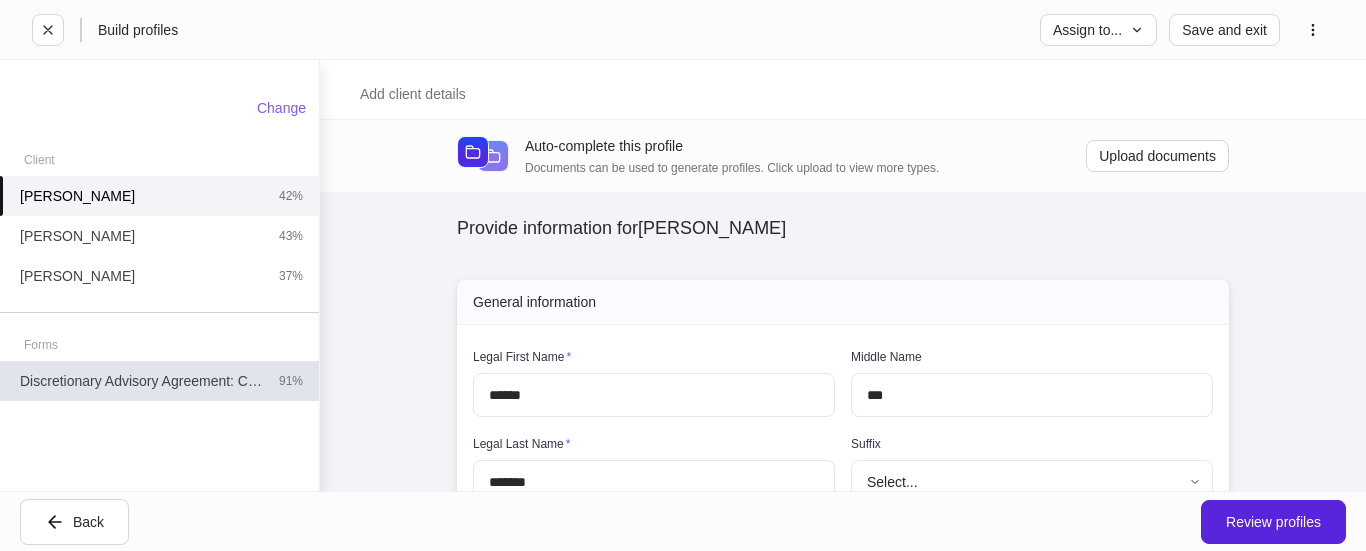 click on "Discretionary Advisory Agreement: Client Wrap Fee" at bounding box center [141, 381] 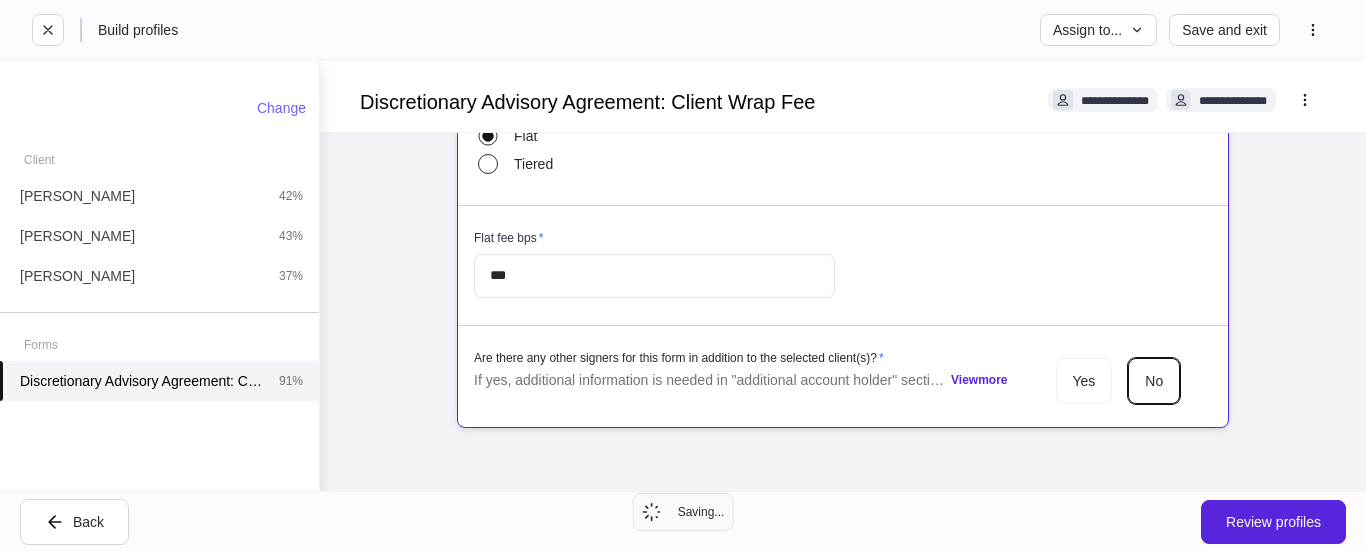 scroll, scrollTop: 1293, scrollLeft: 0, axis: vertical 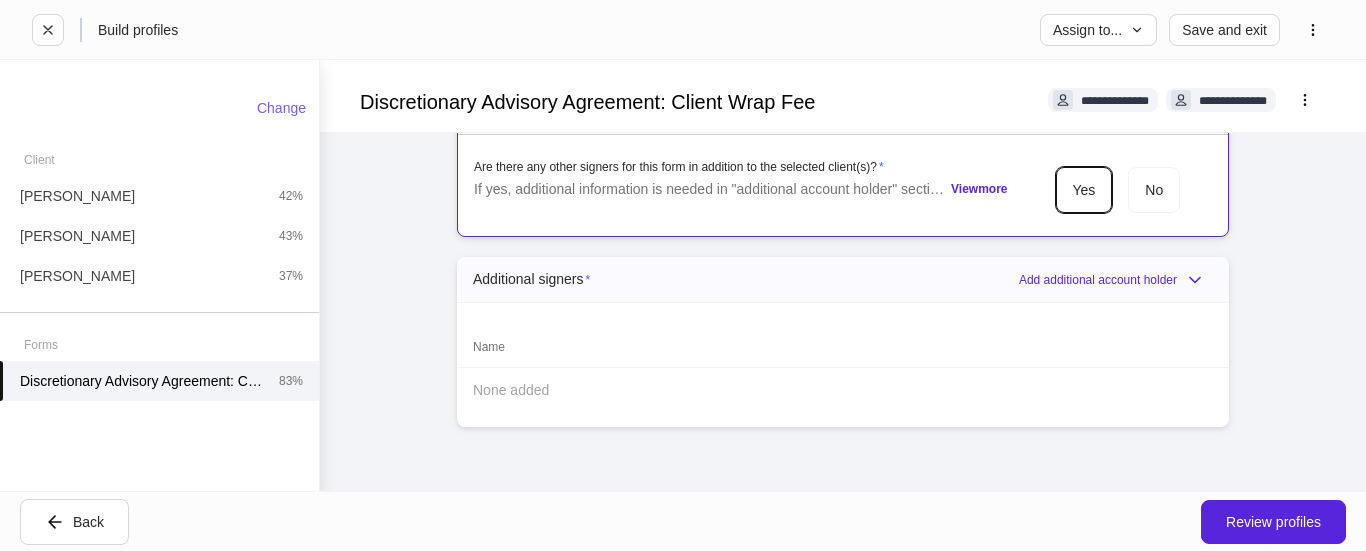 drag, startPoint x: 536, startPoint y: 370, endPoint x: 531, endPoint y: 405, distance: 35.35534 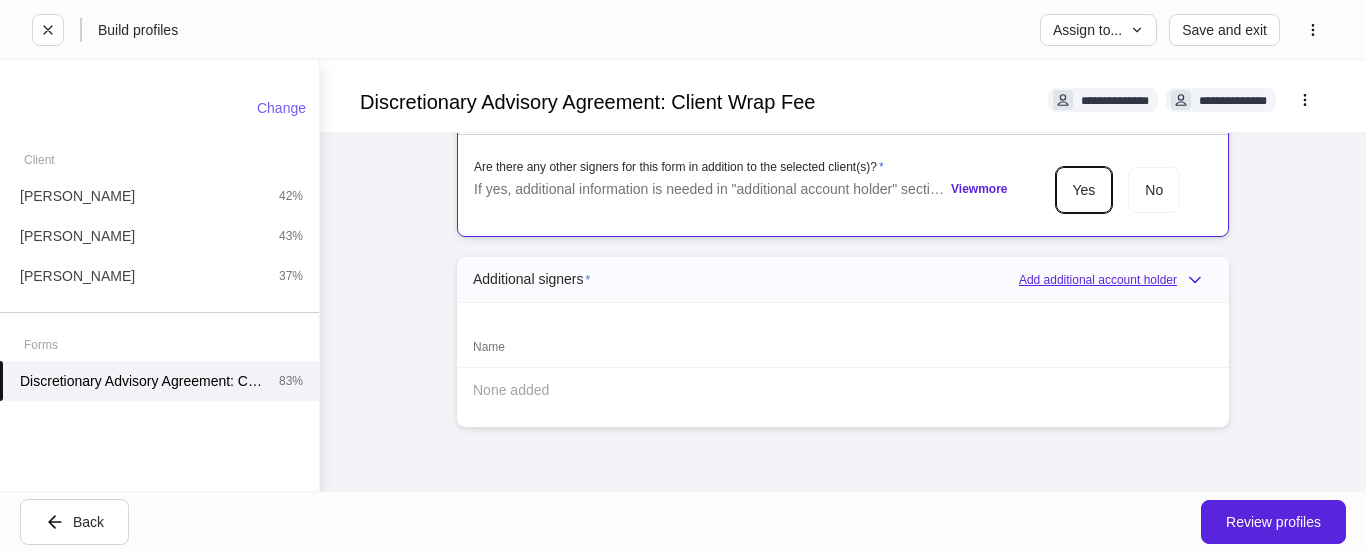 click on "Add additional account holder" at bounding box center (1116, 280) 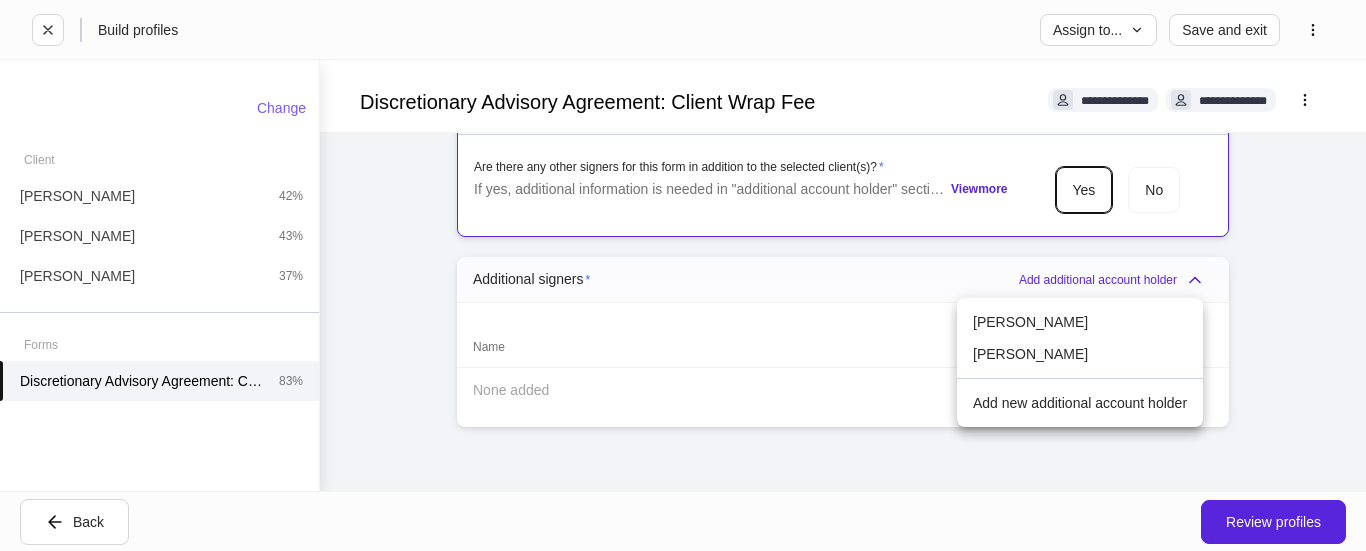 click on "Judy Bugher" at bounding box center (1080, 322) 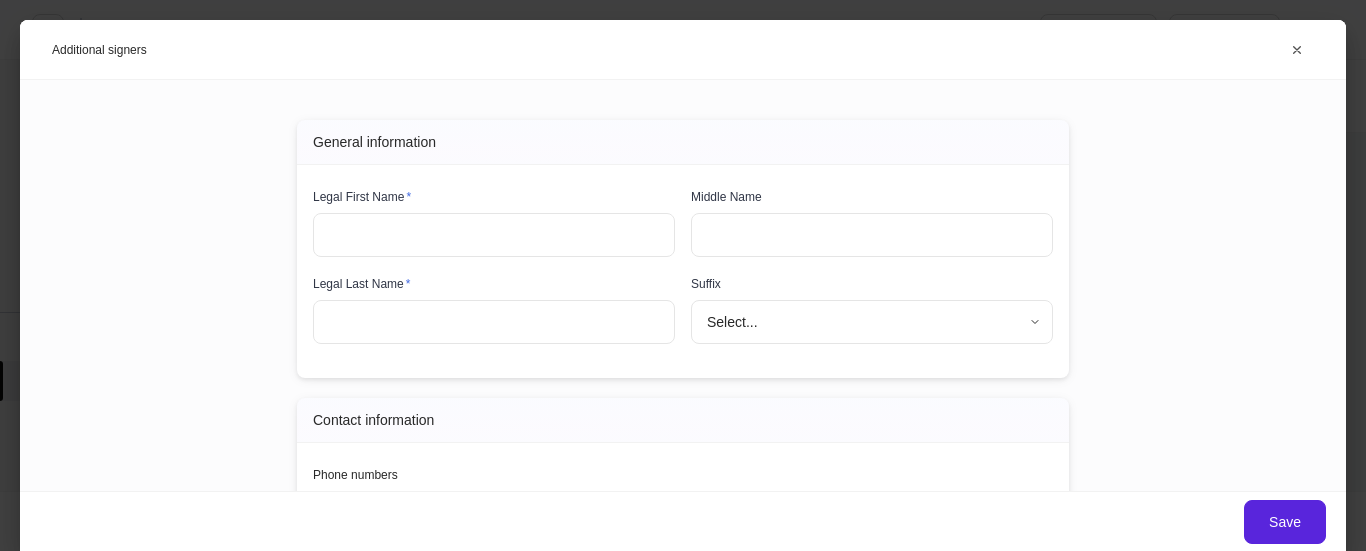 type on "****" 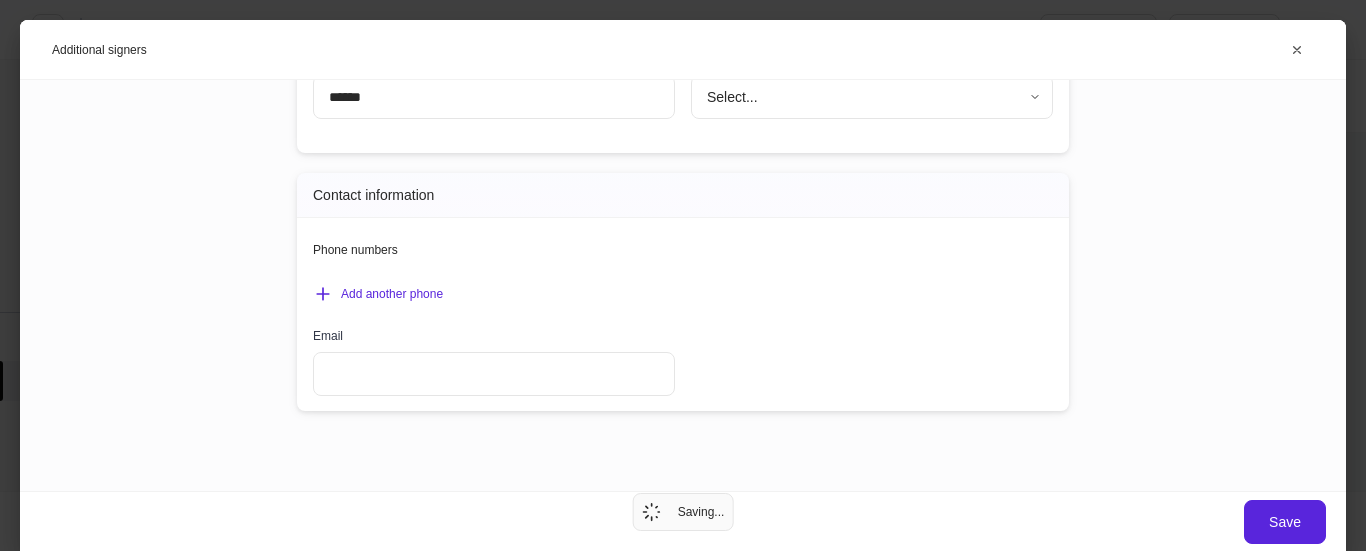 scroll, scrollTop: 225, scrollLeft: 0, axis: vertical 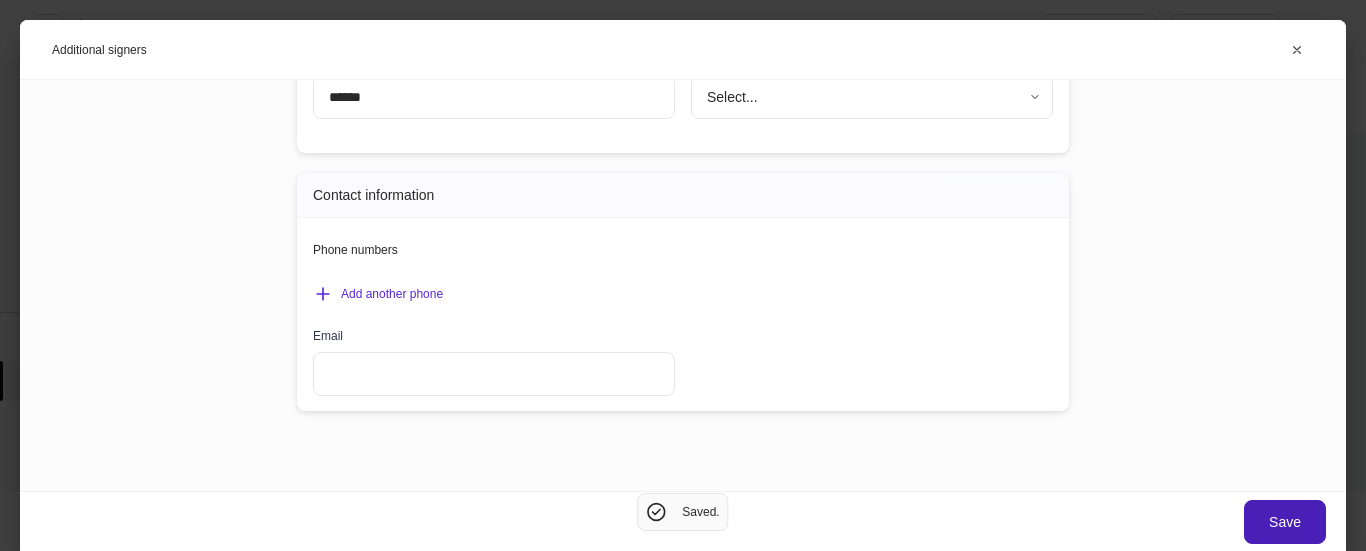 click on "Save" at bounding box center [1285, 522] 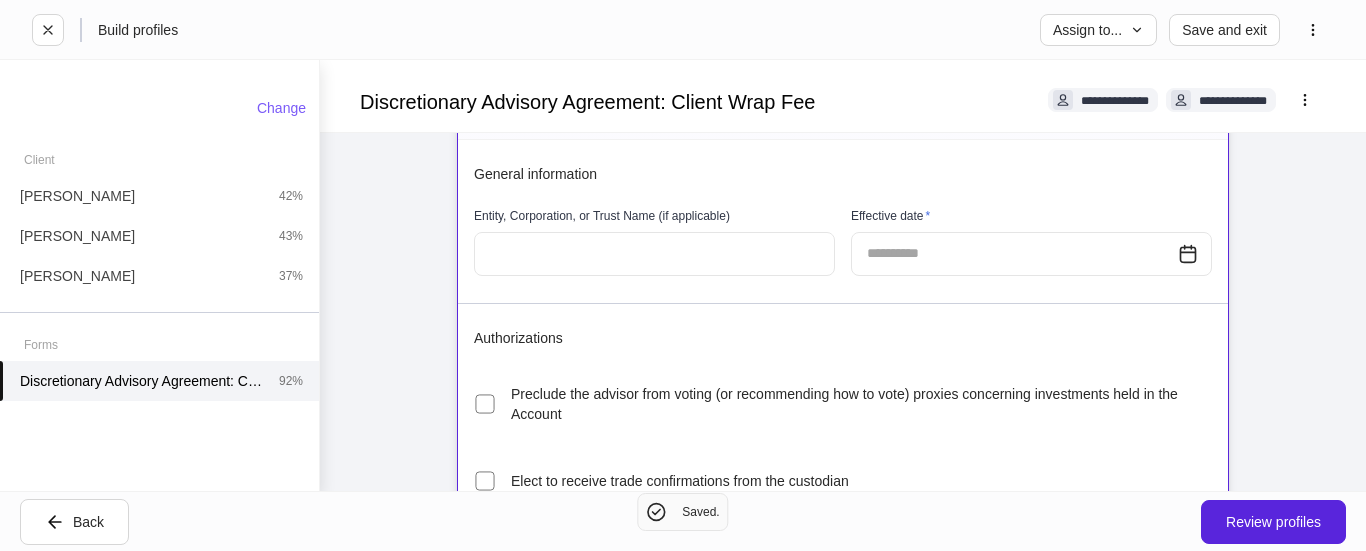 scroll, scrollTop: 0, scrollLeft: 0, axis: both 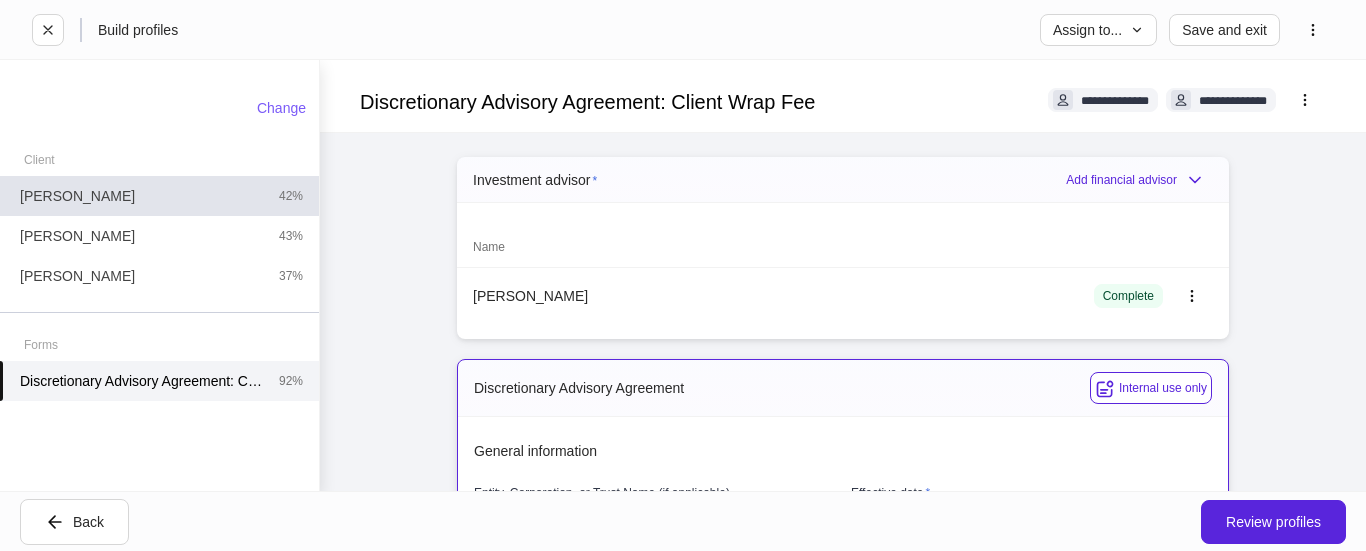 click on "Glenna Husband 42%" at bounding box center (159, 196) 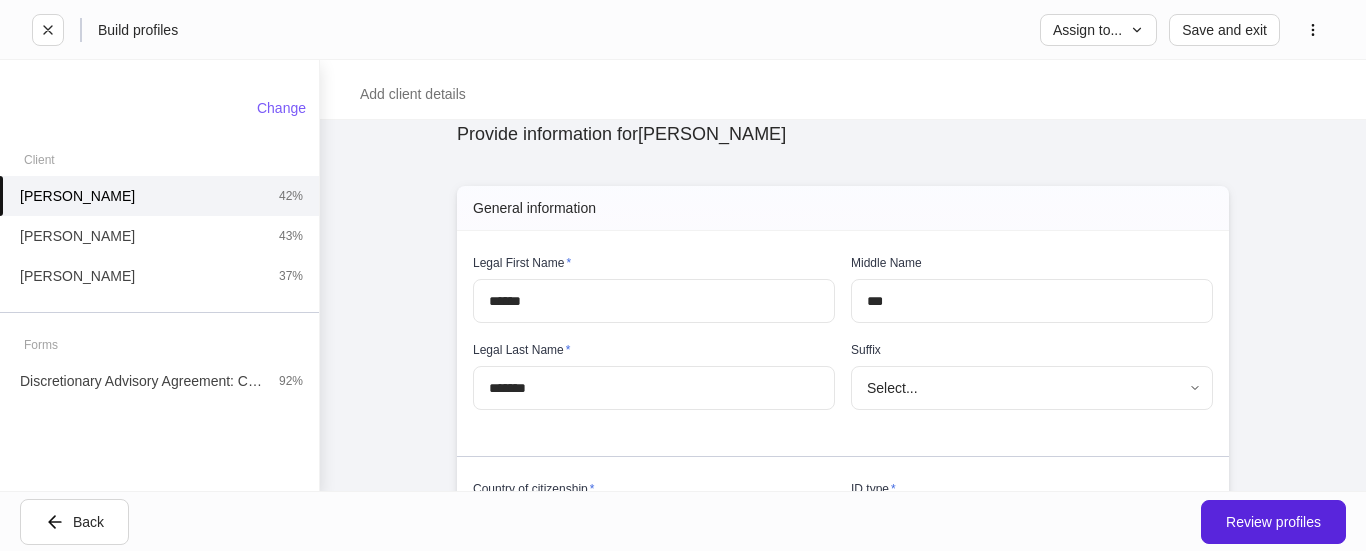 scroll, scrollTop: 300, scrollLeft: 0, axis: vertical 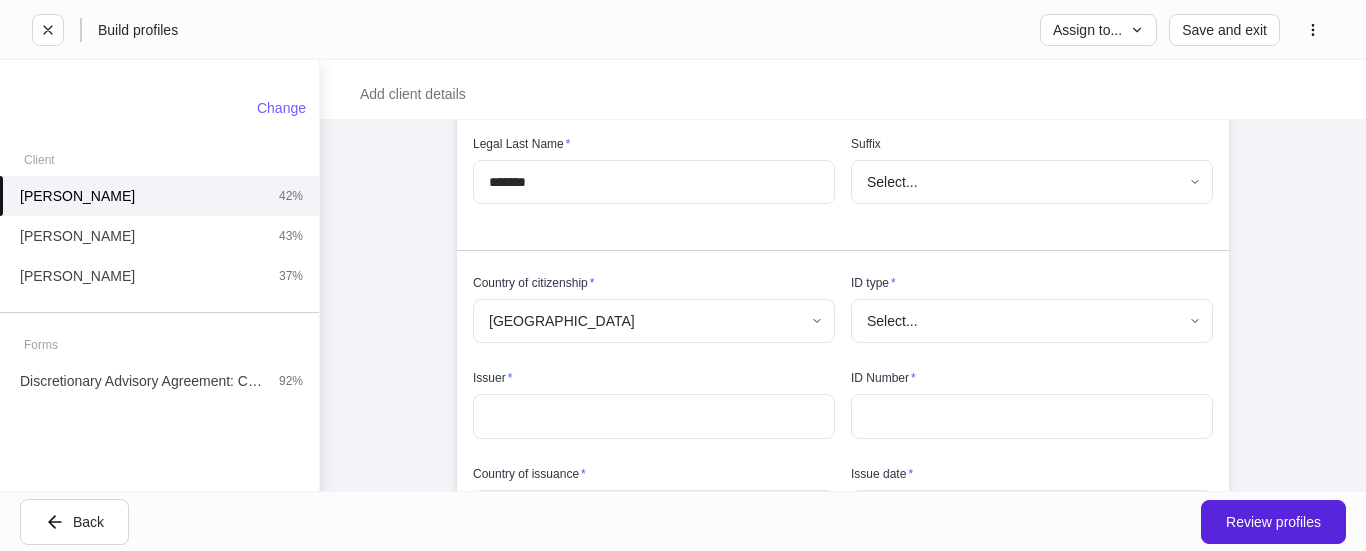 click on "Build profiles Assign to... Save and exit Add client details Auto-complete this profile Documents can be used to generate profiles. Click upload to view more types. Upload documents Provide information for  Glenna Husband Please complete all internal-use only sections before sending to the client. We ask all fields not intended for the client to be filled so the profiles can begin syncing upon client completion. General information Legal First Name * ****** ​ Middle Name *** ​ Legal Last Name * ******* ​ Suffix Select... ​ Country of citizenship * United States of America * ​ ID type * Select... ​ Issuer * ​ ID Number * ​ Country of issuance * United States of America * ​ Issue date * ​ Expiration date * ​ Contact information Legal address * Address * ​ Apt, suite ​ City * ​ State * Select... ​ Zip * ​ Phone numbers Primary phone type * Select... ​ Primary phone number * ​ Add another phone Email ​ The client will use this email to log into Dispatch. Change" at bounding box center (683, 275) 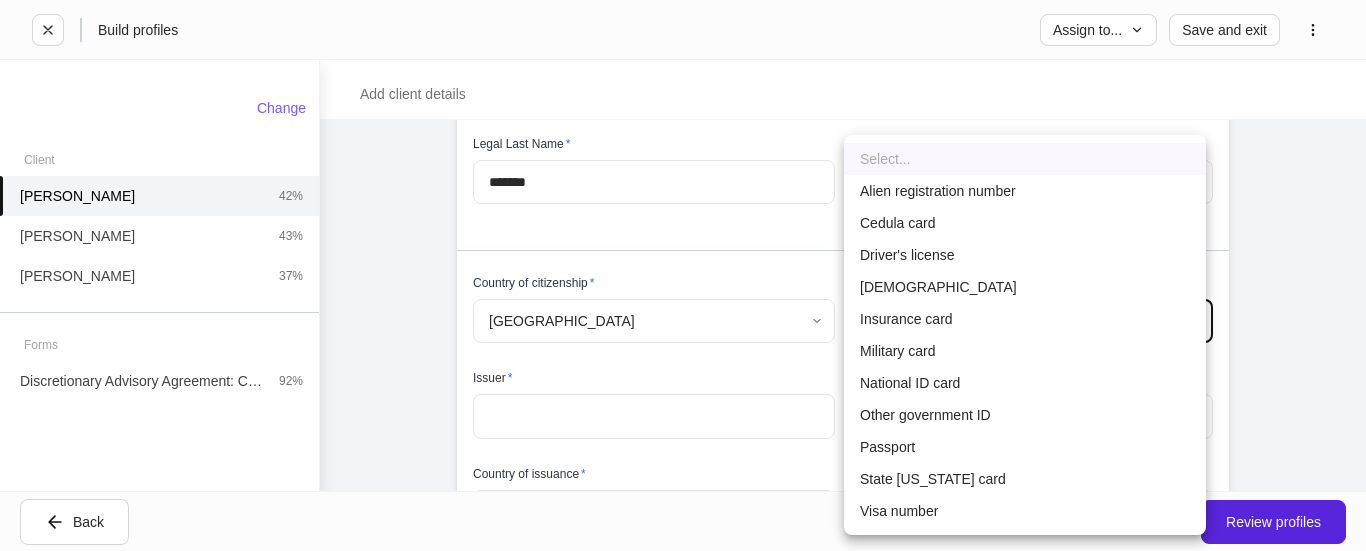 click on "Driver's license" at bounding box center (1025, 255) 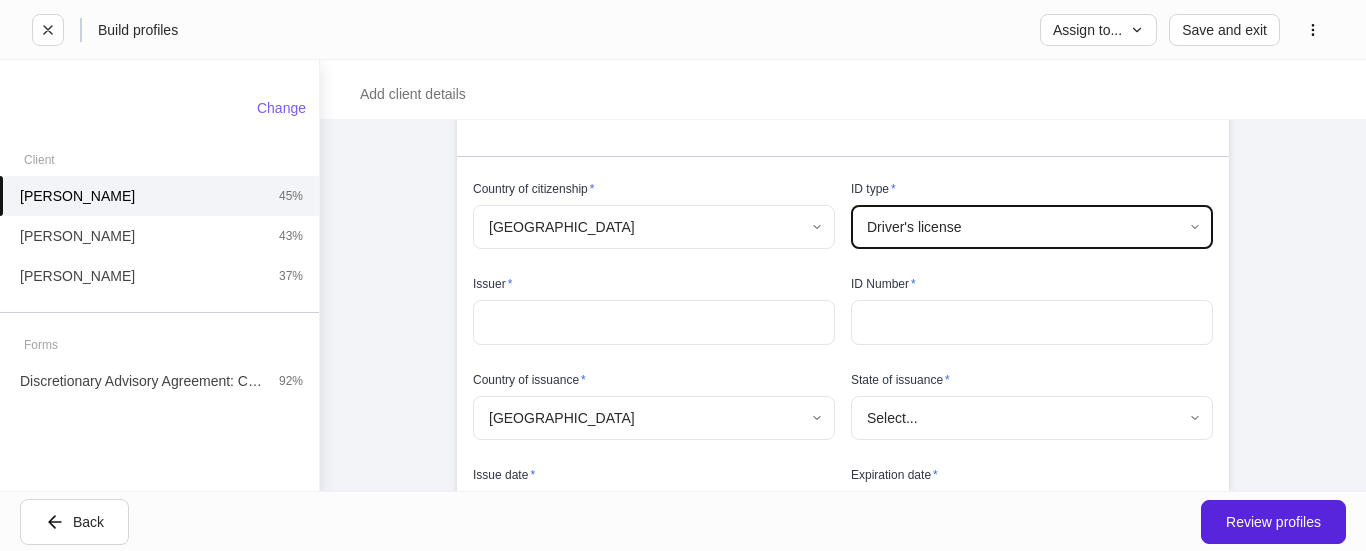 scroll, scrollTop: 400, scrollLeft: 0, axis: vertical 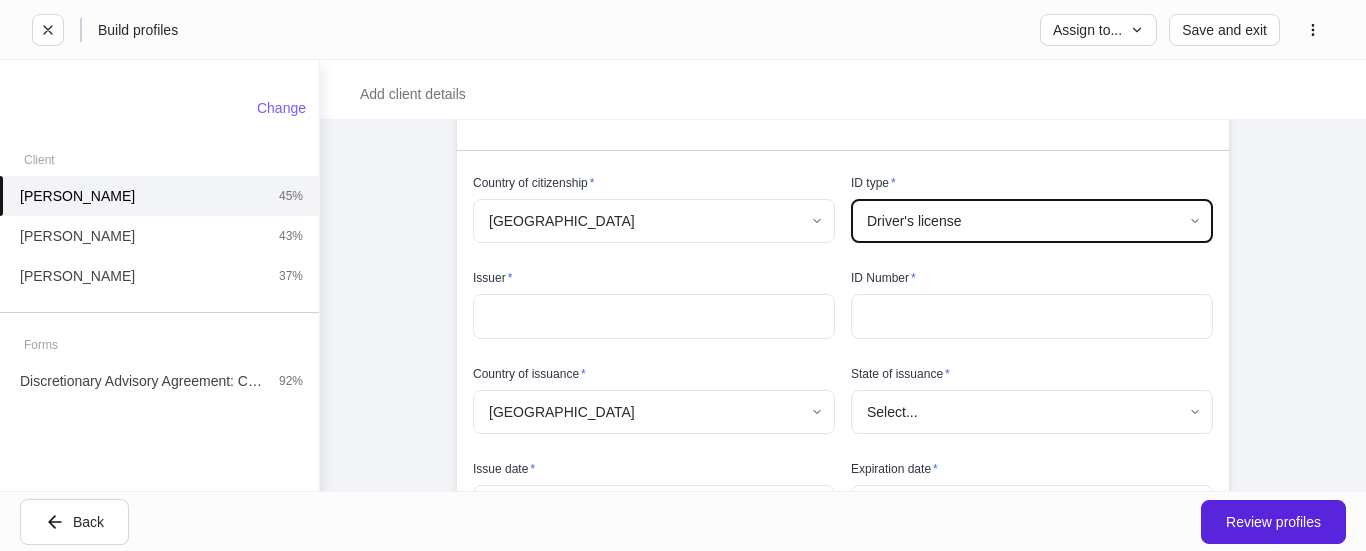 click at bounding box center (654, 316) 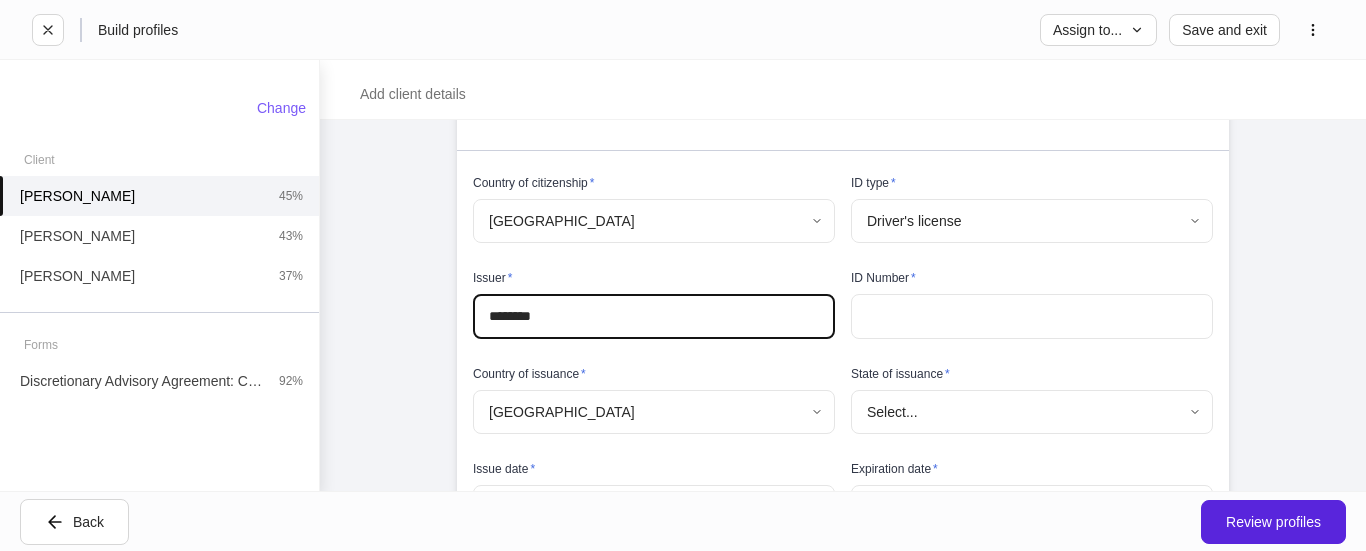 type on "********" 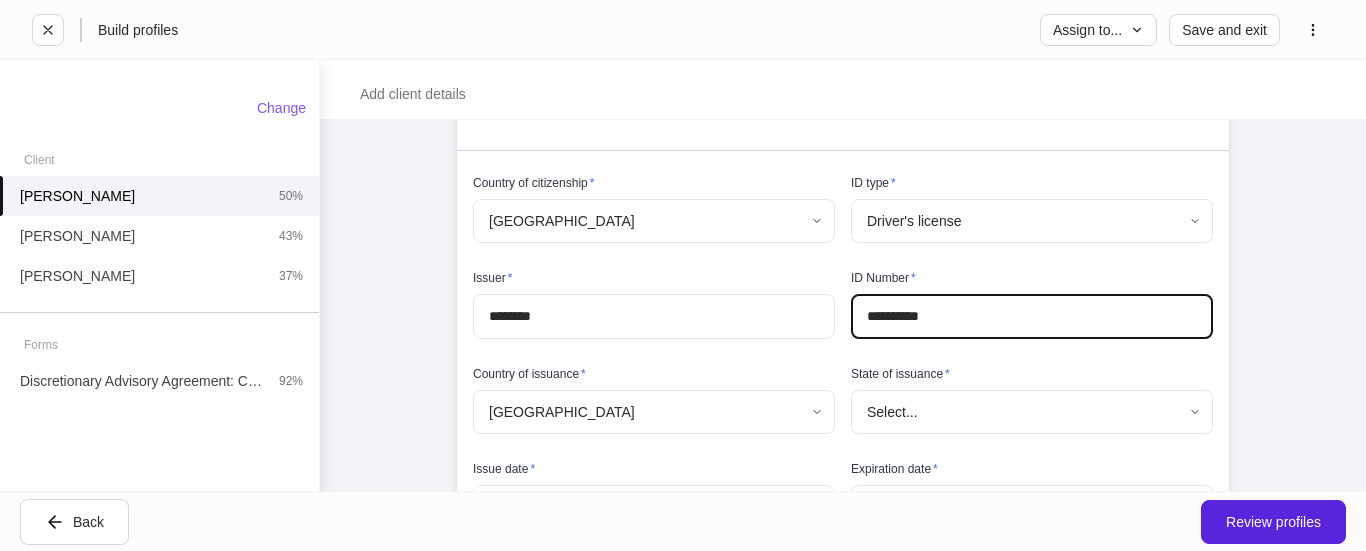 type on "**********" 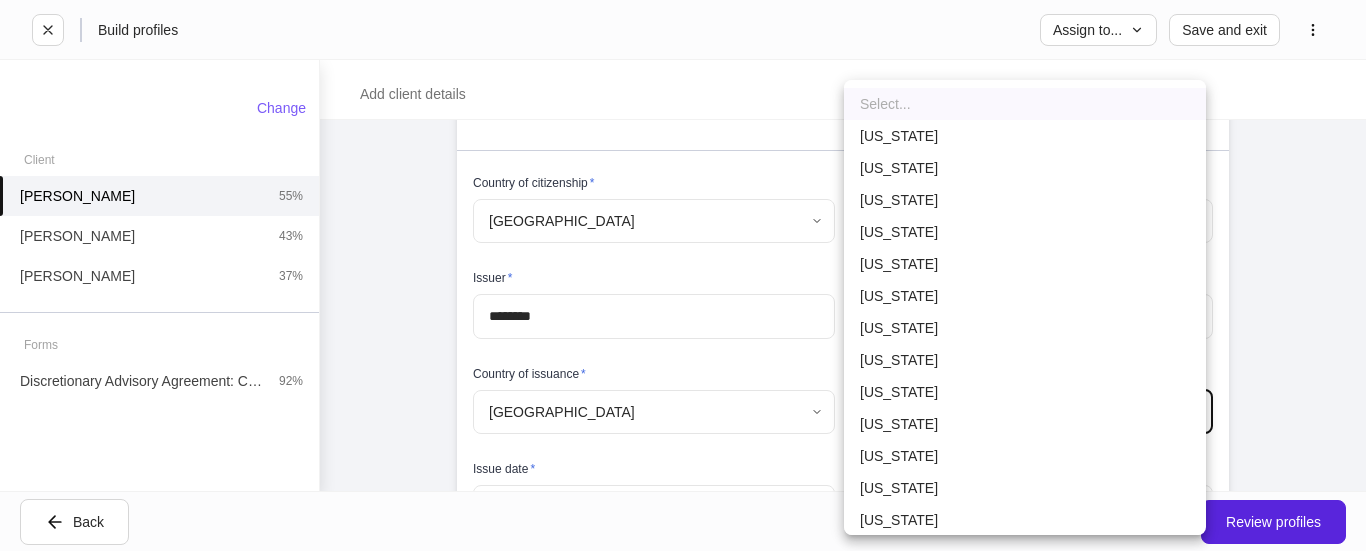 scroll, scrollTop: 916, scrollLeft: 0, axis: vertical 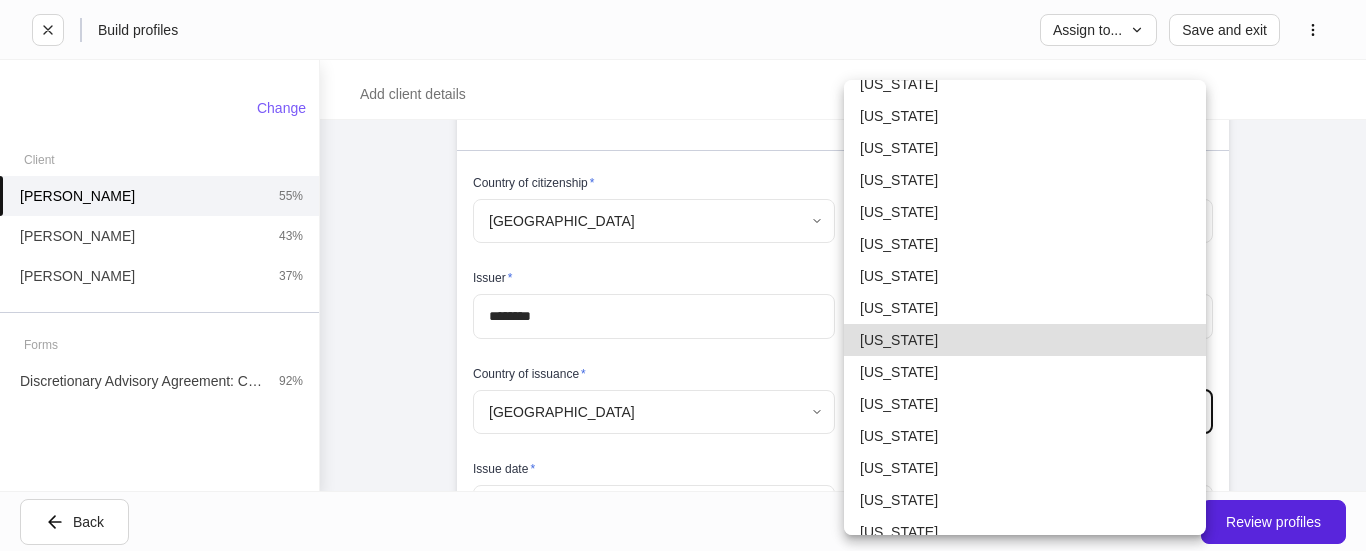 type 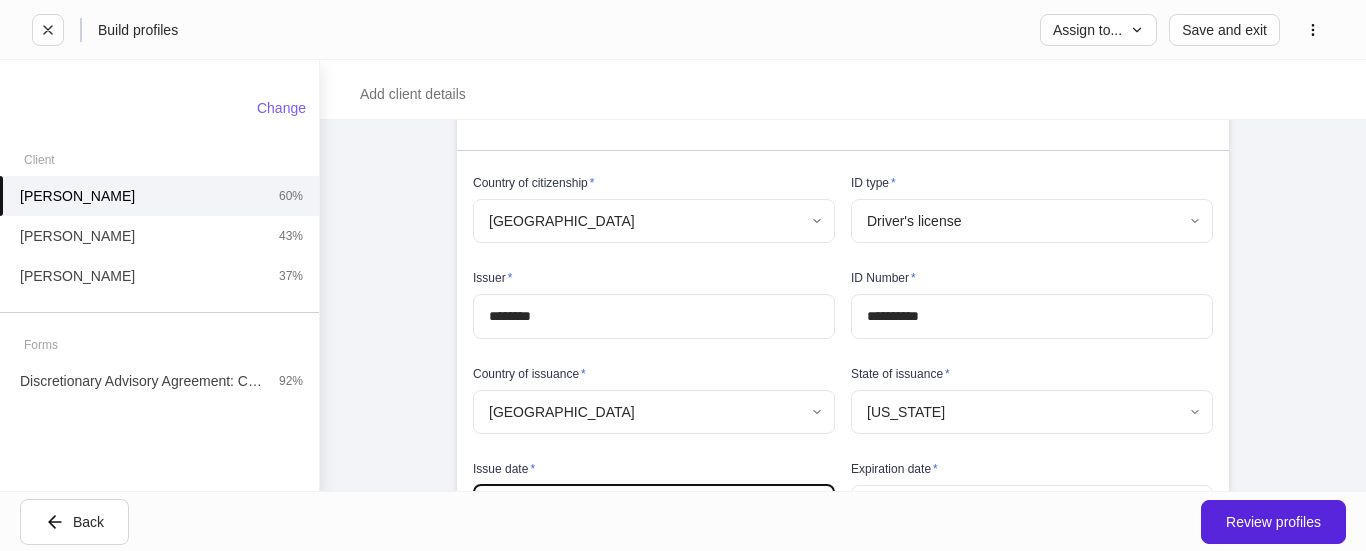 scroll, scrollTop: 437, scrollLeft: 0, axis: vertical 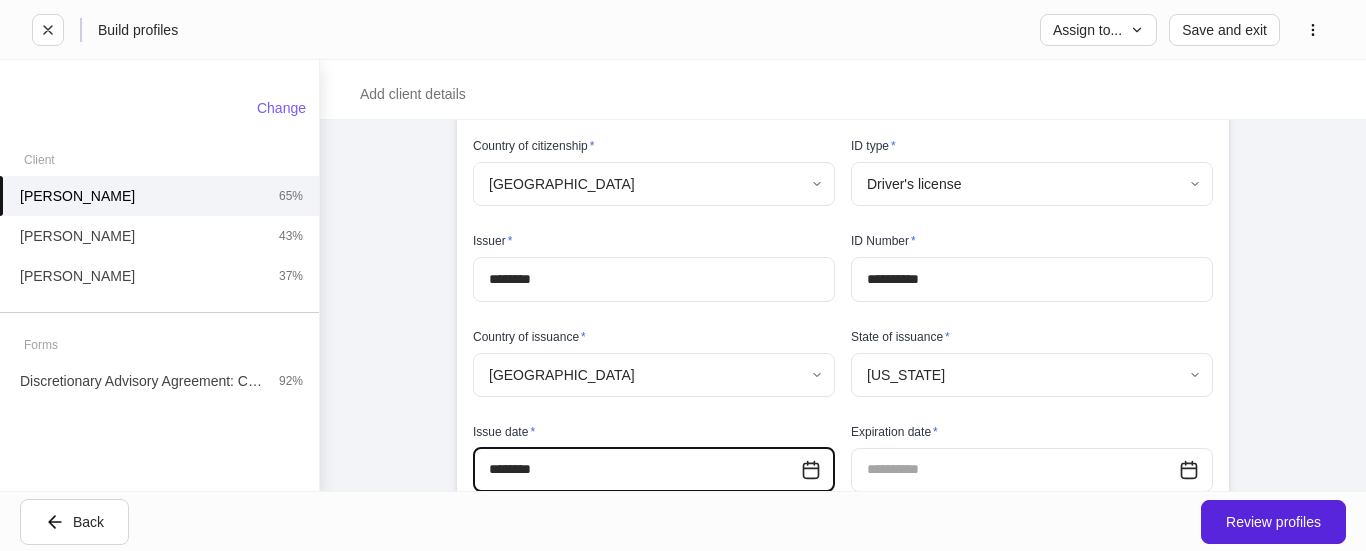 type on "**********" 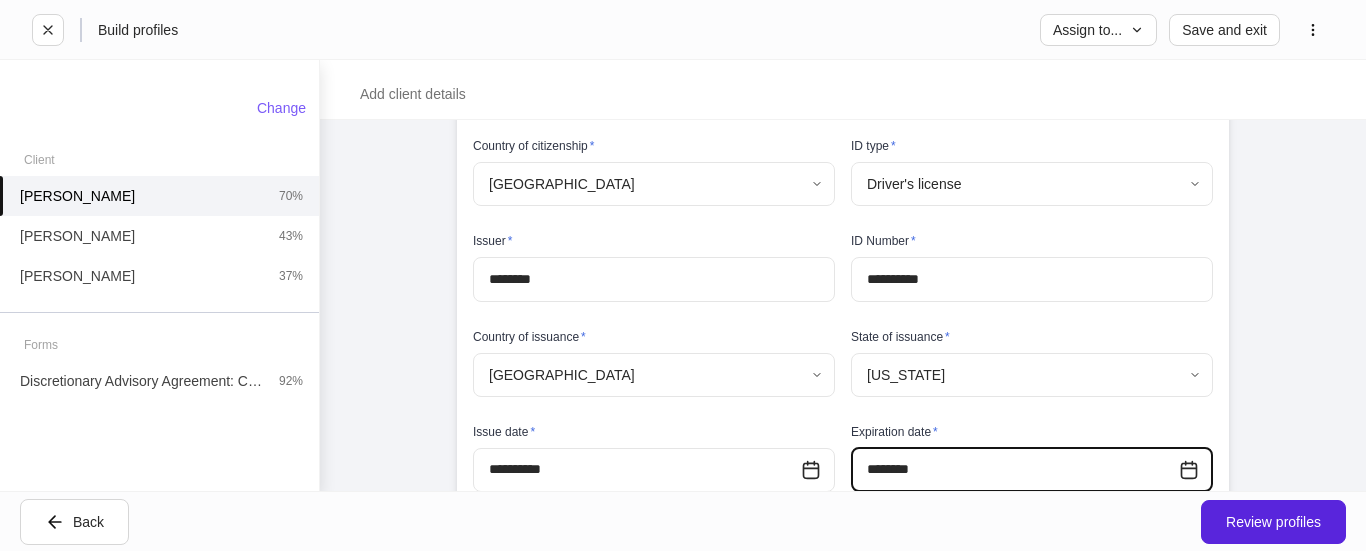 type on "**********" 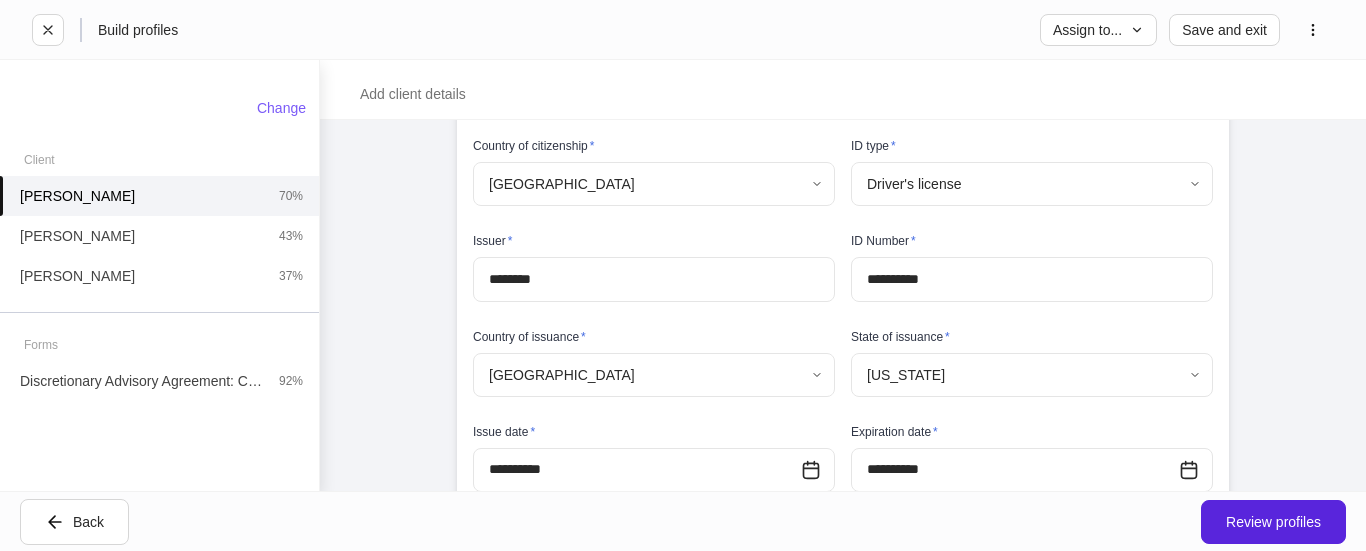 scroll, scrollTop: 813, scrollLeft: 0, axis: vertical 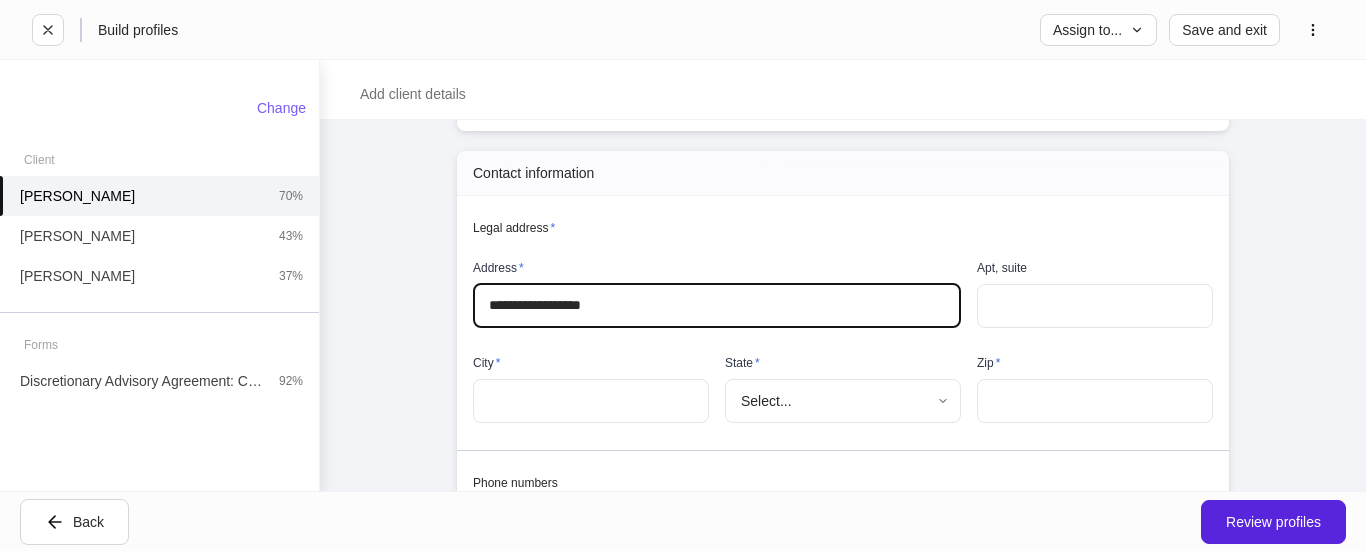 type on "**********" 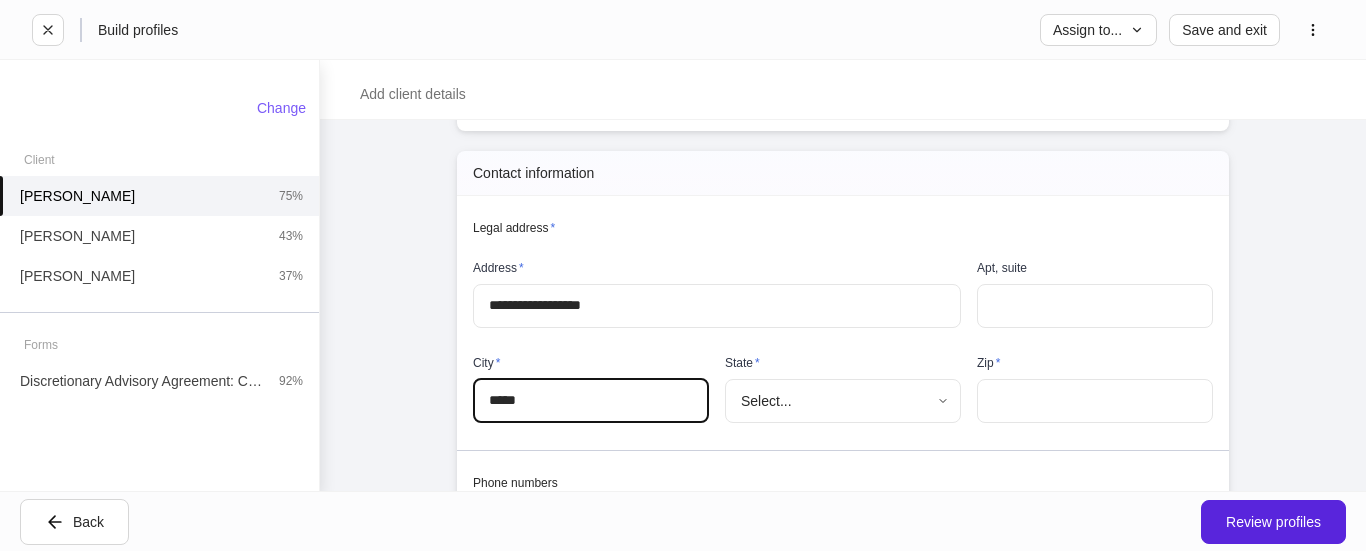 type on "*****" 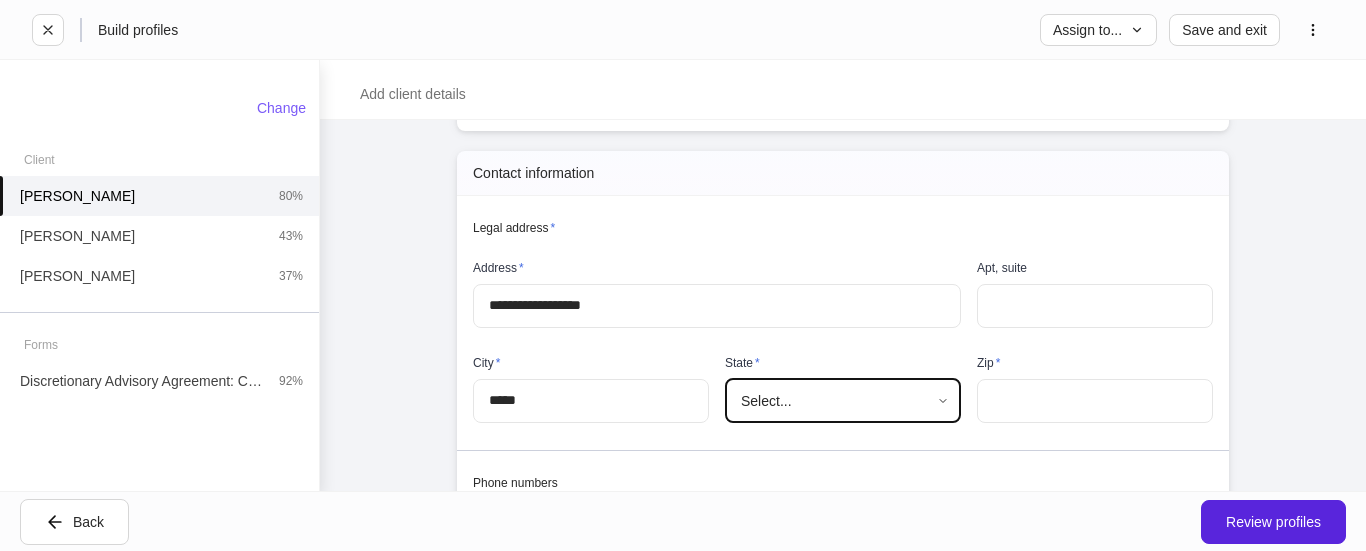 scroll, scrollTop: 916, scrollLeft: 0, axis: vertical 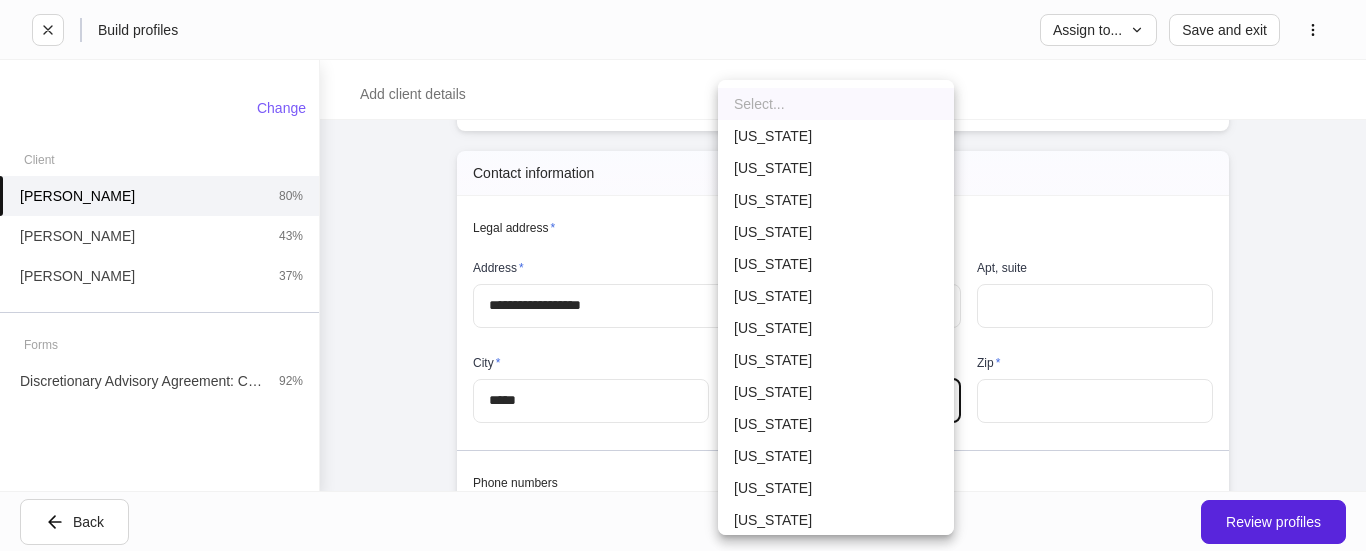 type 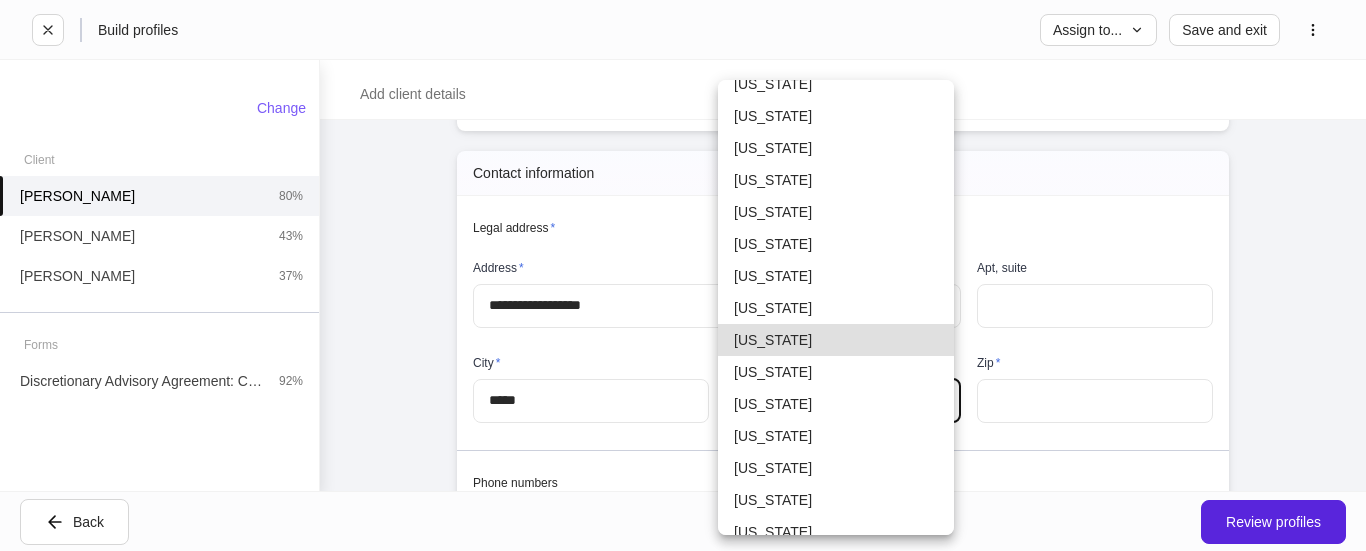 type on "**" 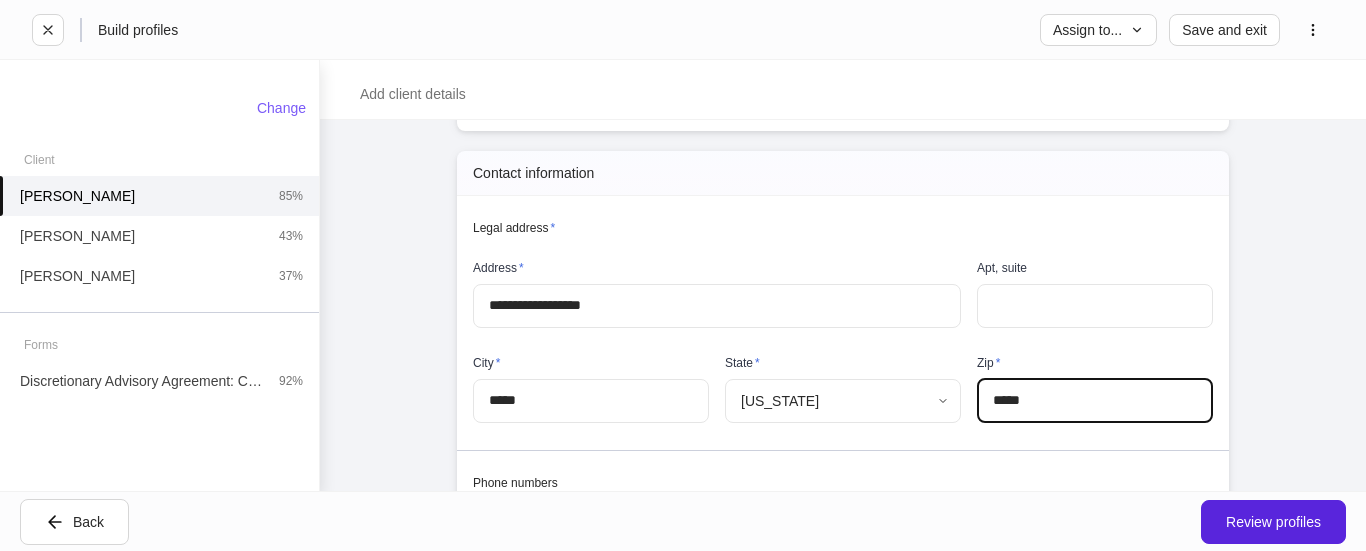 type on "*****" 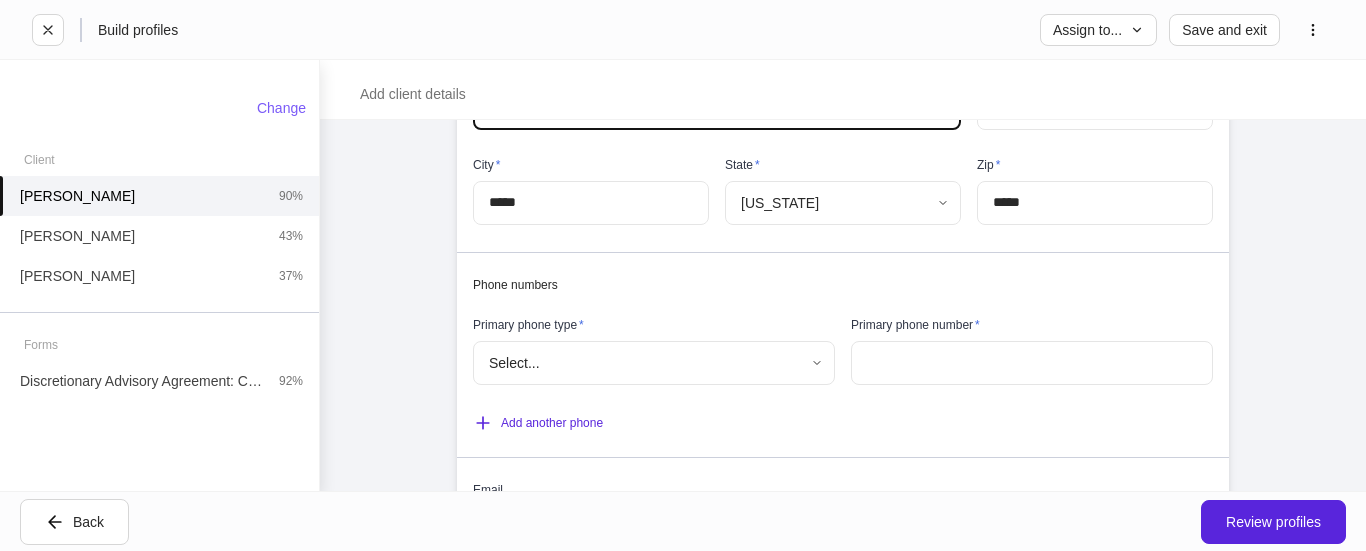 scroll, scrollTop: 1013, scrollLeft: 0, axis: vertical 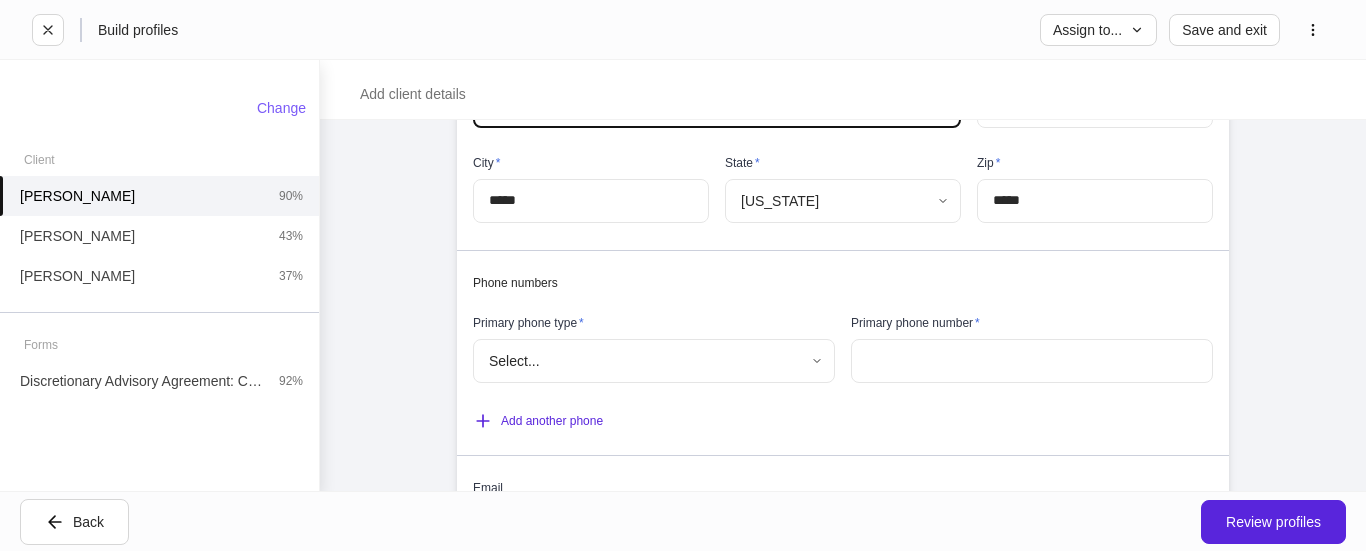 click on "**********" at bounding box center [683, 275] 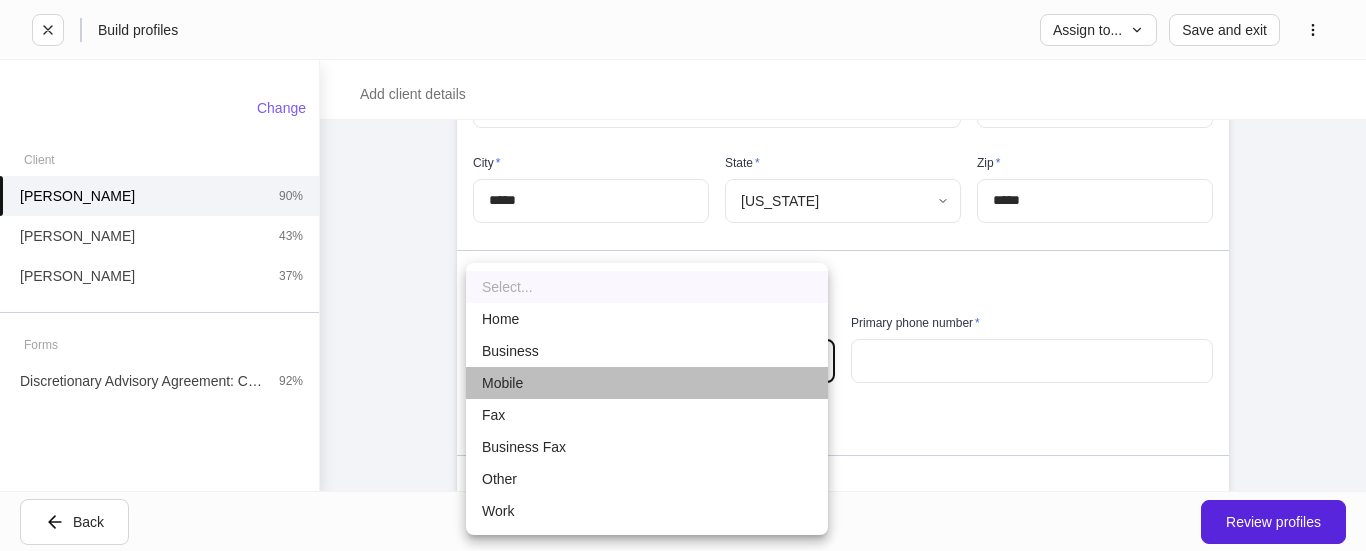 click on "Mobile" at bounding box center [647, 383] 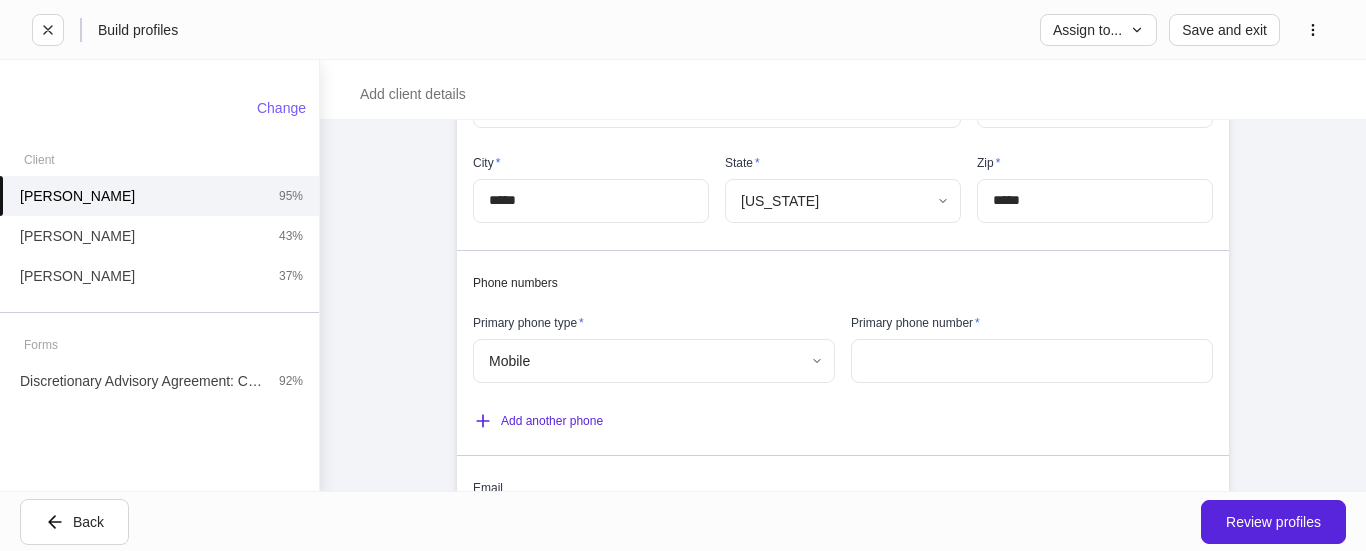 click at bounding box center (1032, 361) 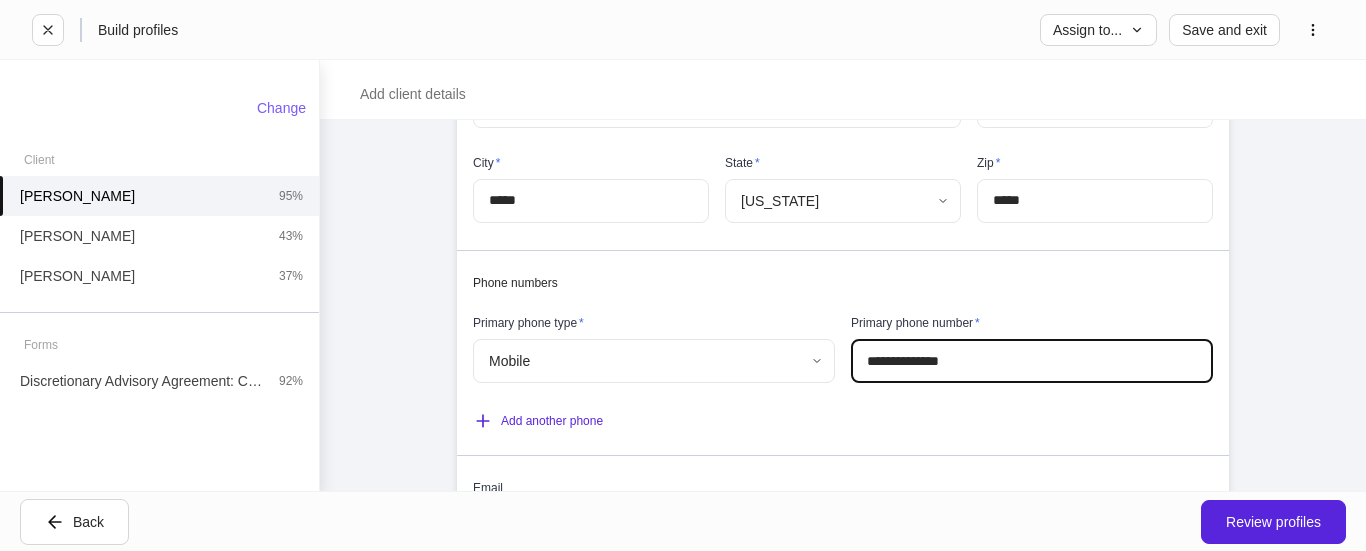 type on "**********" 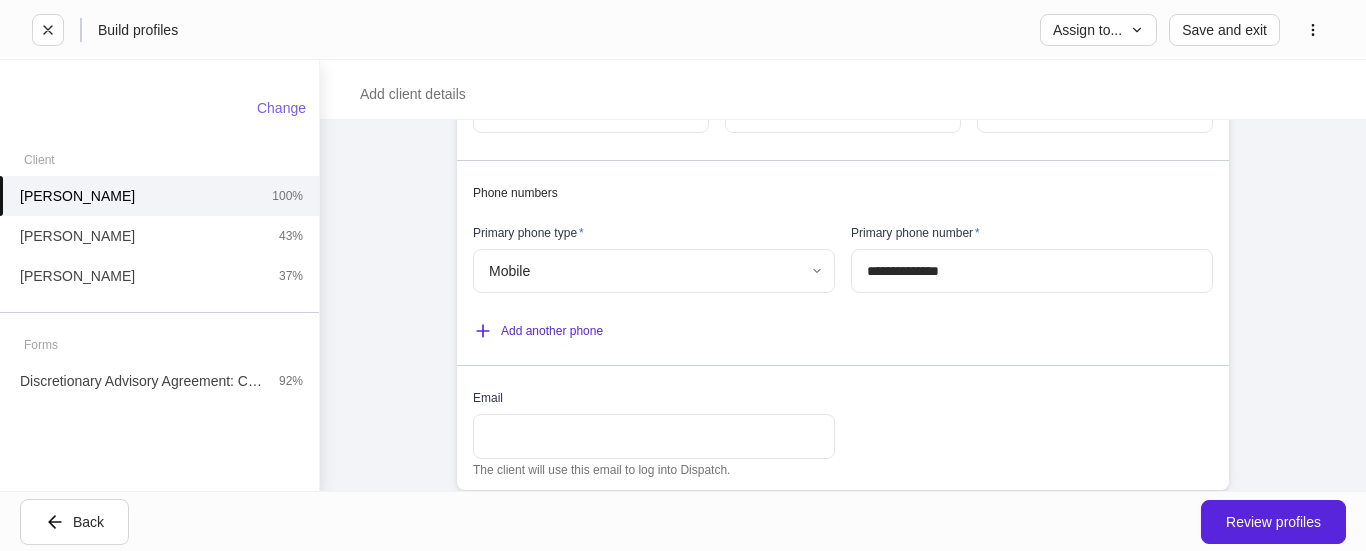 scroll, scrollTop: 1113, scrollLeft: 0, axis: vertical 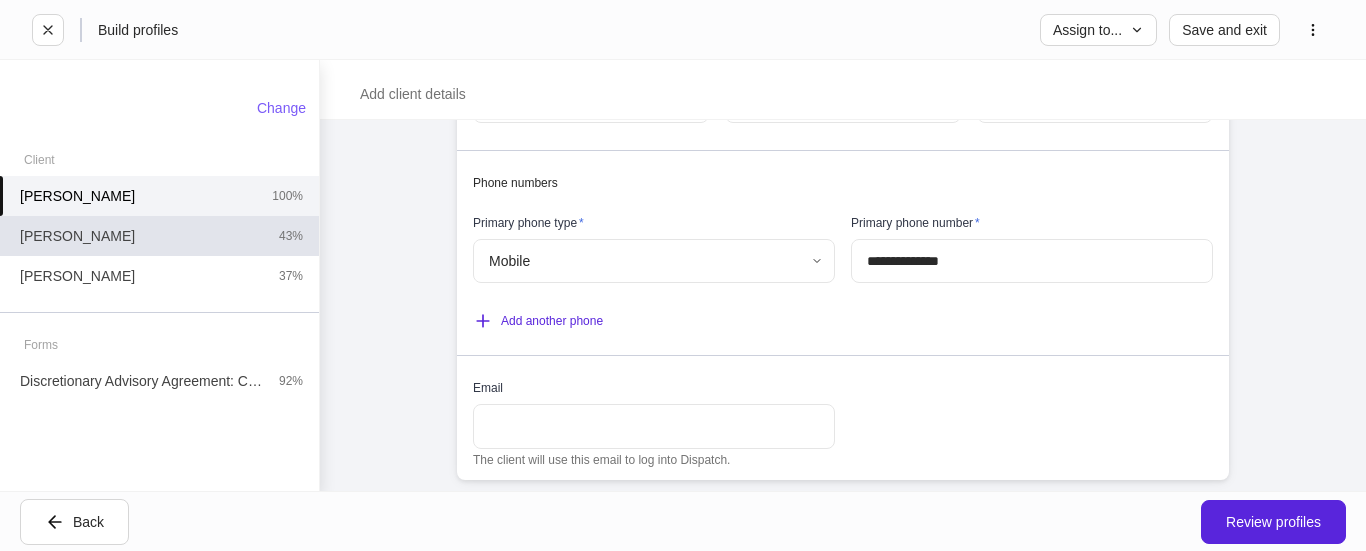 click on "Judy Bugher 43%" at bounding box center (159, 236) 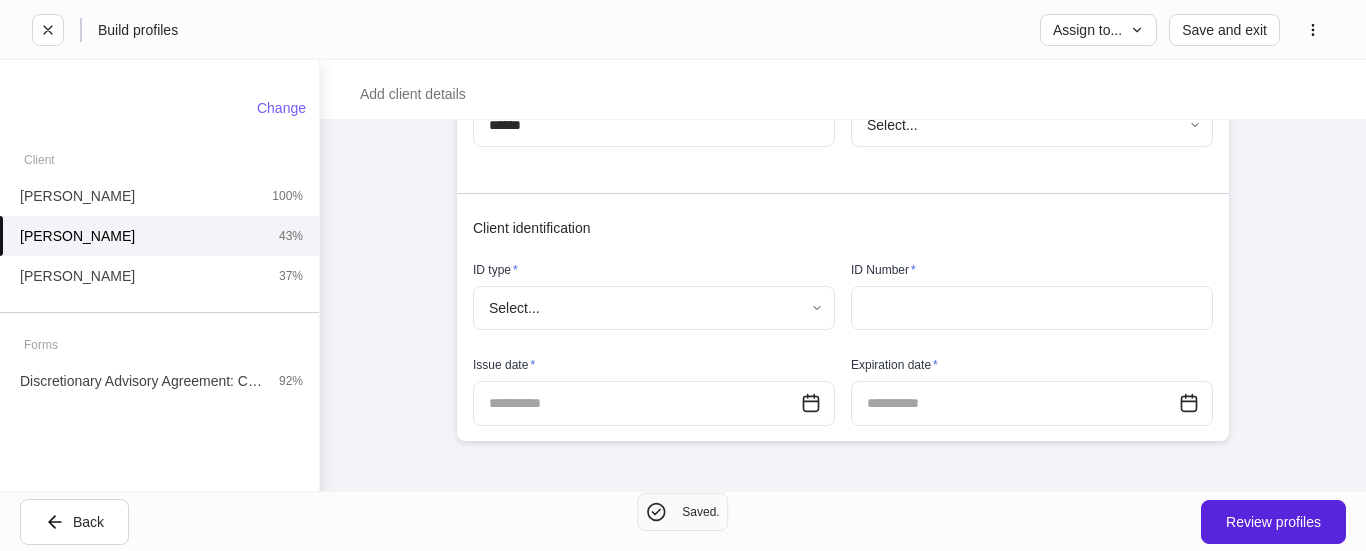 scroll, scrollTop: 370, scrollLeft: 0, axis: vertical 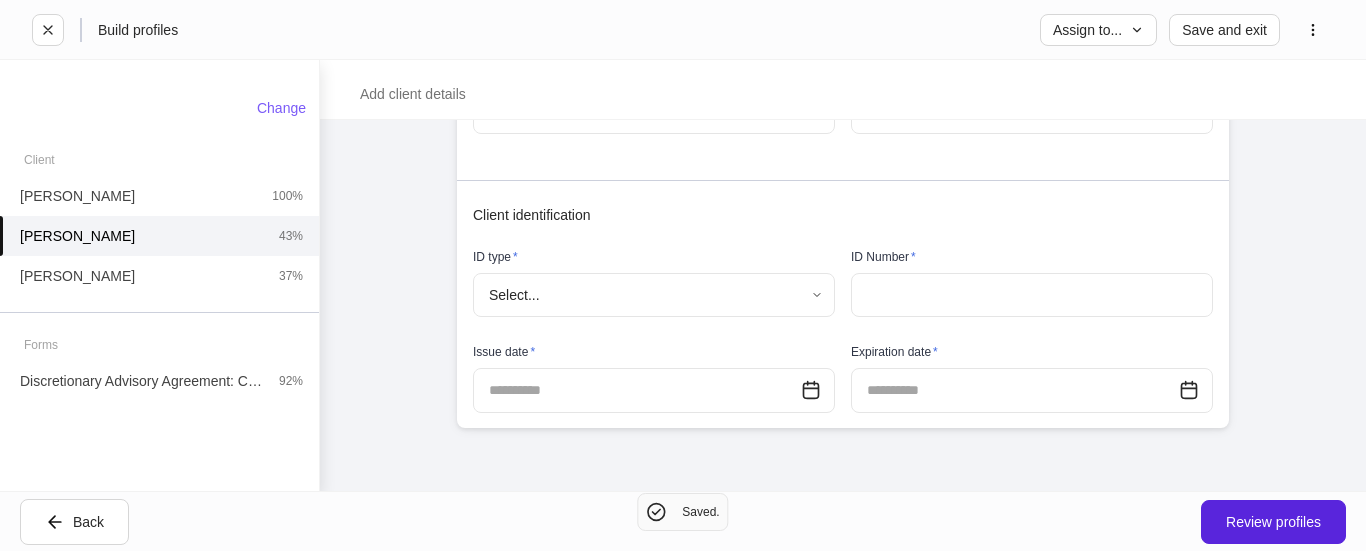 click on "Build profiles Assign to... Save and exit Add client details Auto-complete this profile Documents can be used to generate profiles. Click upload to view more types. Upload documents Provide information for  Judy Bugher Please complete all internal-use only sections before sending to the client. We ask all fields not intended for the client to be filled so the profiles can begin syncing upon client completion. General information Legal First Name * **** ​ Middle Name ​ Legal Last Name * ****** ​ Suffix Select... ​ Client identification ID type * Select... ​ ID Number * ​ Issue date * ​ Expiration date * ​ Change Client Glenna Husband 100% Judy Bugher 43% Thomas Husband 37% Forms Discretionary Advisory Agreement: Client Wrap Fee 92% Back Review profiles Saved." at bounding box center [683, 275] 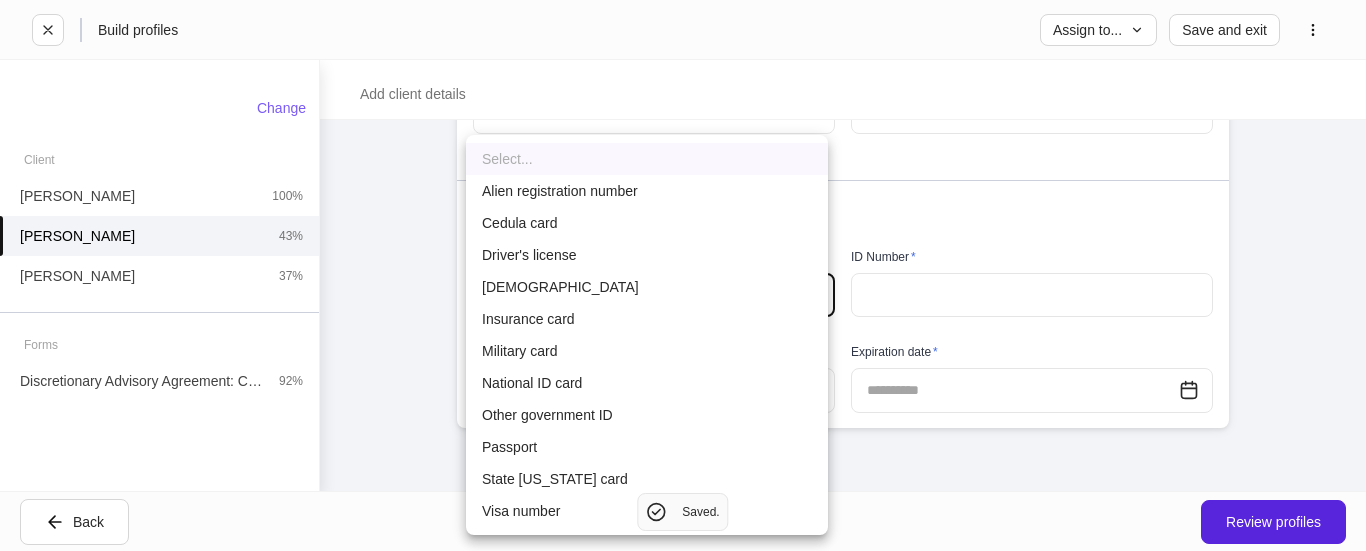 click on "Driver's license" at bounding box center (647, 255) 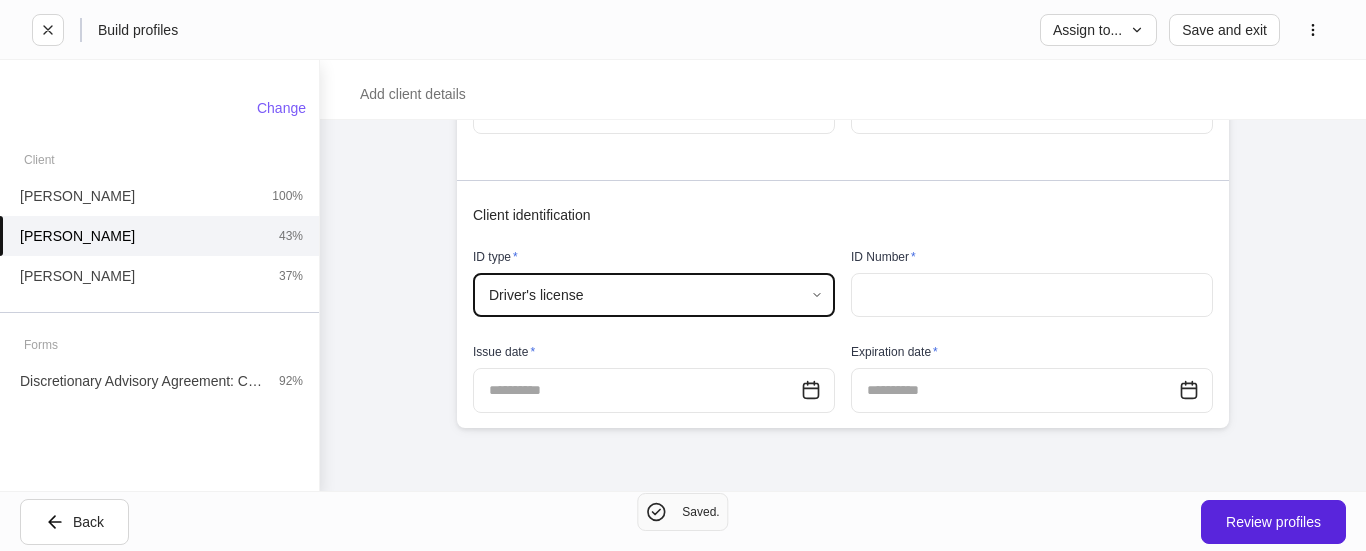 type on "**********" 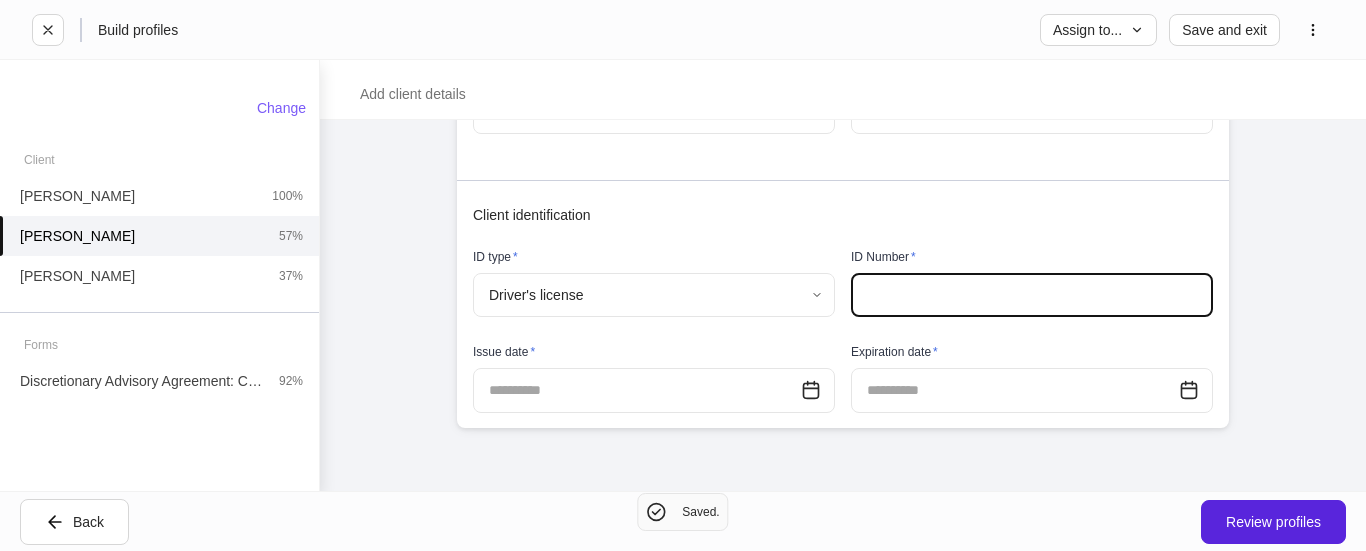 click at bounding box center (1032, 295) 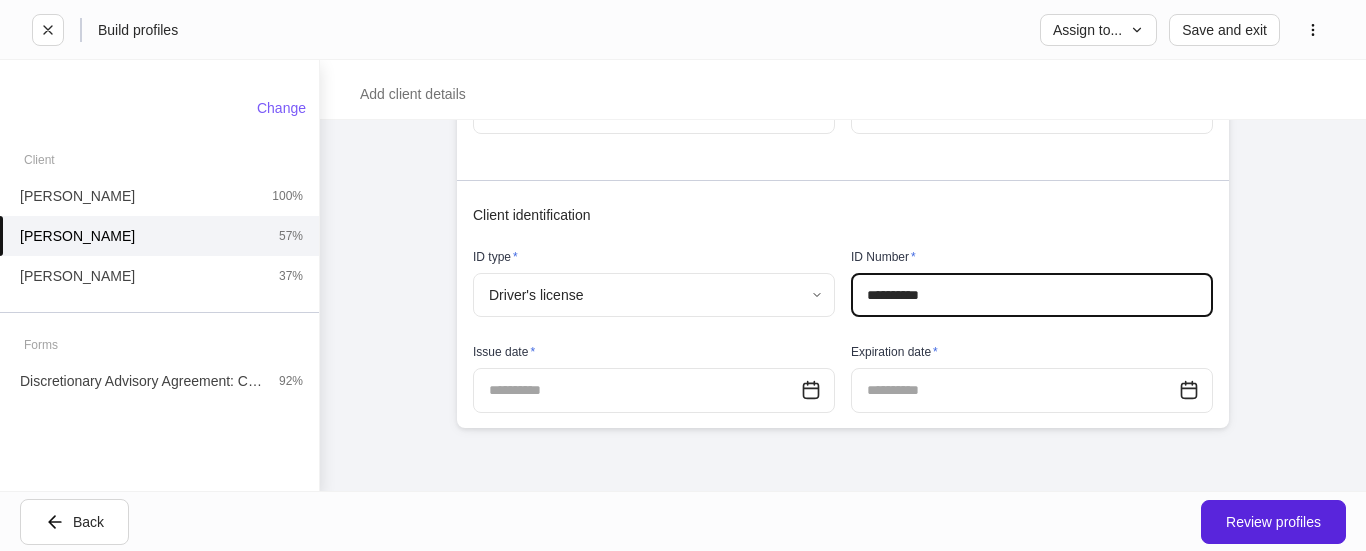 type on "**********" 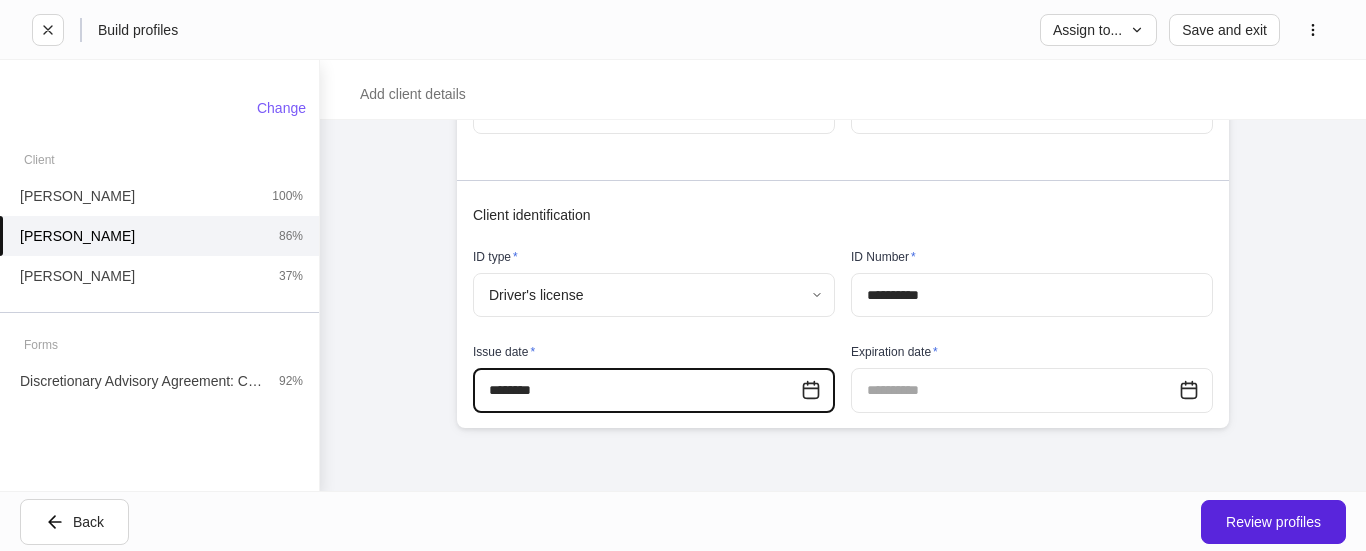 type on "**********" 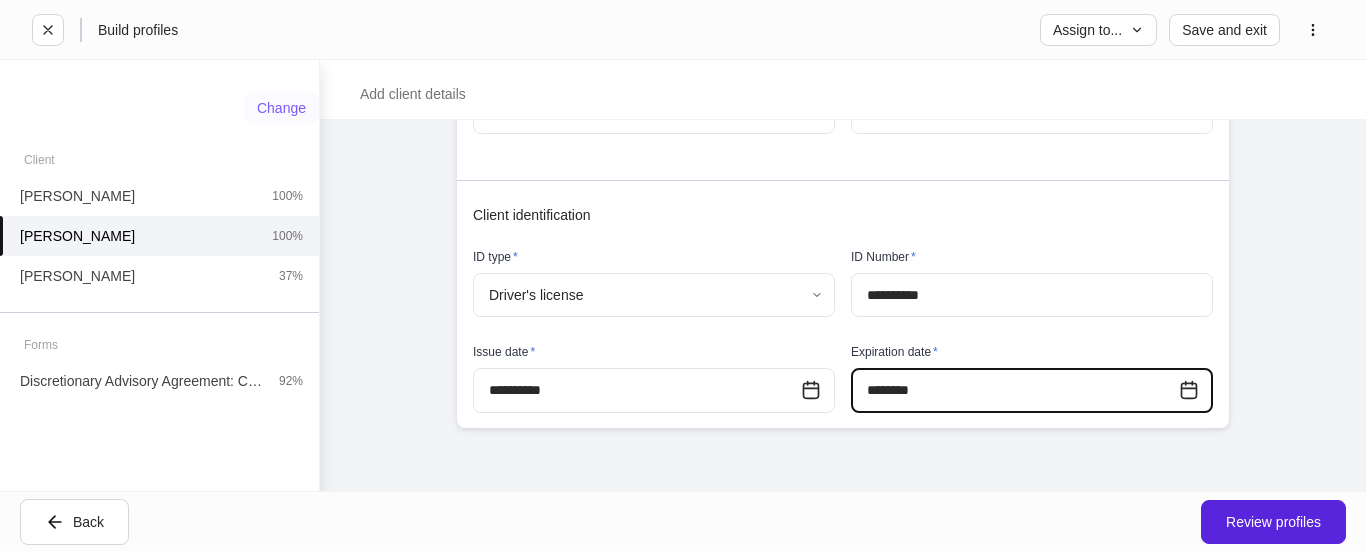 type on "**********" 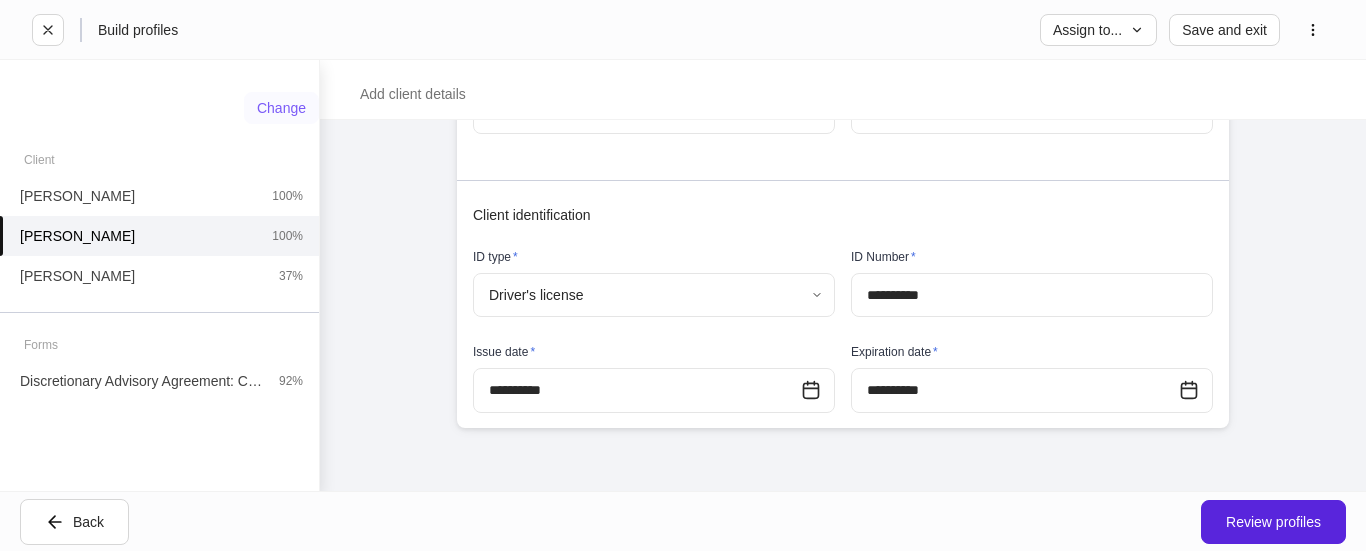 type 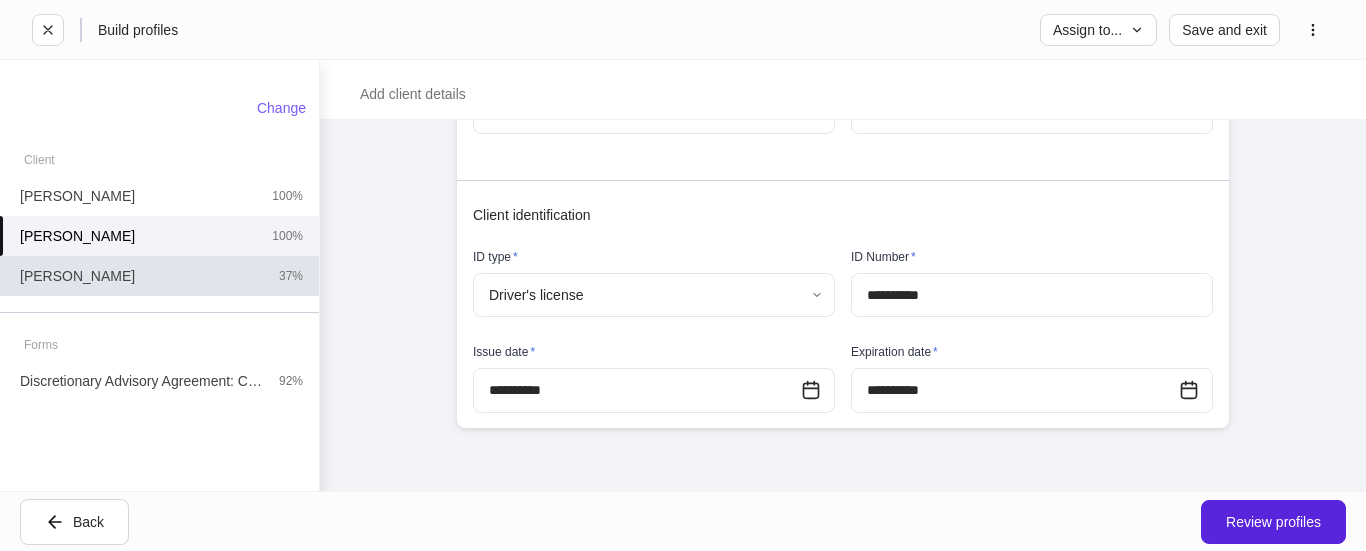click on "Thomas Husband 37%" at bounding box center [159, 276] 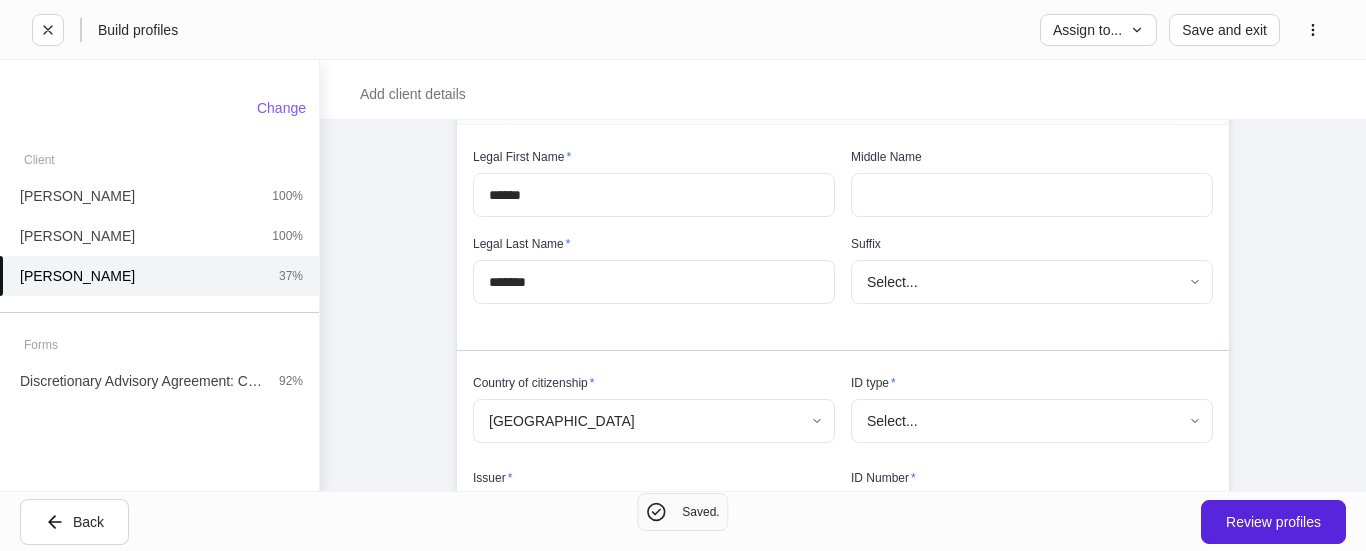 scroll, scrollTop: 300, scrollLeft: 0, axis: vertical 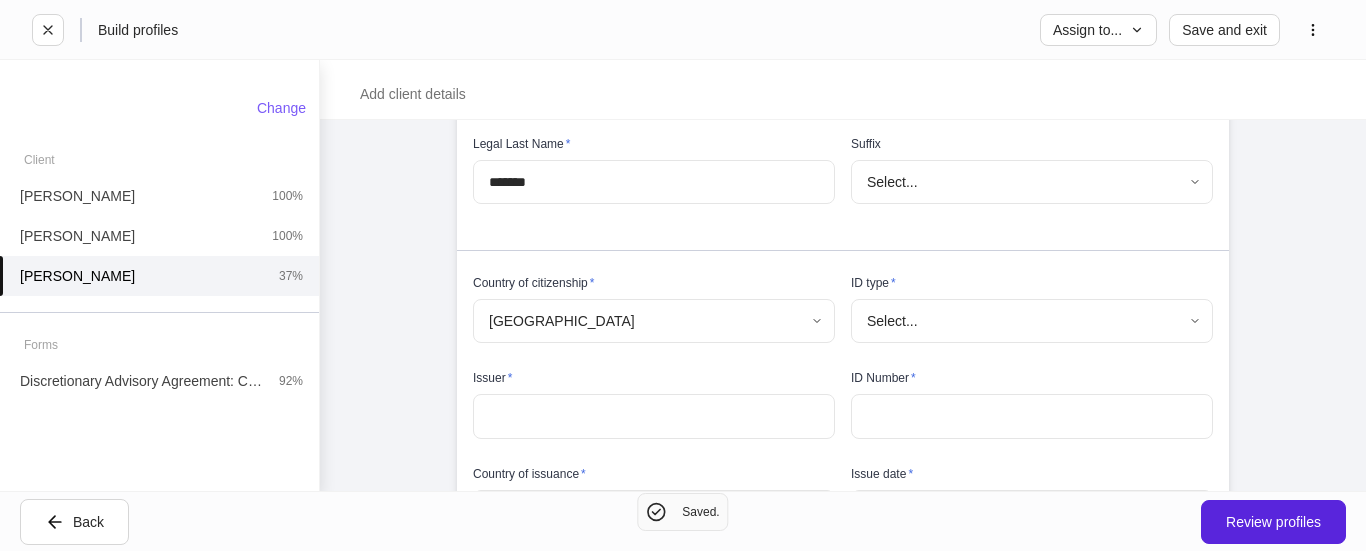 click on "Build profiles Assign to... Save and exit Add client details Auto-complete this profile Documents can be used to generate profiles. Click upload to view more types. Upload documents Provide information for  Thomas Husband Please complete all internal-use only sections before sending to the client. We ask all fields not intended for the client to be filled so the profiles can begin syncing upon client completion. General information Legal First Name * ****** ​ Middle Name ​ Legal Last Name * ******* ​ Suffix Select... ​ Country of citizenship * United States of America * ​ ID type * Select... ​ Issuer * ​ ID Number * ​ Country of issuance * United States of America * ​ Issue date * ​ Expiration date * ​ Contact information Legal address * Address * ​ Apt, suite ​ City * ​ State * Select... ​ Zip * ​ Phone numbers Primary phone type * Select... ​ Primary phone number * ​ Add another phone Email ​ The client will use this email to log into Dispatch. Change Client" at bounding box center [683, 275] 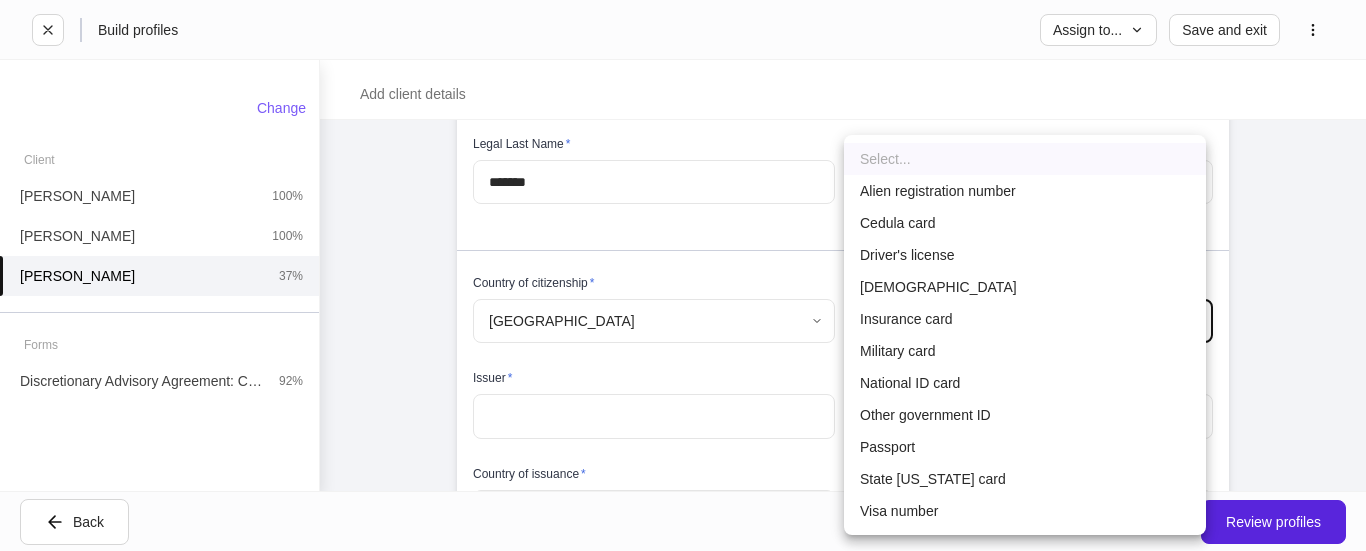click on "Driver's license" at bounding box center [1025, 255] 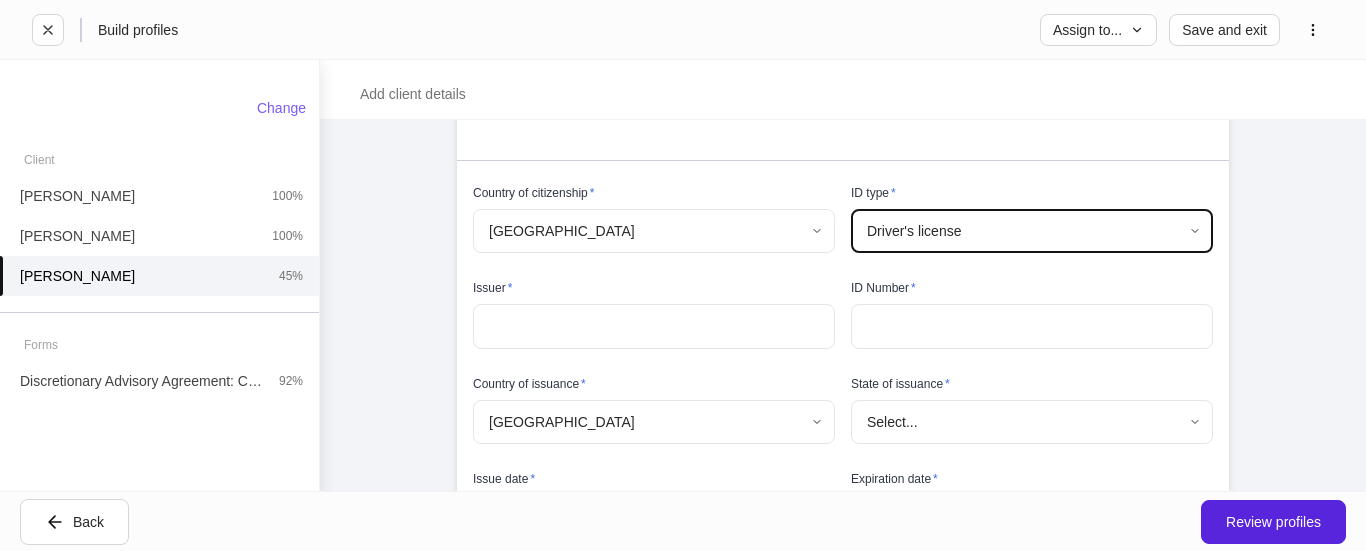 scroll, scrollTop: 400, scrollLeft: 0, axis: vertical 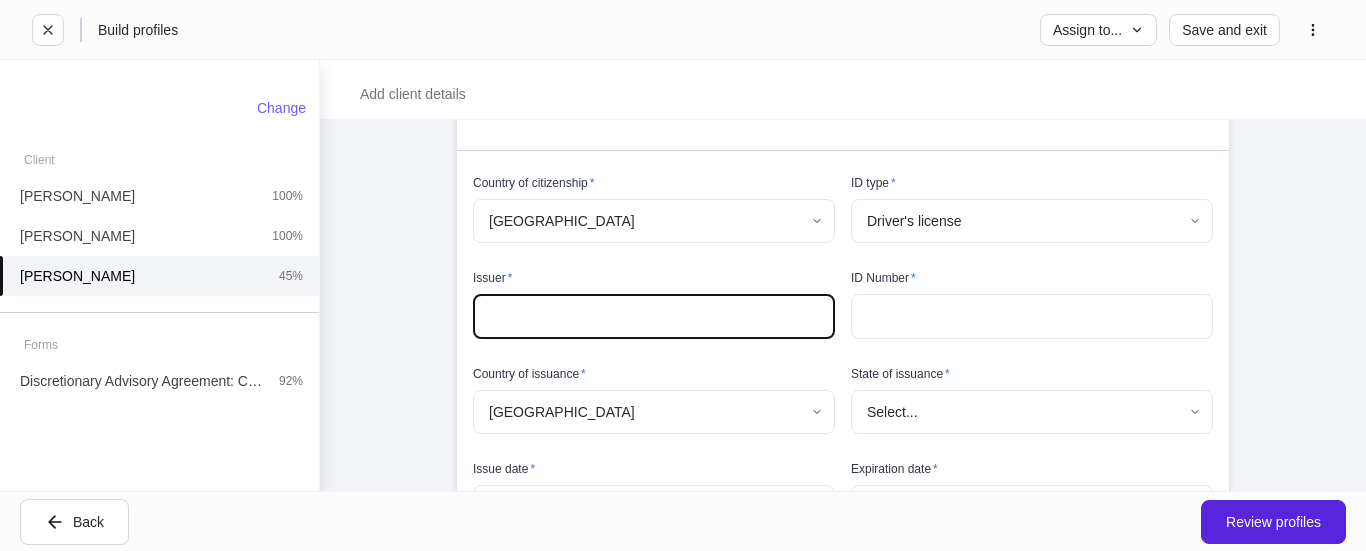 click at bounding box center (654, 316) 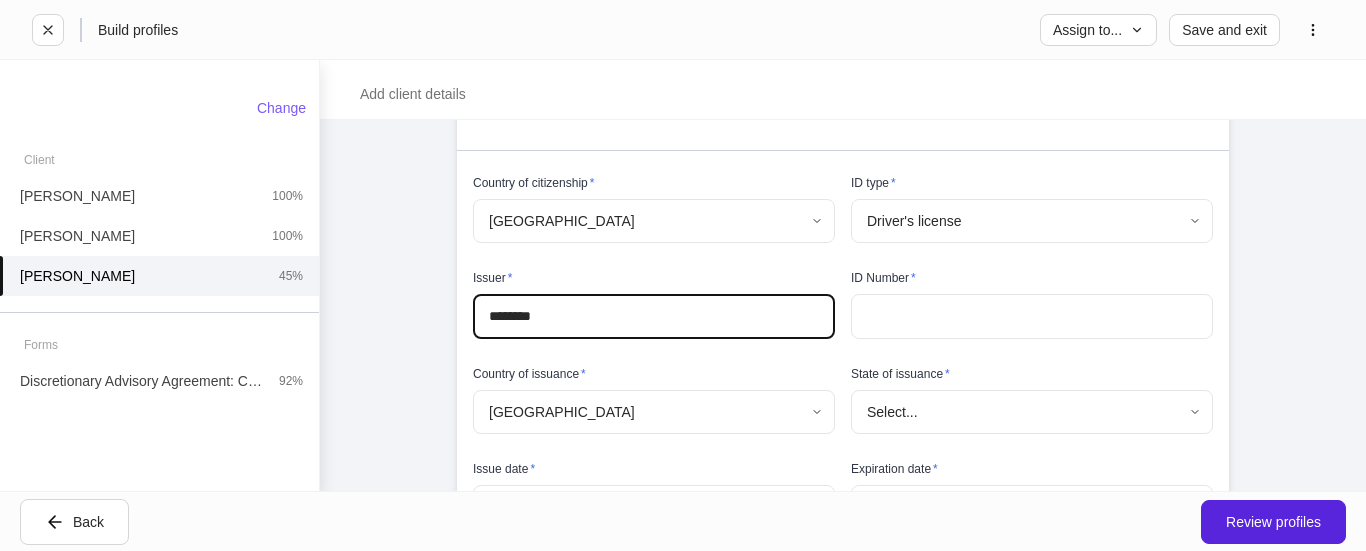 type on "********" 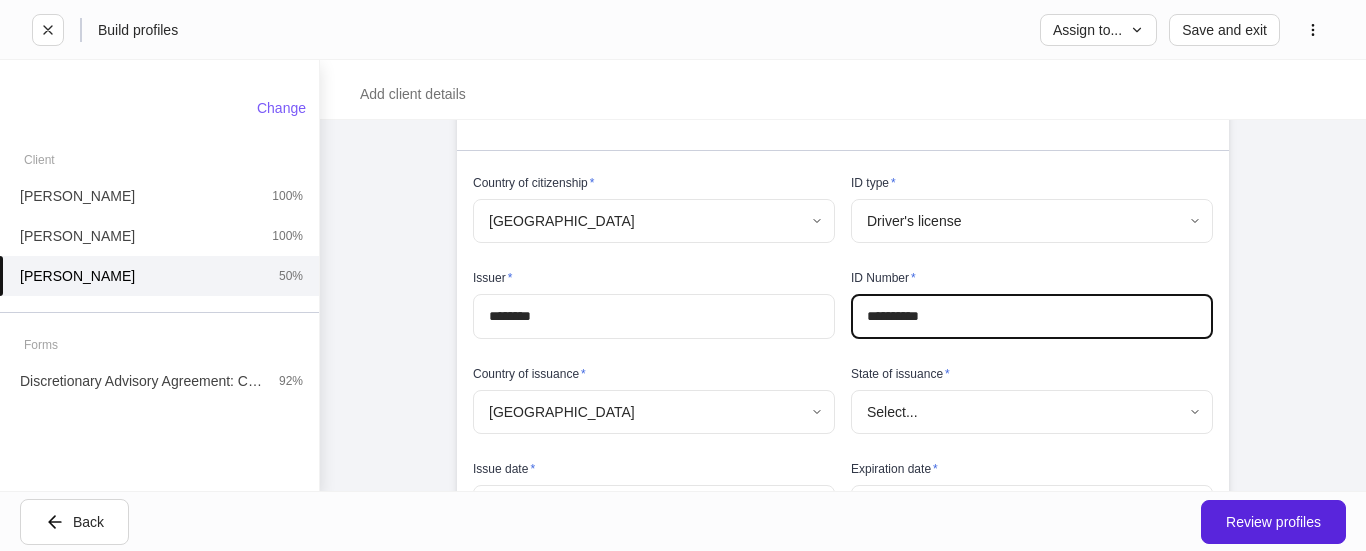 type on "**********" 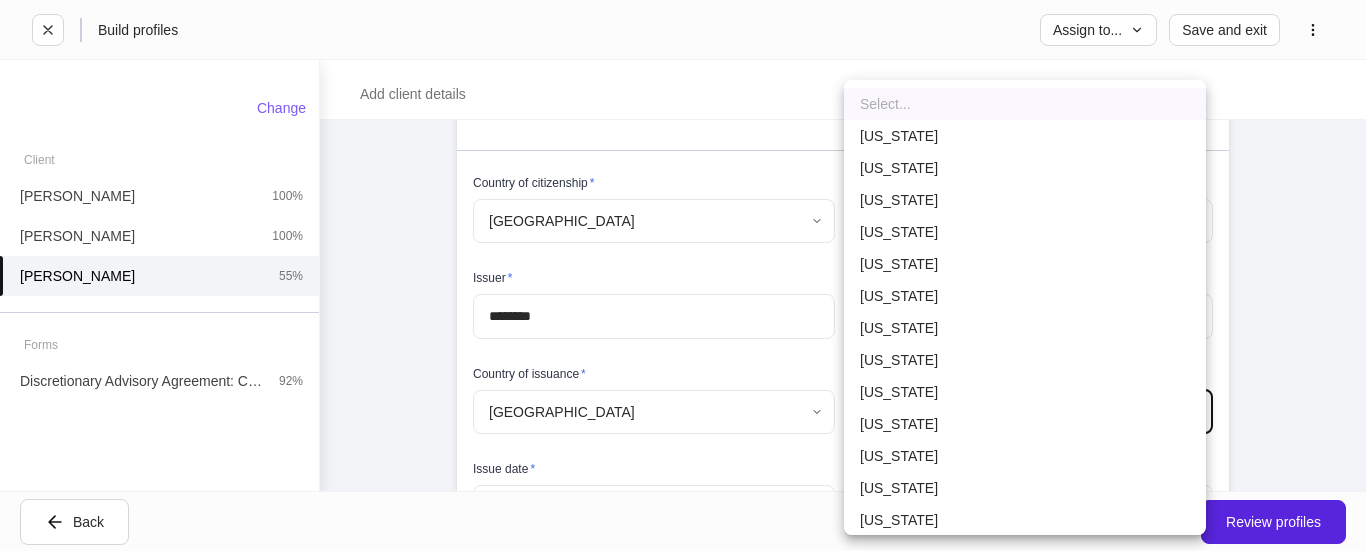 type 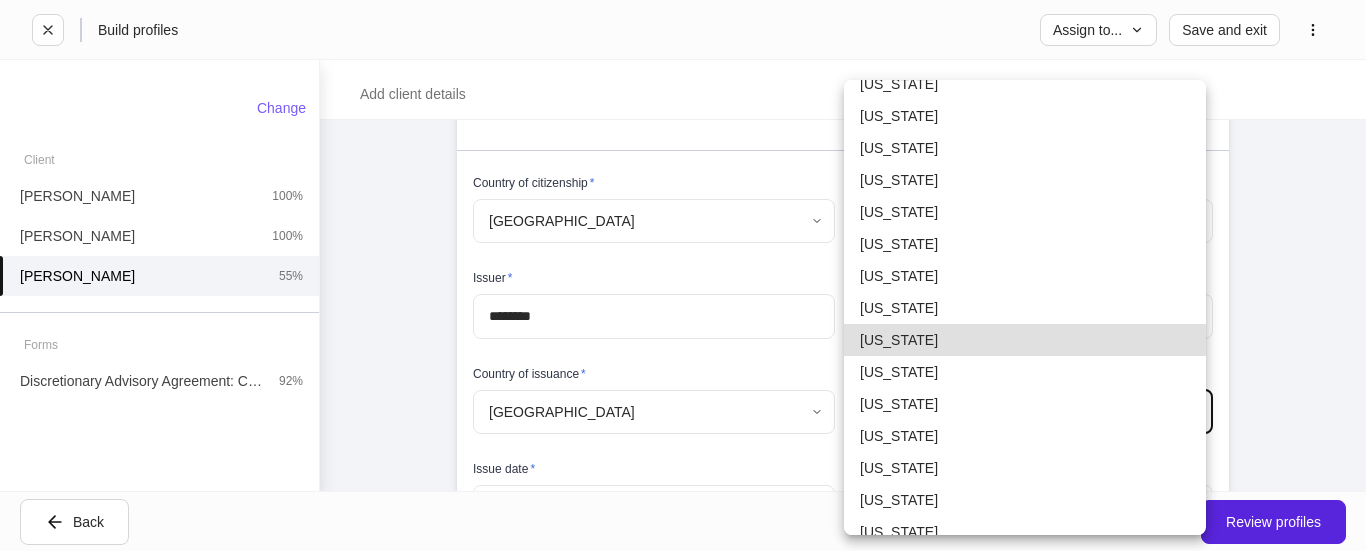 type on "**" 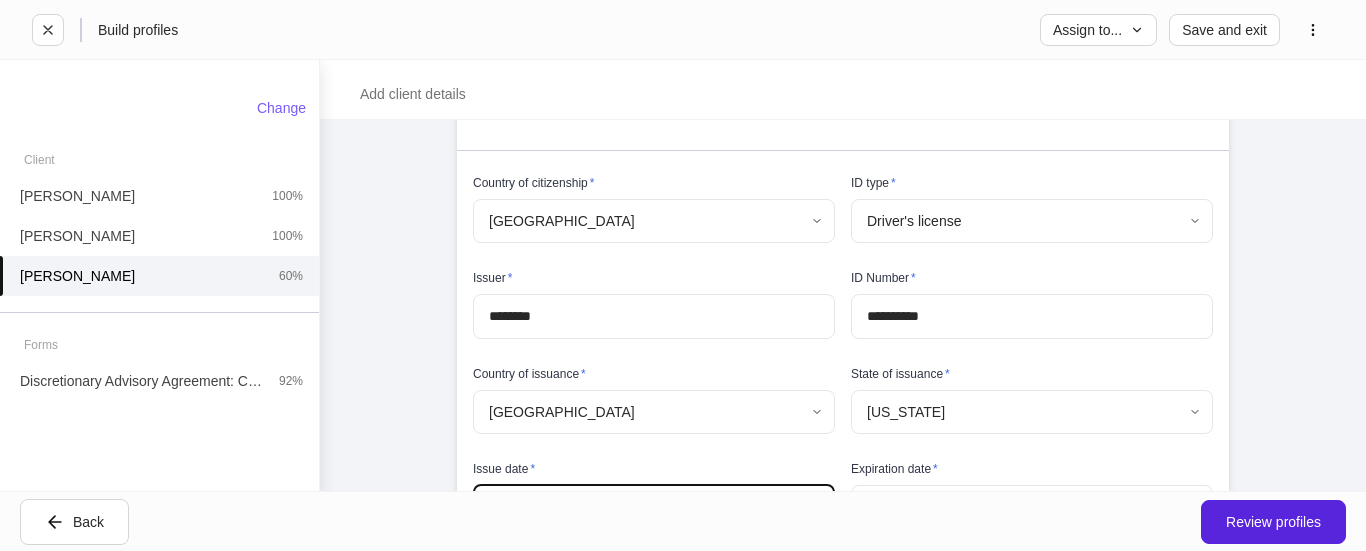 scroll, scrollTop: 437, scrollLeft: 0, axis: vertical 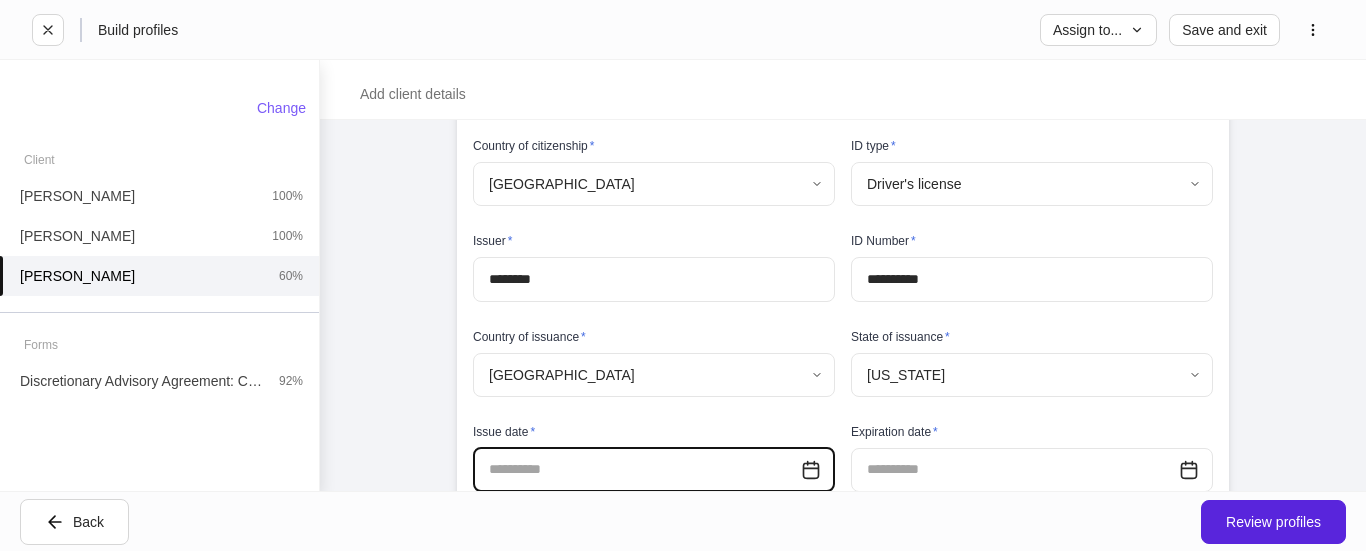 type on "*" 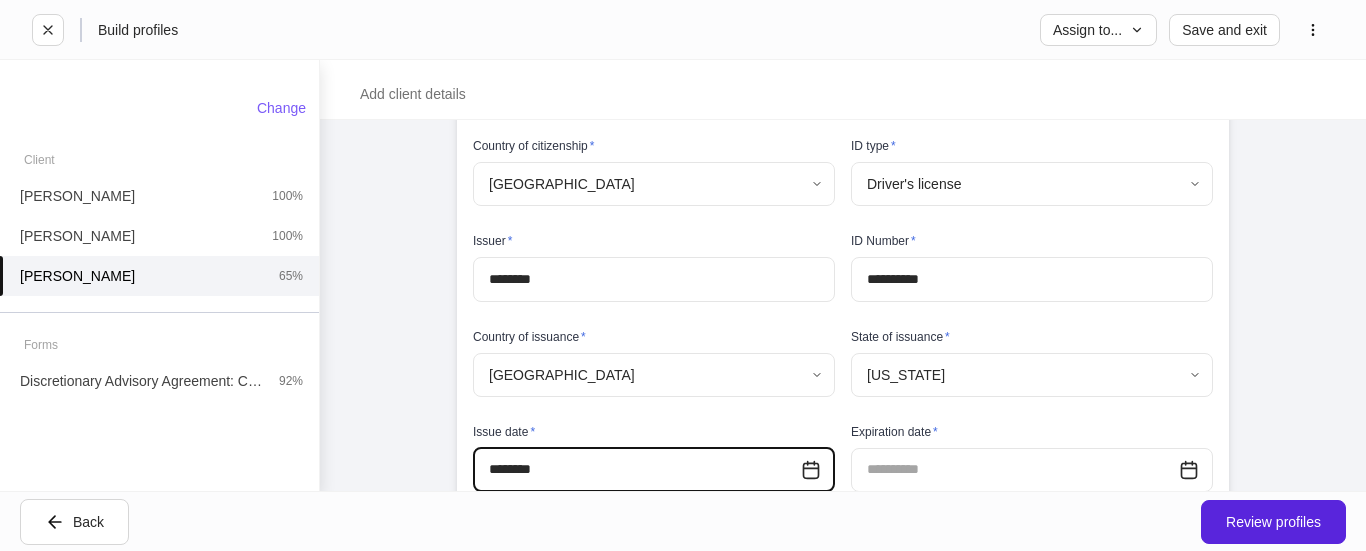 type on "**********" 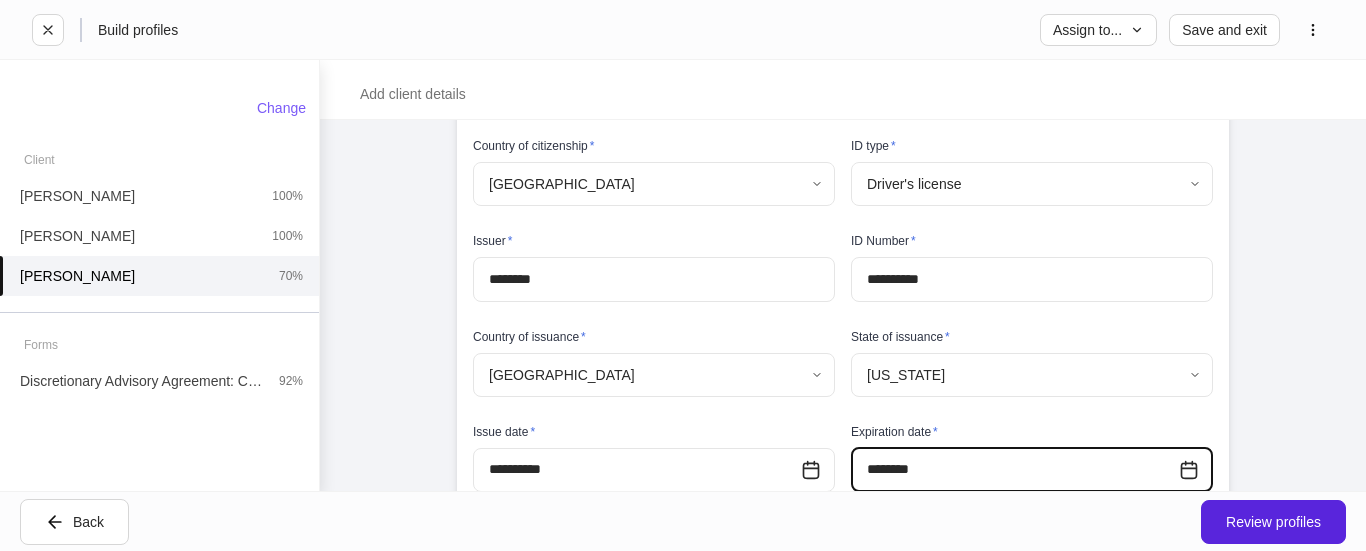 type on "**********" 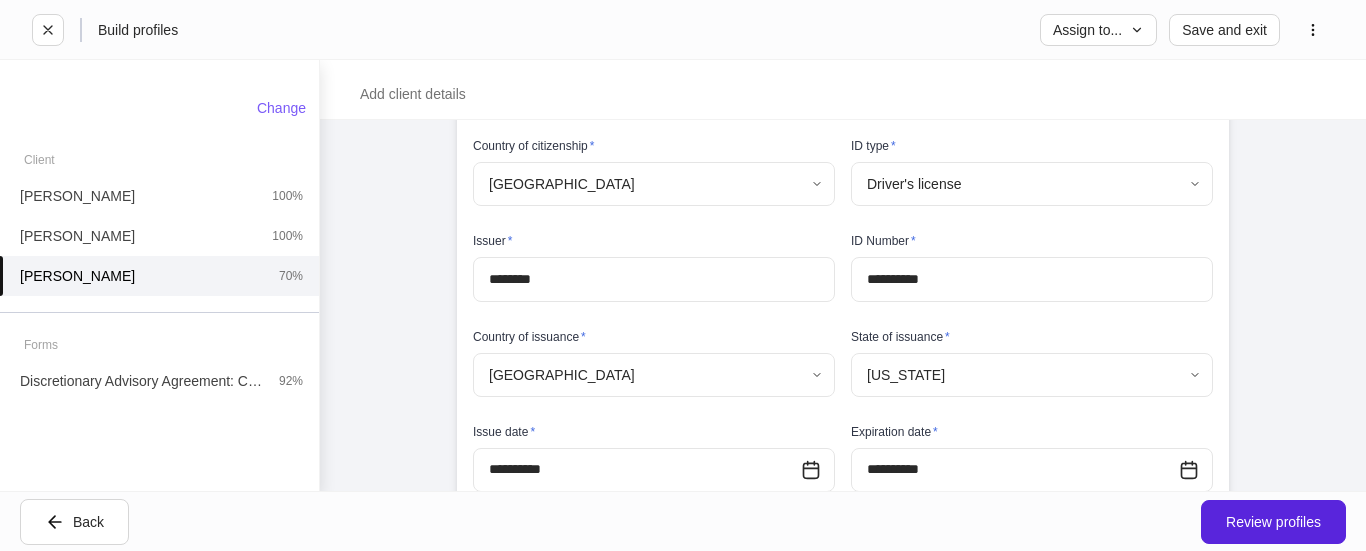 scroll, scrollTop: 813, scrollLeft: 0, axis: vertical 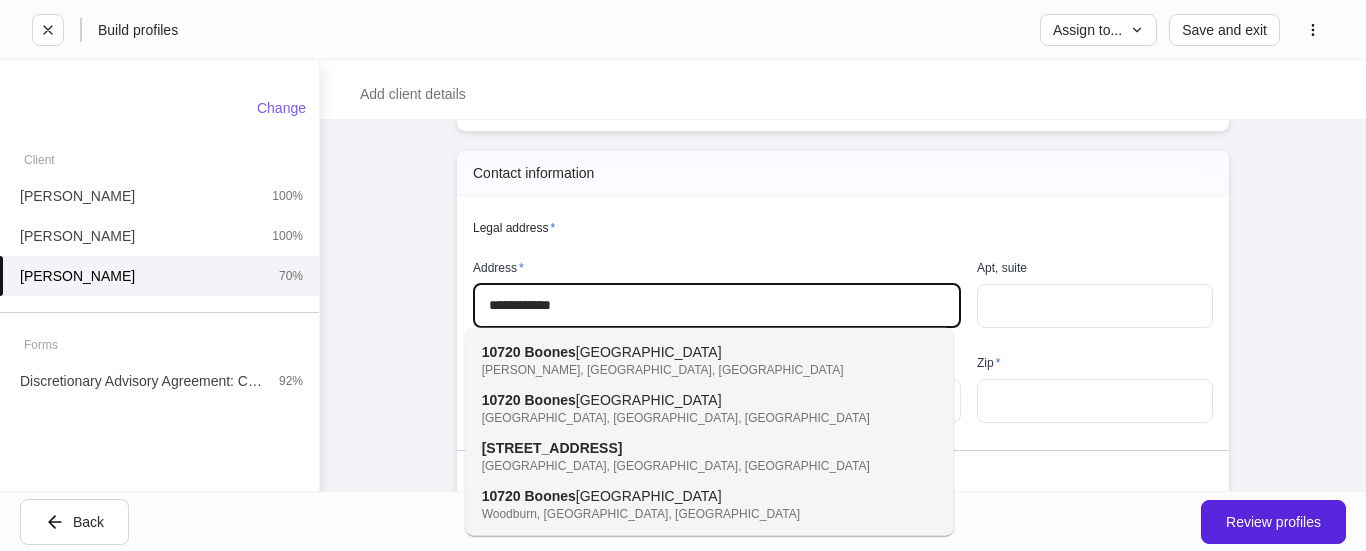 click on "boro Road" at bounding box center (649, 352) 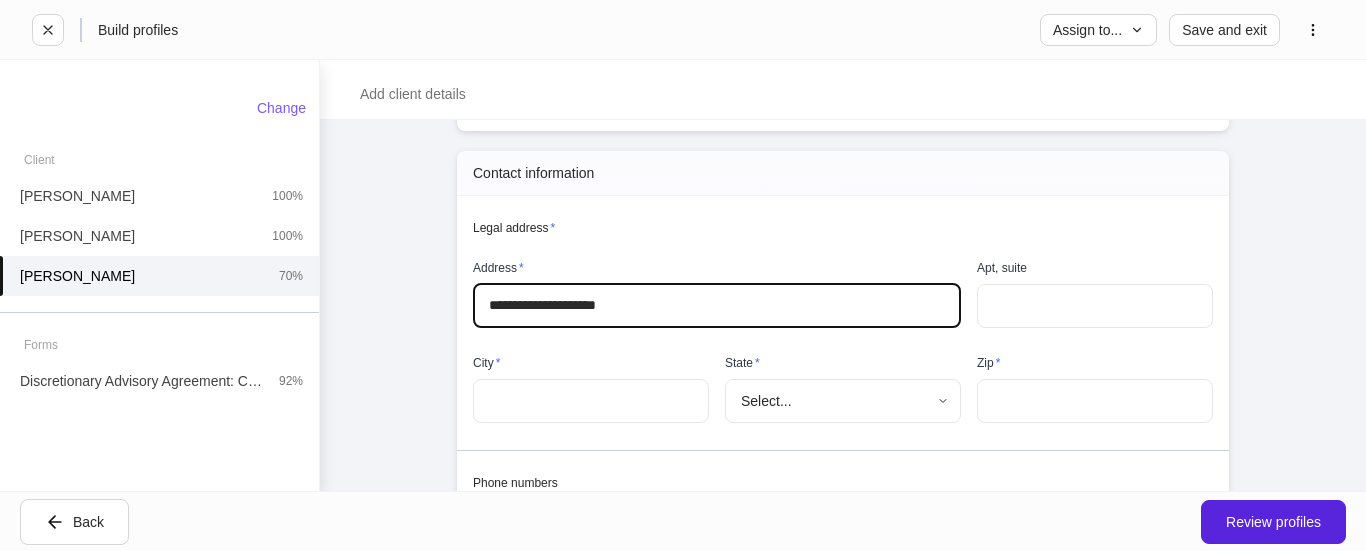 type on "*****" 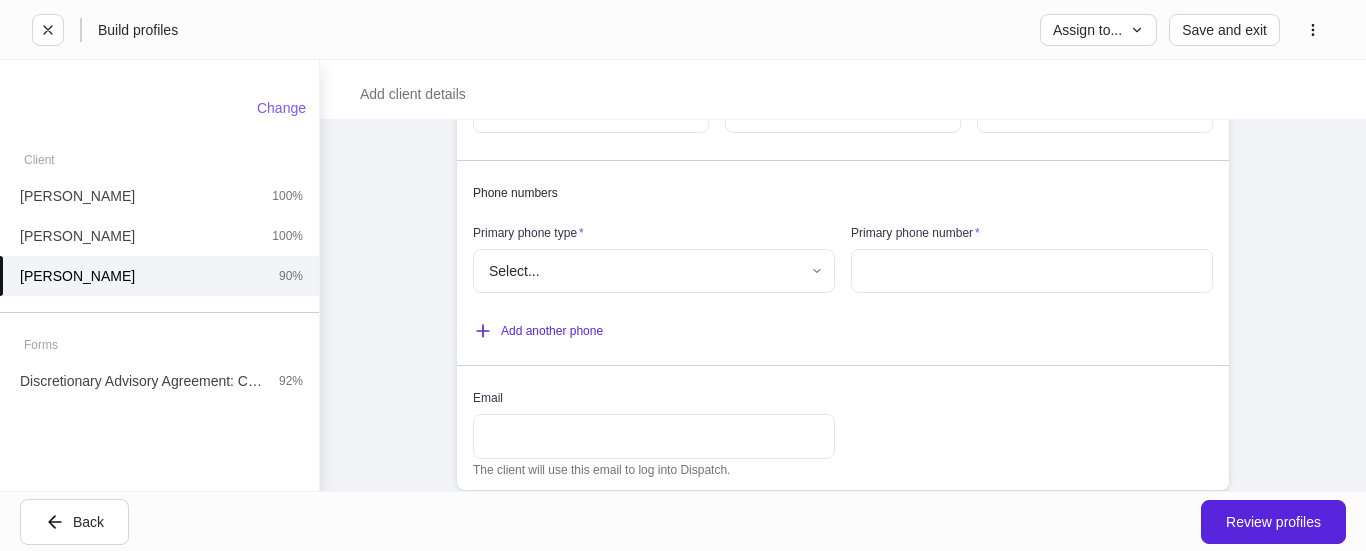 scroll, scrollTop: 1113, scrollLeft: 0, axis: vertical 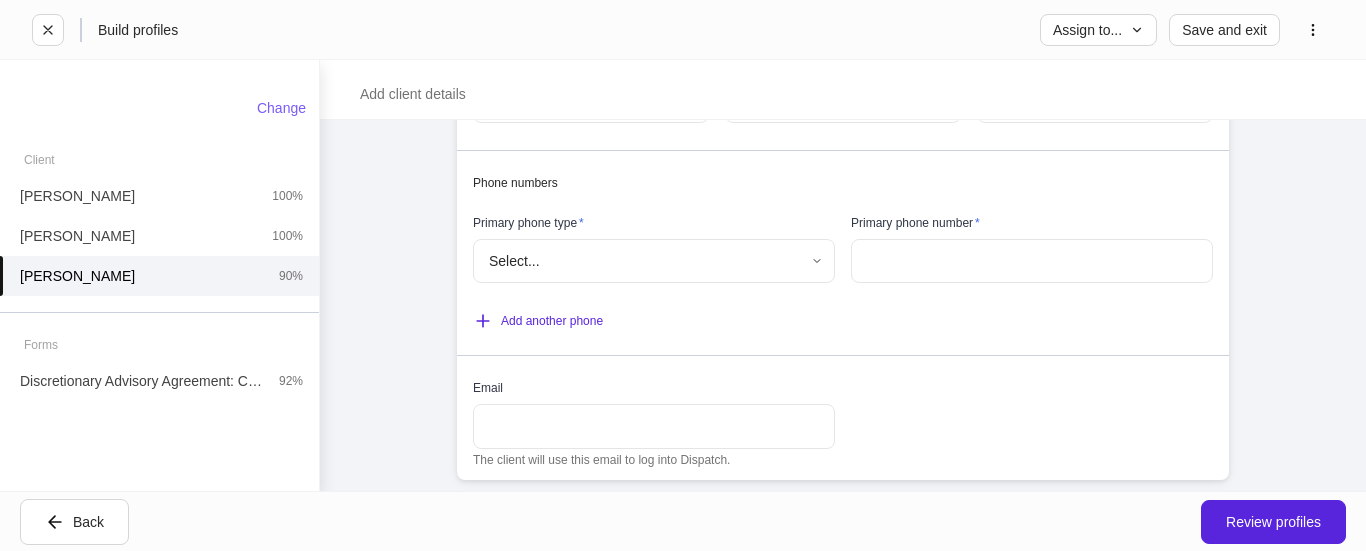 type on "**********" 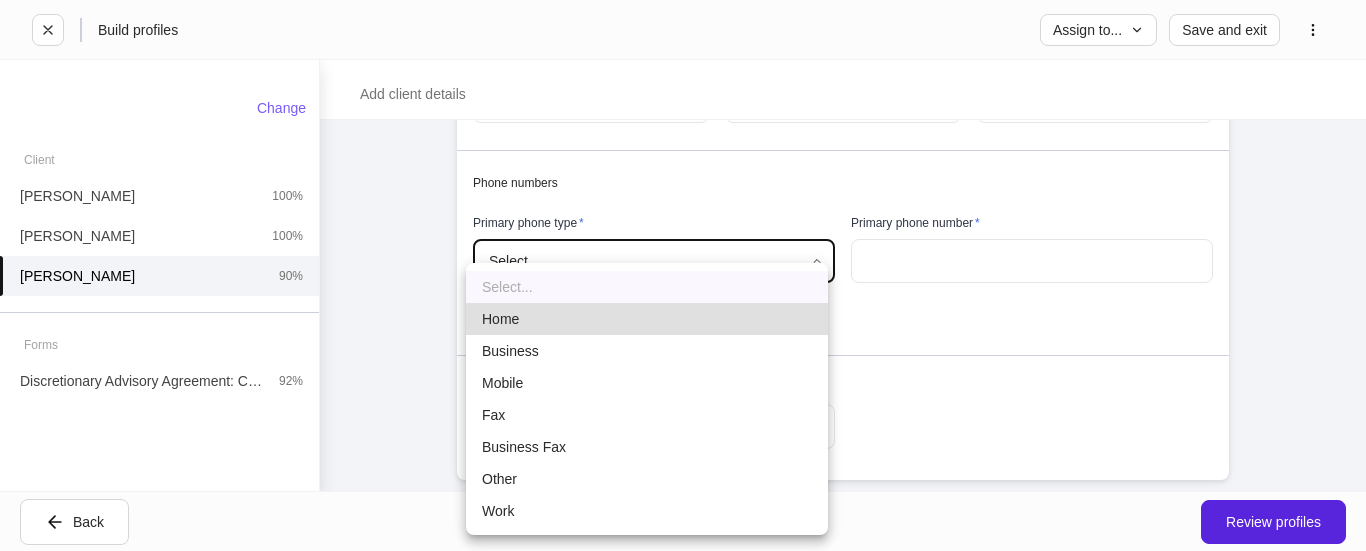 click on "Mobile" at bounding box center (647, 383) 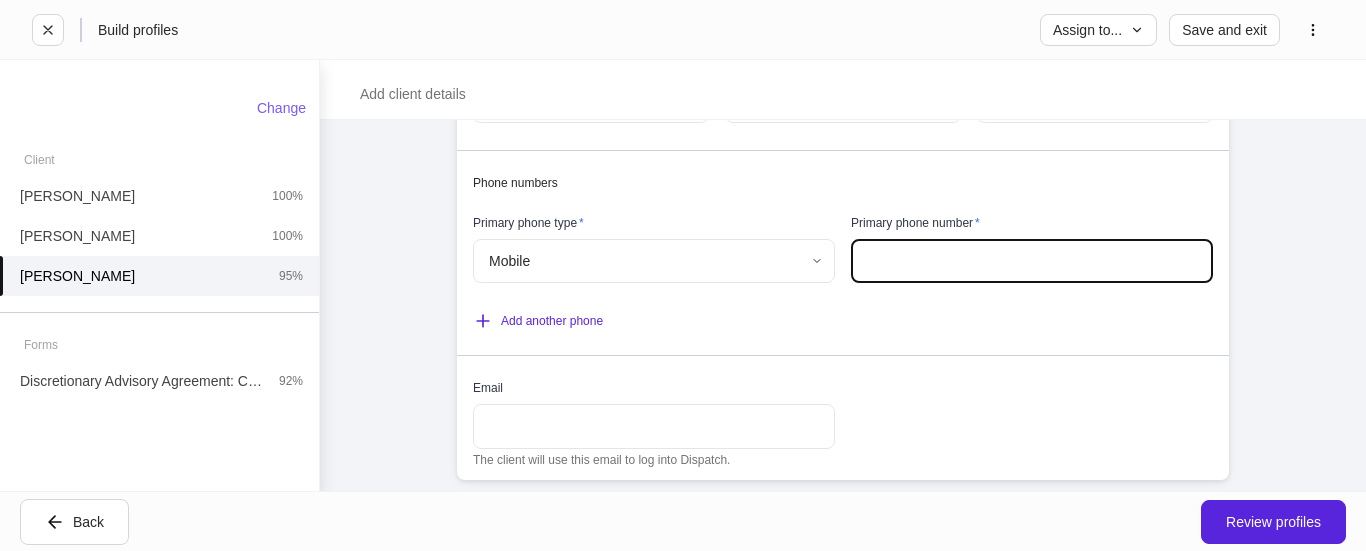 click at bounding box center [1032, 261] 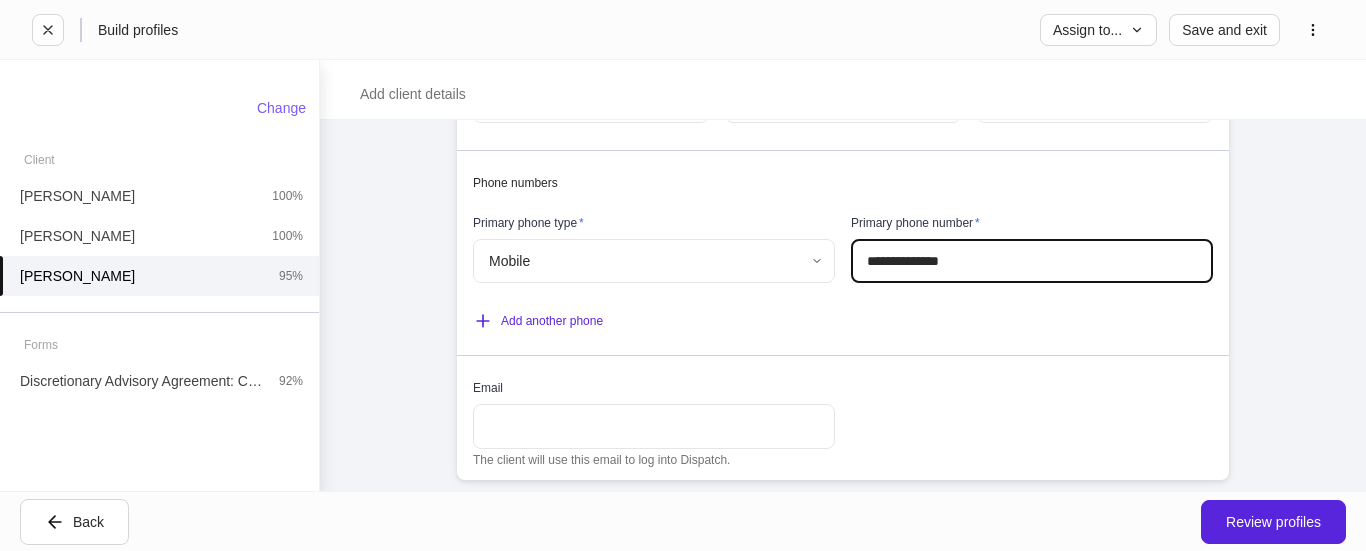 type on "**********" 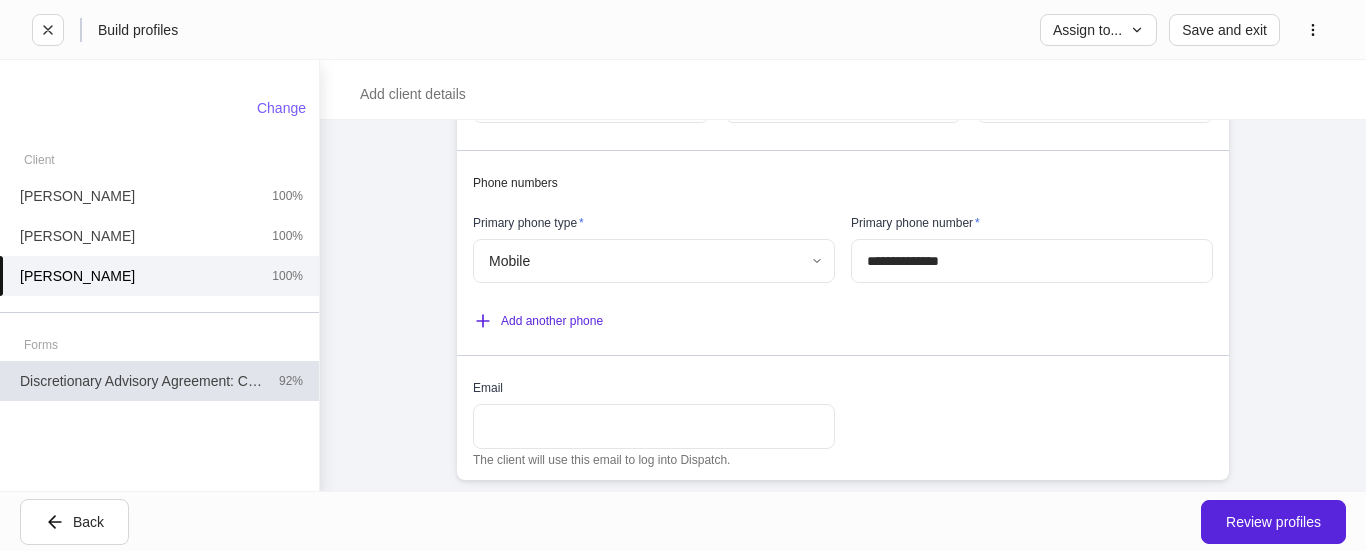 click on "Discretionary Advisory Agreement: Client Wrap Fee" at bounding box center [141, 381] 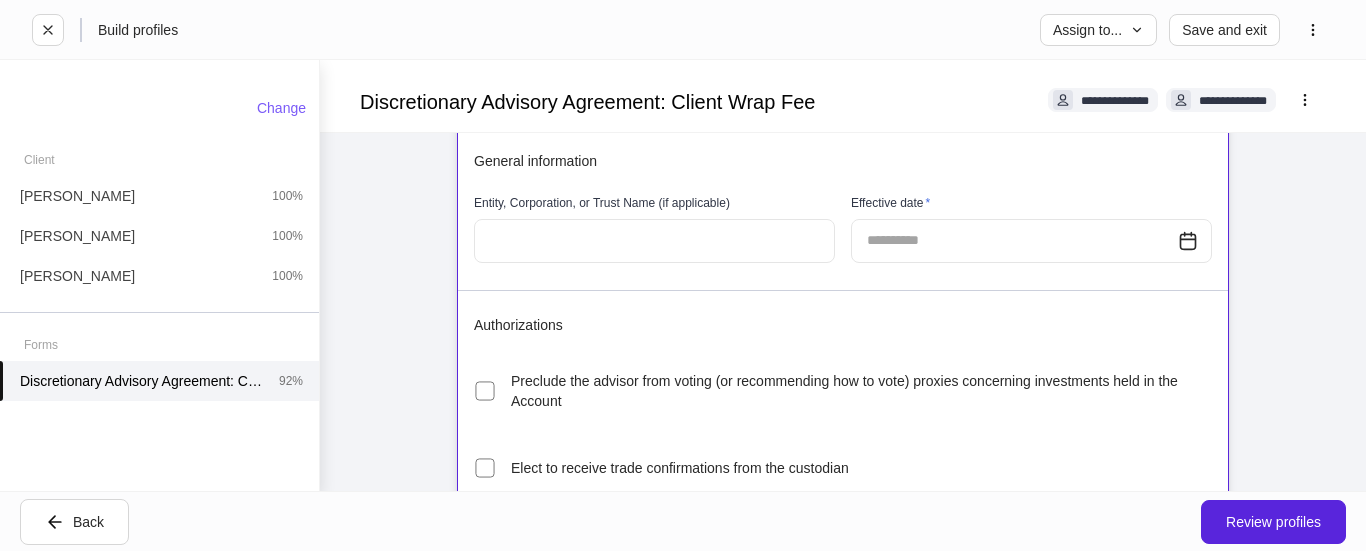 scroll, scrollTop: 300, scrollLeft: 0, axis: vertical 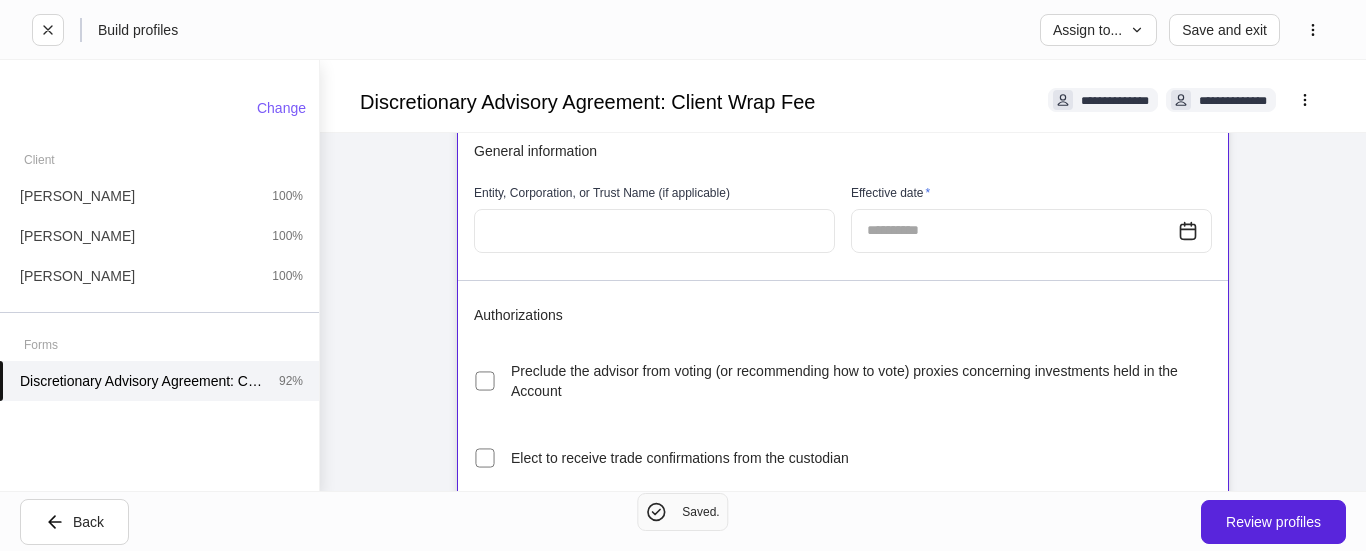 click at bounding box center [1014, 231] 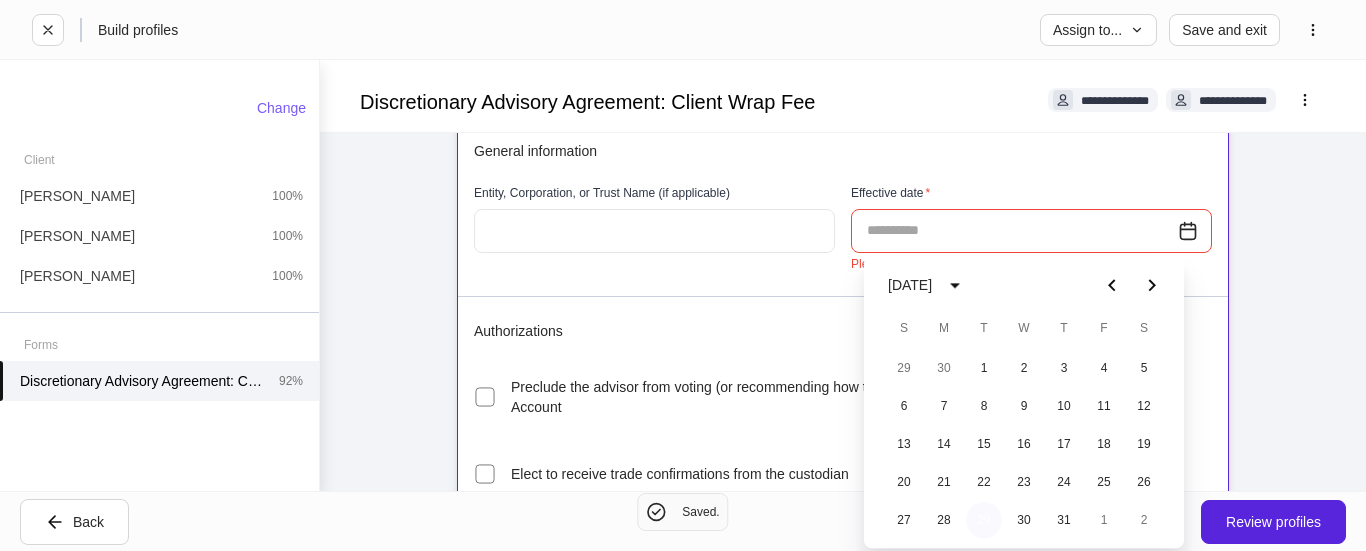 click on "29" at bounding box center [984, 520] 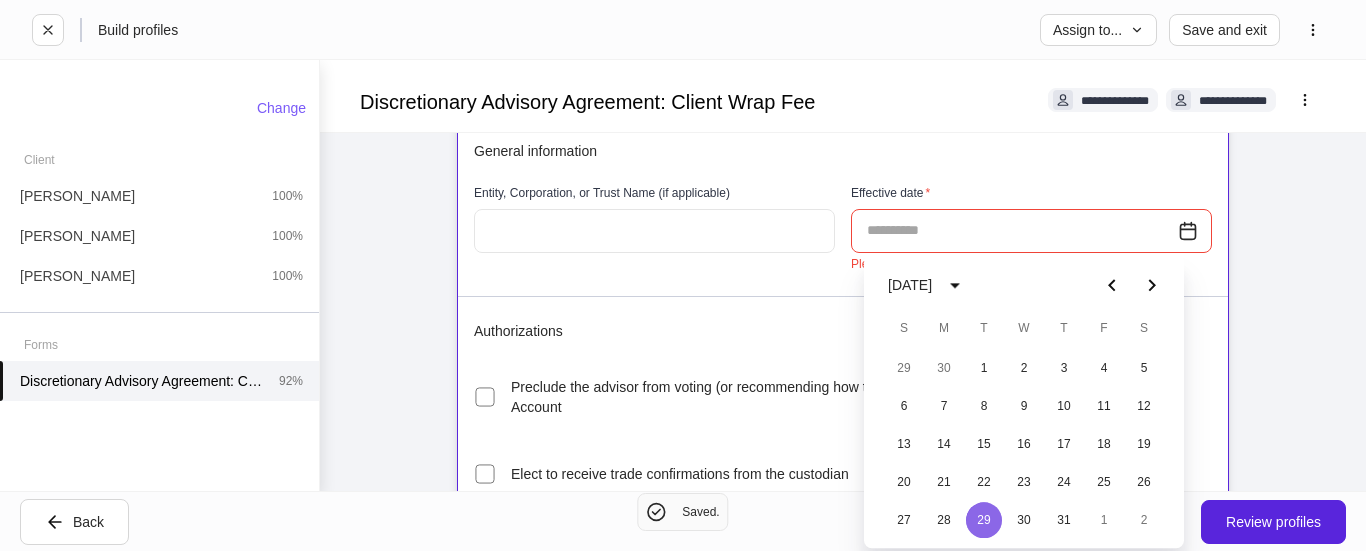 type on "**********" 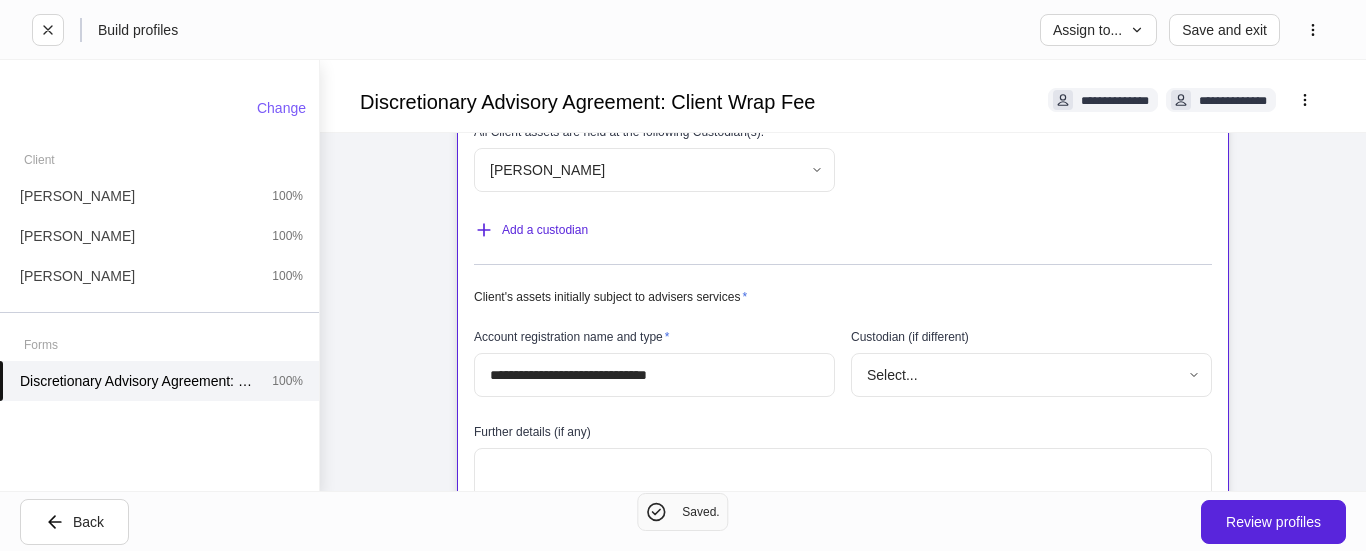 scroll, scrollTop: 800, scrollLeft: 0, axis: vertical 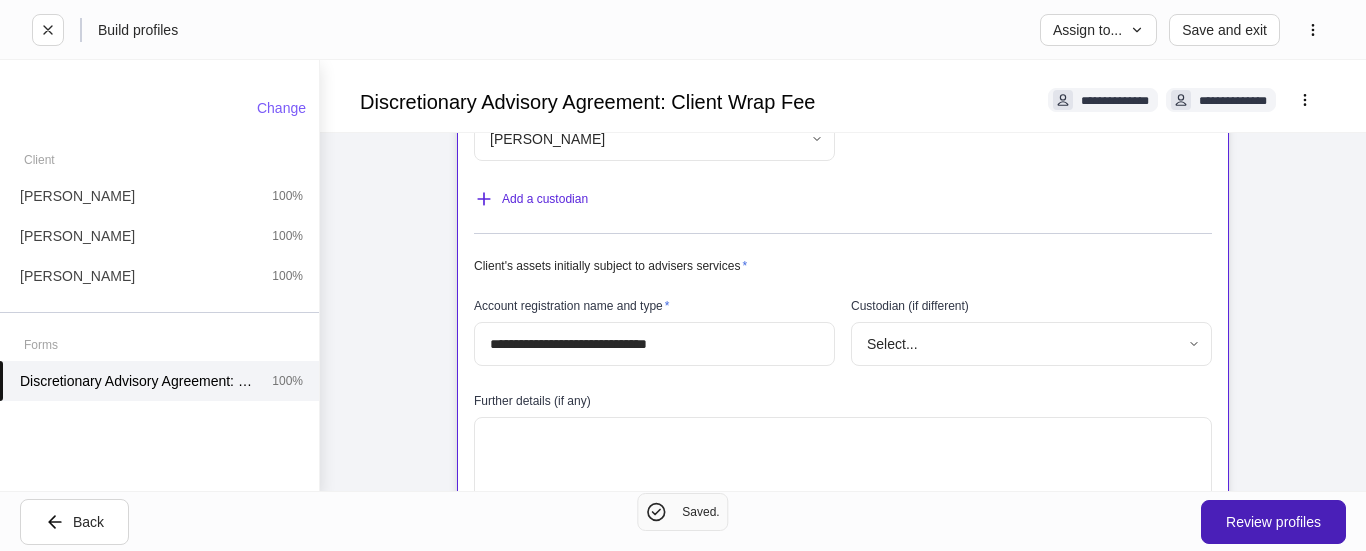 click on "Review profiles" at bounding box center [1273, 522] 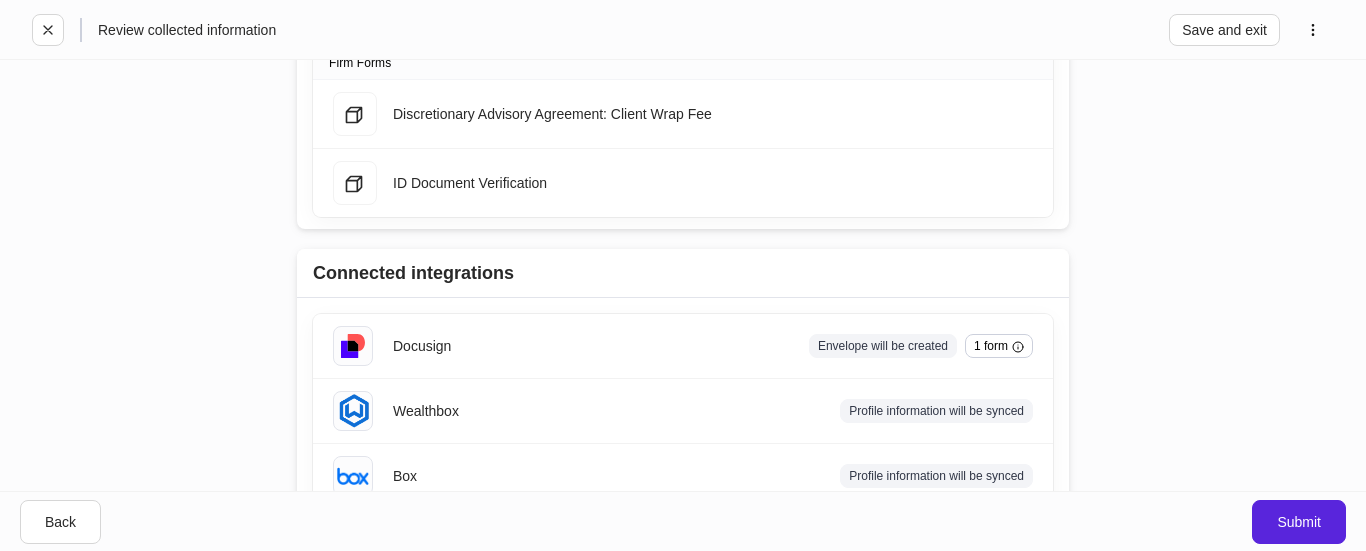 scroll, scrollTop: 720, scrollLeft: 0, axis: vertical 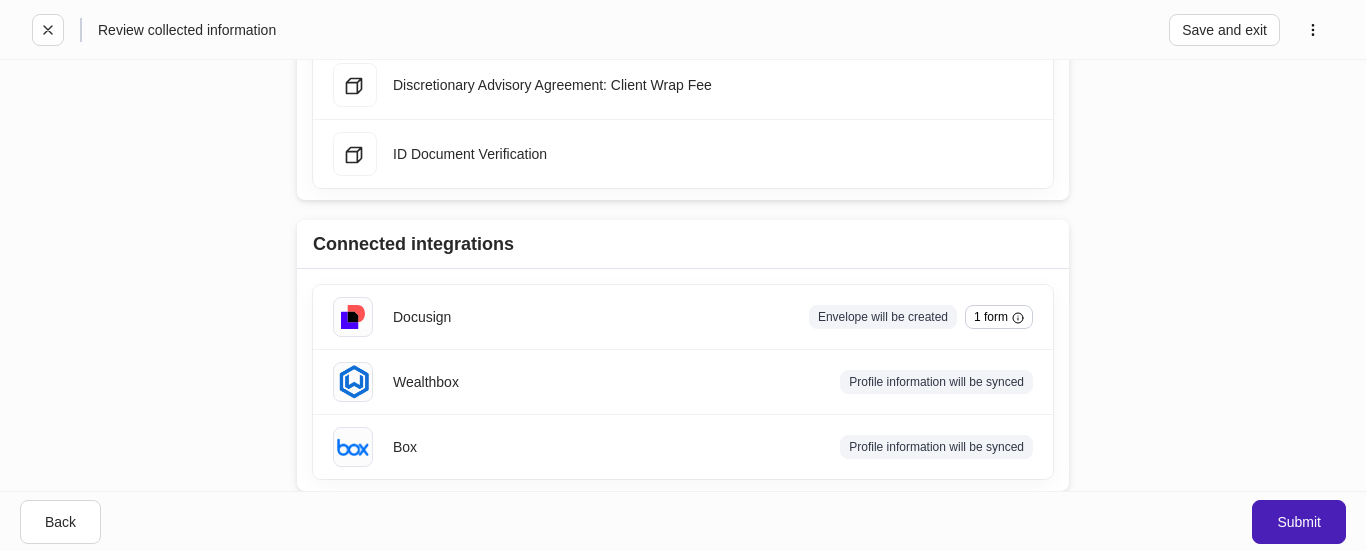 click on "Submit" at bounding box center [1299, 522] 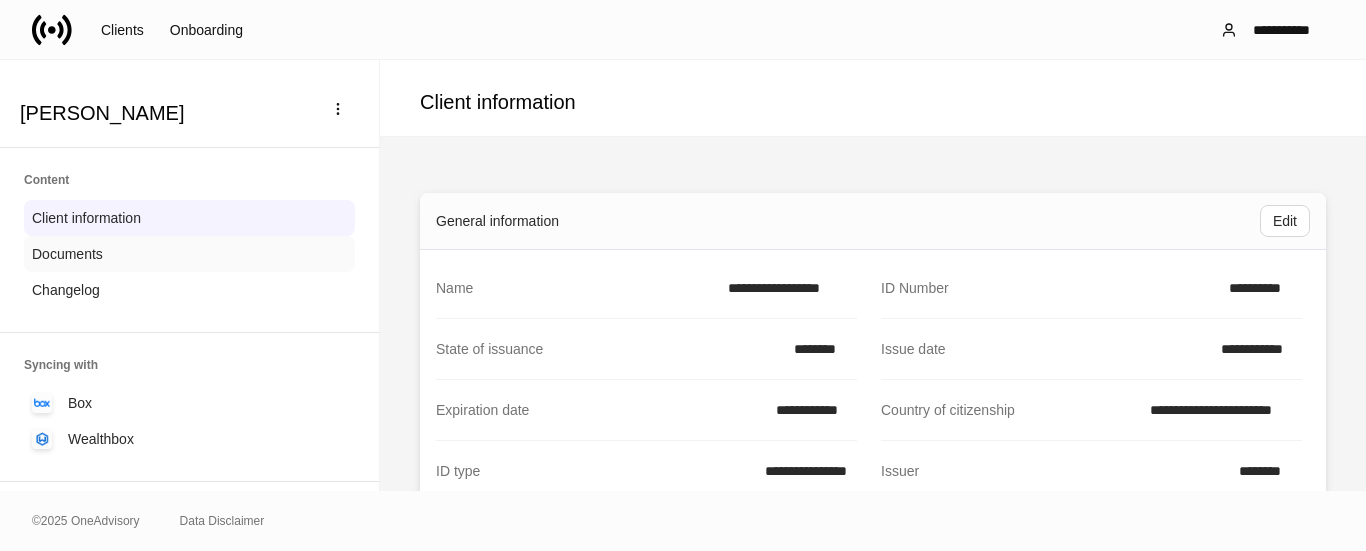 click on "Documents" at bounding box center [67, 254] 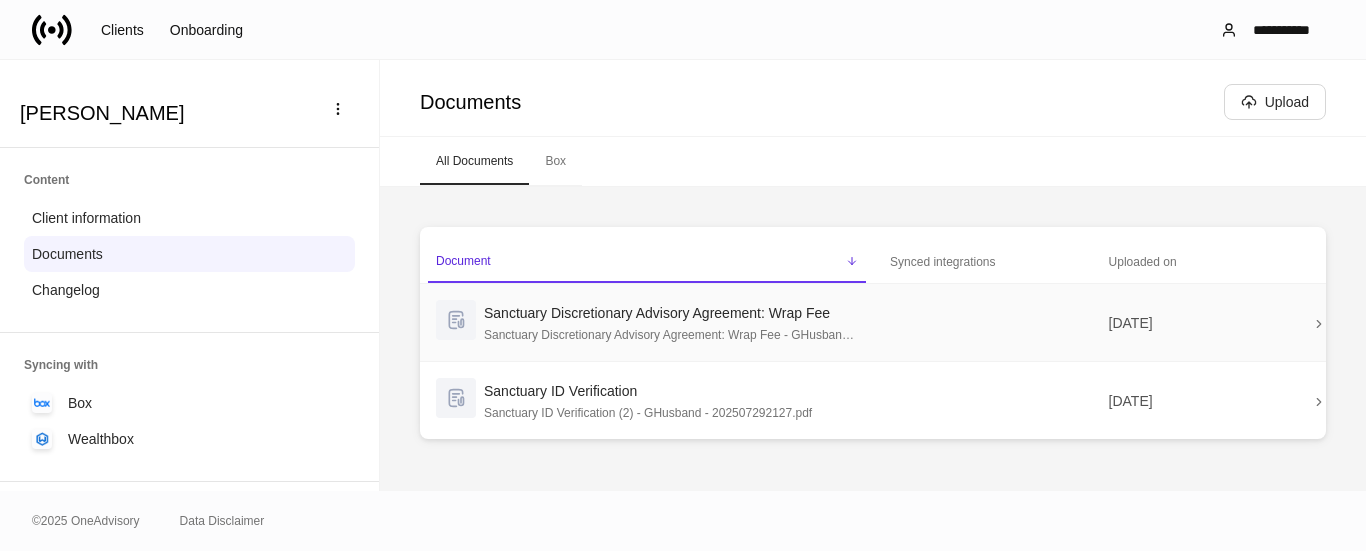 click on "Sanctuary Discretionary Advisory Agreement: Wrap Fee" at bounding box center (671, 313) 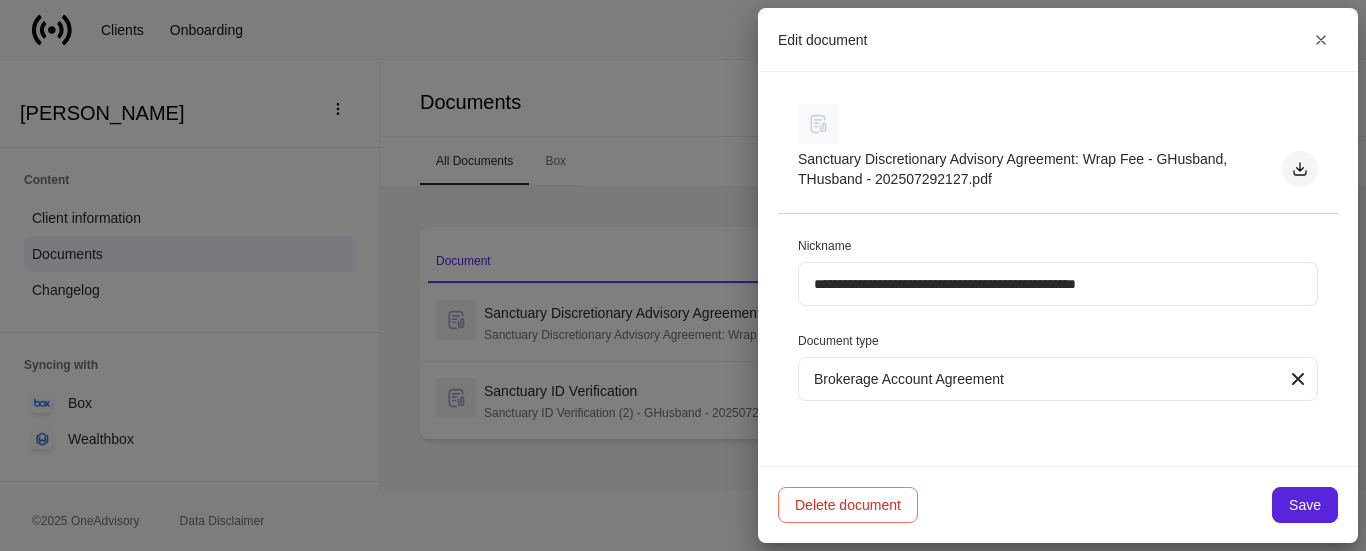 click 